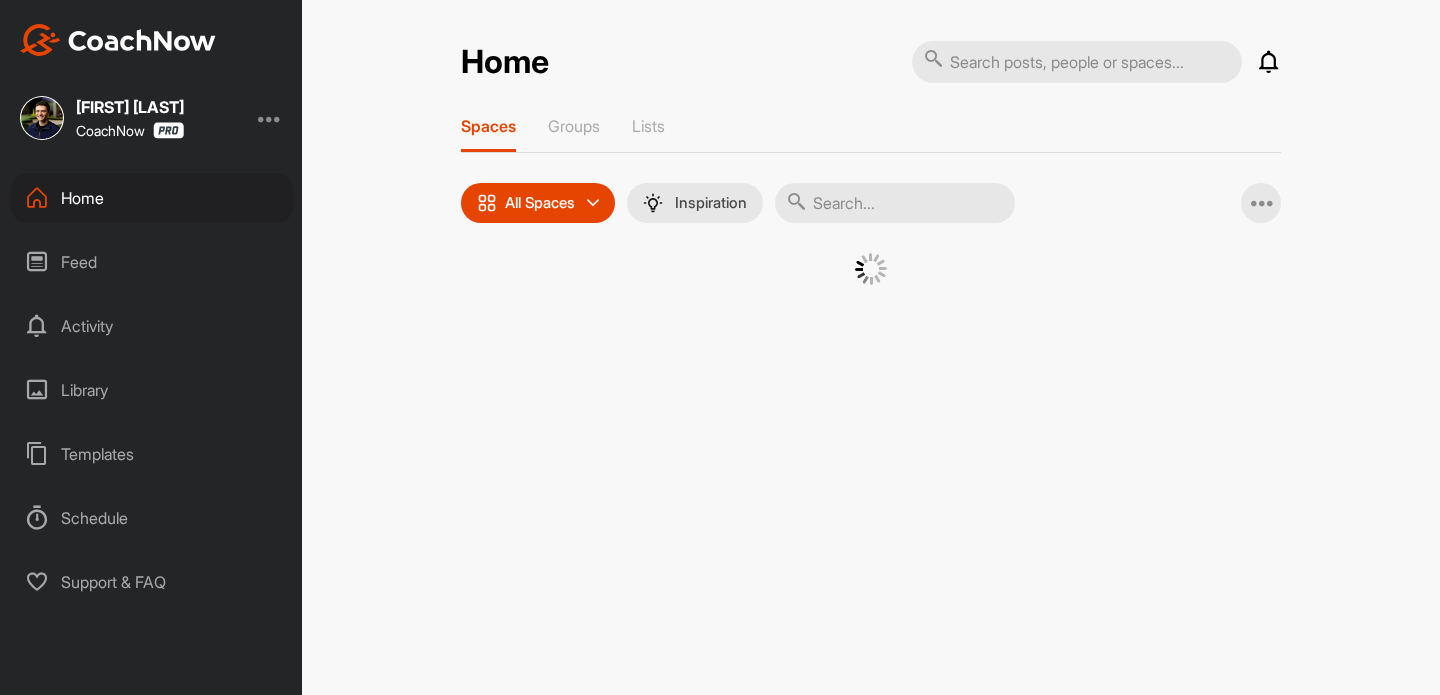 scroll, scrollTop: 0, scrollLeft: 0, axis: both 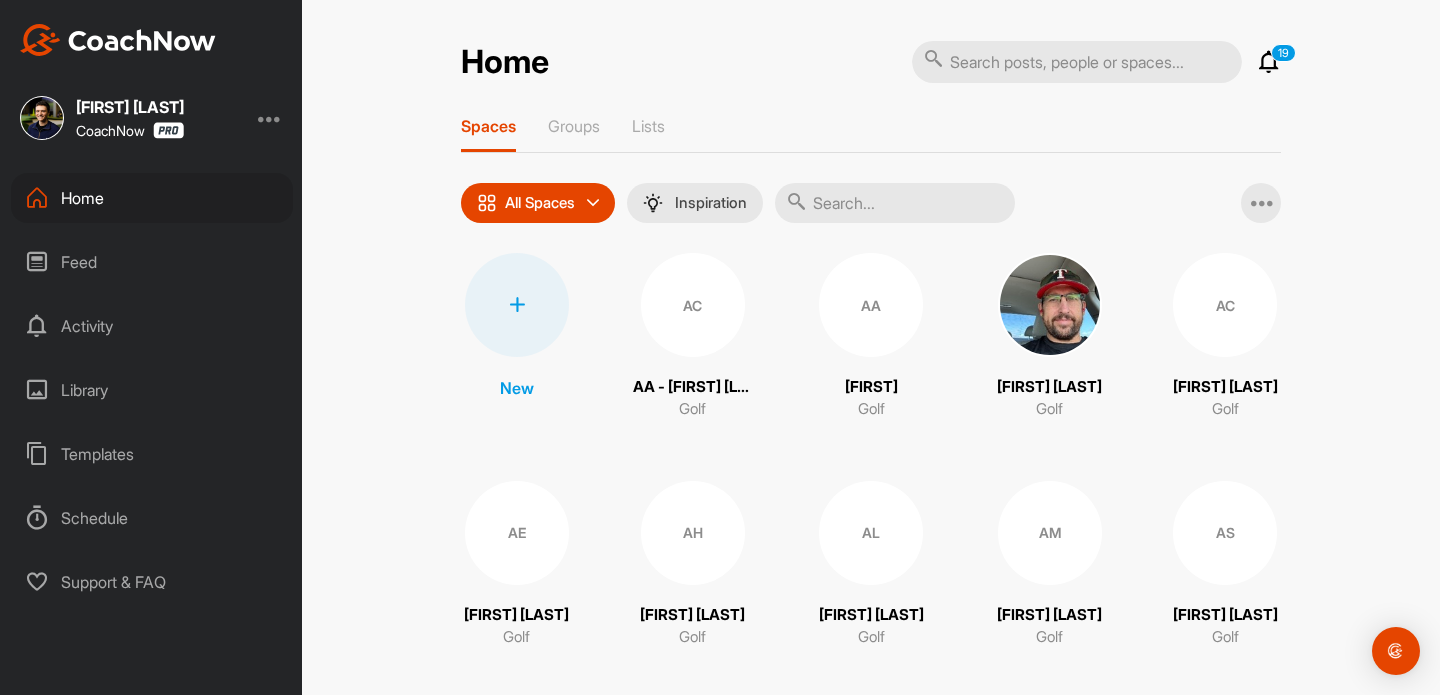 click on "Home 19 Notifications Invitations Today [FIRST] [LAST].   replied to a post : "Excited to get to work!!
..." Just now  • [FIRST] [LAST] / Golf [FIRST] [LAST]   posted a video : " Hey [FIRST],
Excited to get so... " 1 m  • [FIRST] [LAST] / Golf [FIRST] [LAST]   replied to a post : "I’m sure you’re on his list..." 1 m  • [FIRST] [LAST] / Golf [FIRST] [LAST]   replied to a post : "Are you going to give me th..." 2 m  • [FIRST] [LAST] / Golf [FIRST] [LAST]   created a post : "I'm a big youtube golf guy...." 32 m  • [FIRST] [LAST] / Golf [FIRST] [LAST]   posted a video : " Here is the correct video I... " 59 m  • [FIRST] [LAST] / Golf [FIRST] [LAST]   replied to a post : "How is the plane? Hip turn?..." 1 h  • [FIRST] [LAST] / Golf [FIRST] [LAST]   posted a video . 1 h  • [FIRST] [LAST] / Golf [FIRST] [LAST]   accepted your invitation . 1 h  • [FIRST] [LAST] / Golf [FIRST] [LAST]   replied to a post : "Last one I tried to get as ..." 1 h  • [FIRST] [LAST] - VIP Program / Golf Swing [FIRST] [LAST]   replied to a post : "Last one I tried to get as ..." 1 h  • [FIRST] [LAST] - VIP Program / Golf Swing [FIRST] [LAST]" at bounding box center [871, 2526] 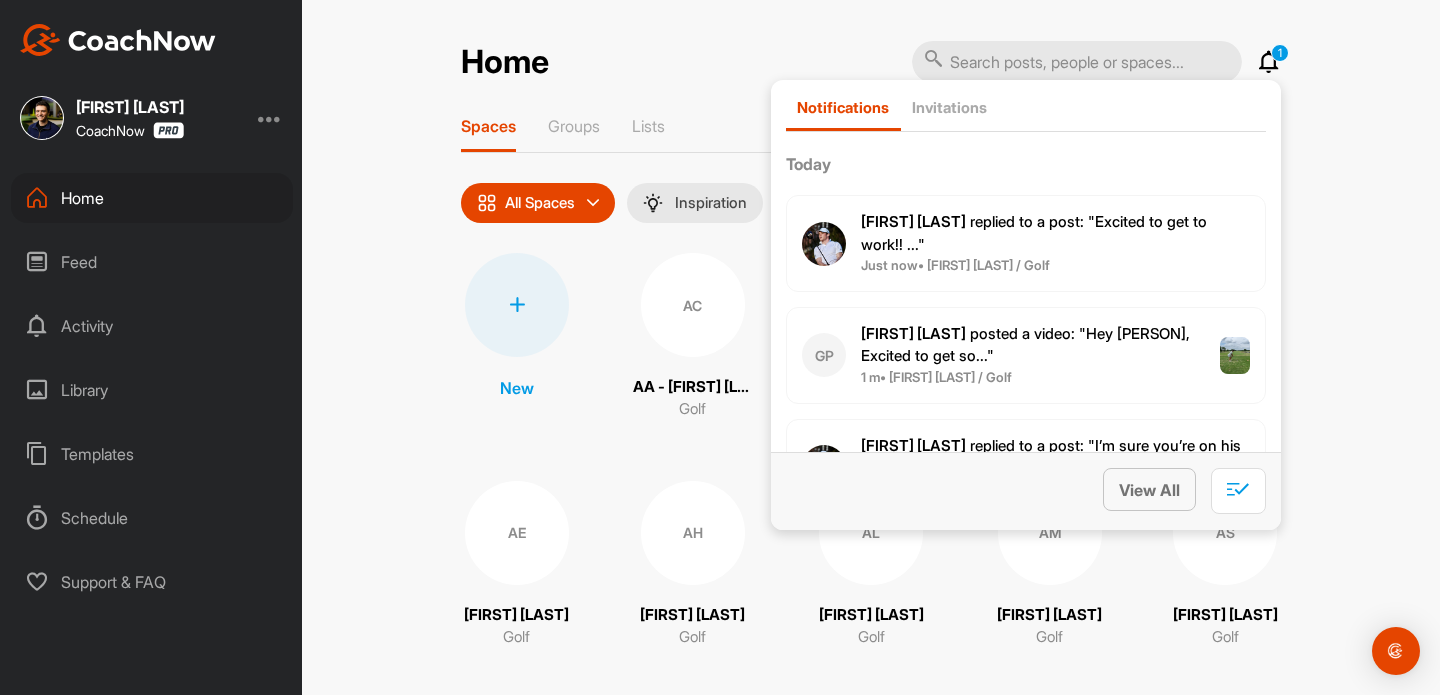 click on "View All" at bounding box center [1149, 490] 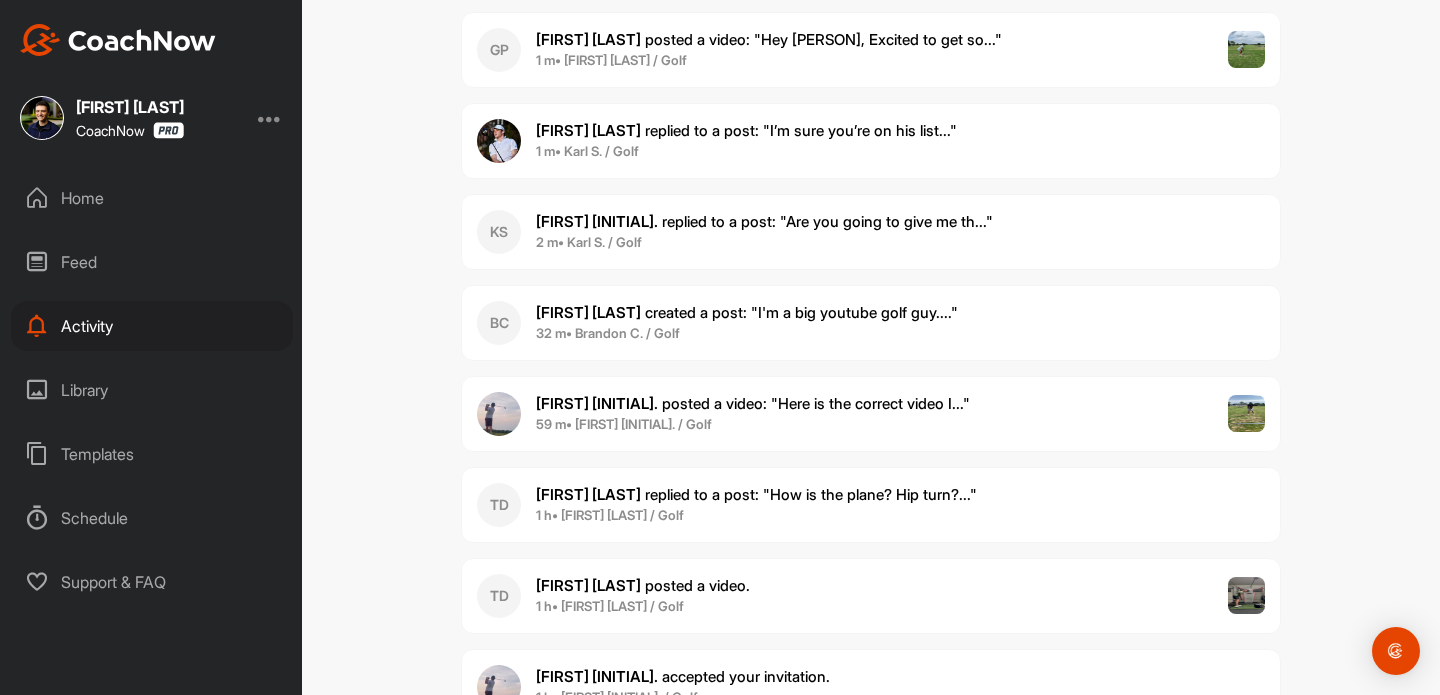 scroll, scrollTop: 343, scrollLeft: 0, axis: vertical 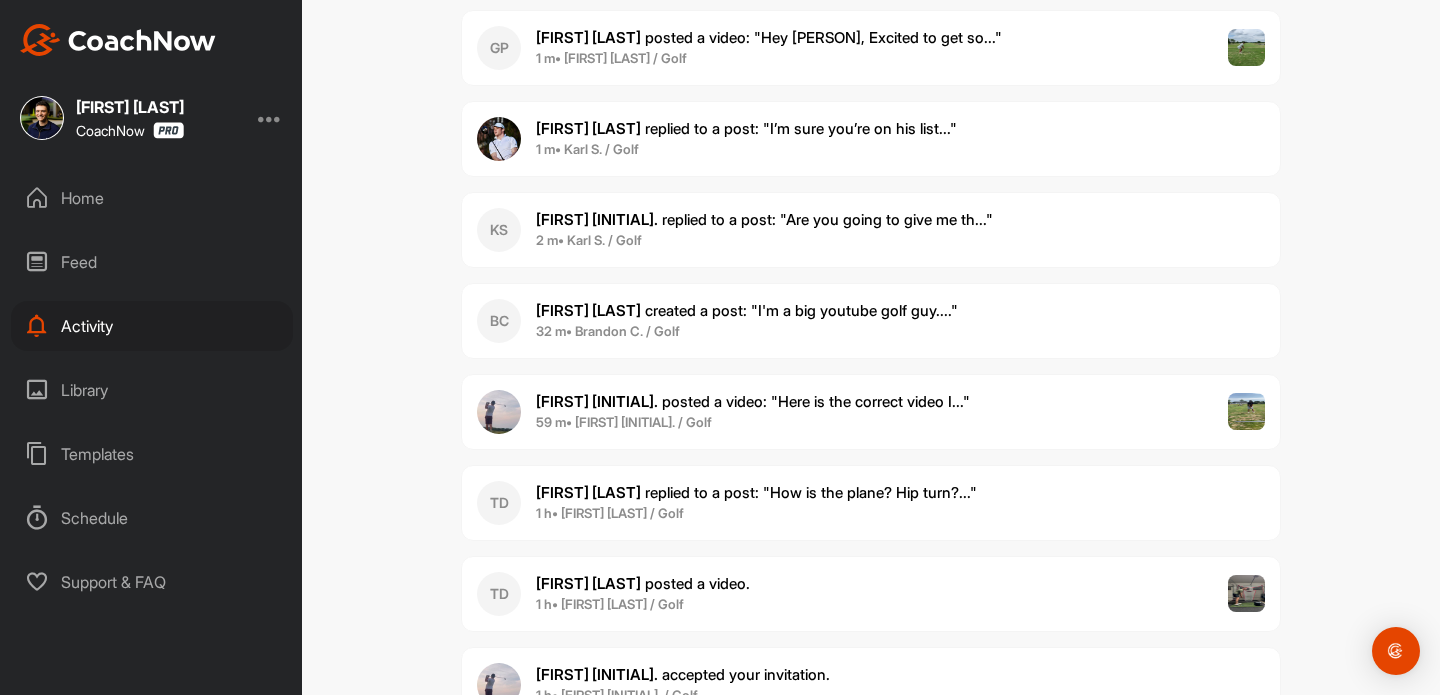 click on "2 m • [PERSON] [INITIAL] / Golf" at bounding box center (764, 241) 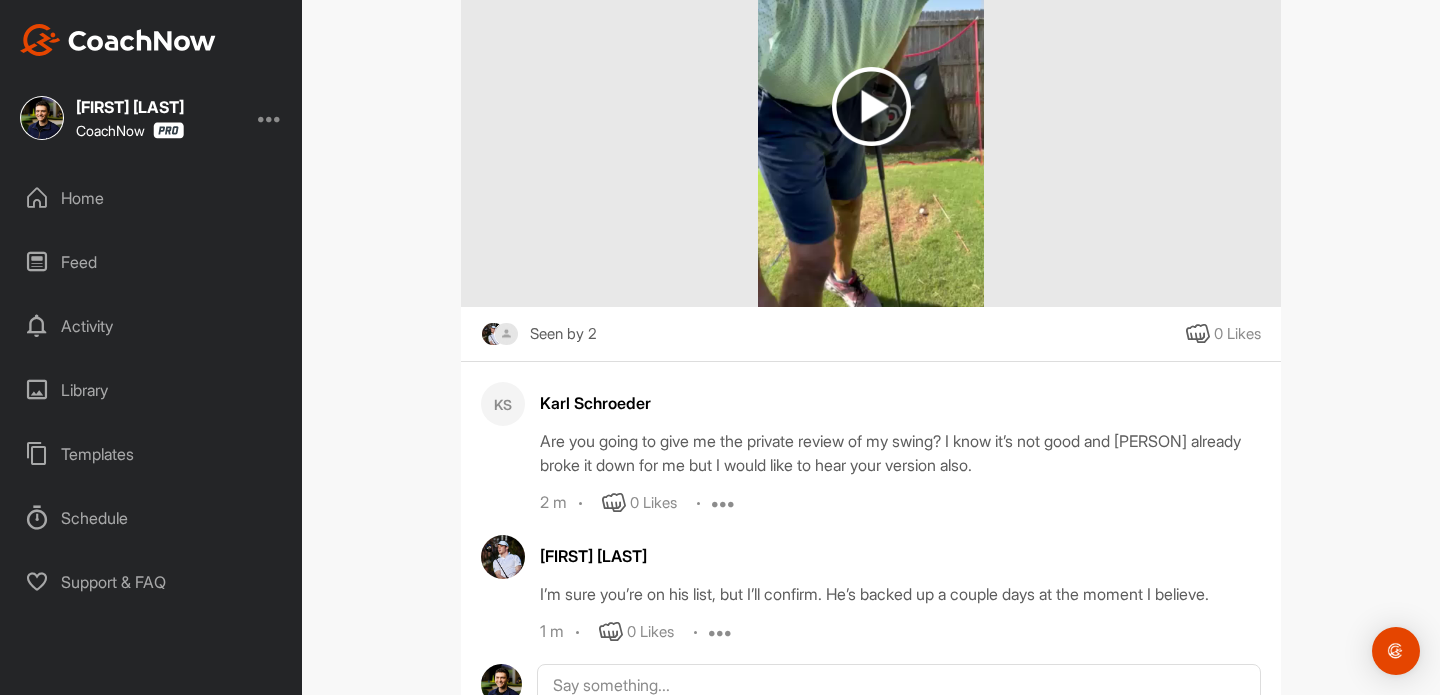 scroll, scrollTop: 441, scrollLeft: 0, axis: vertical 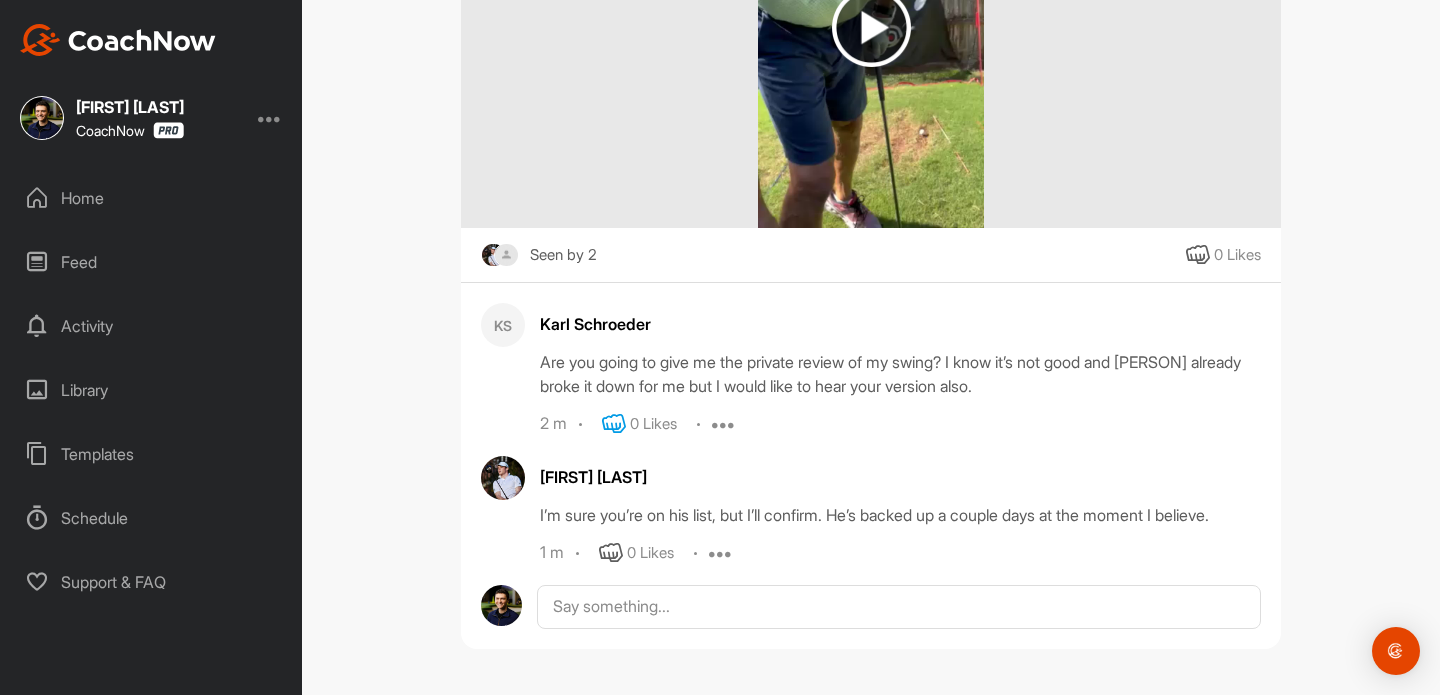 click at bounding box center [614, 424] 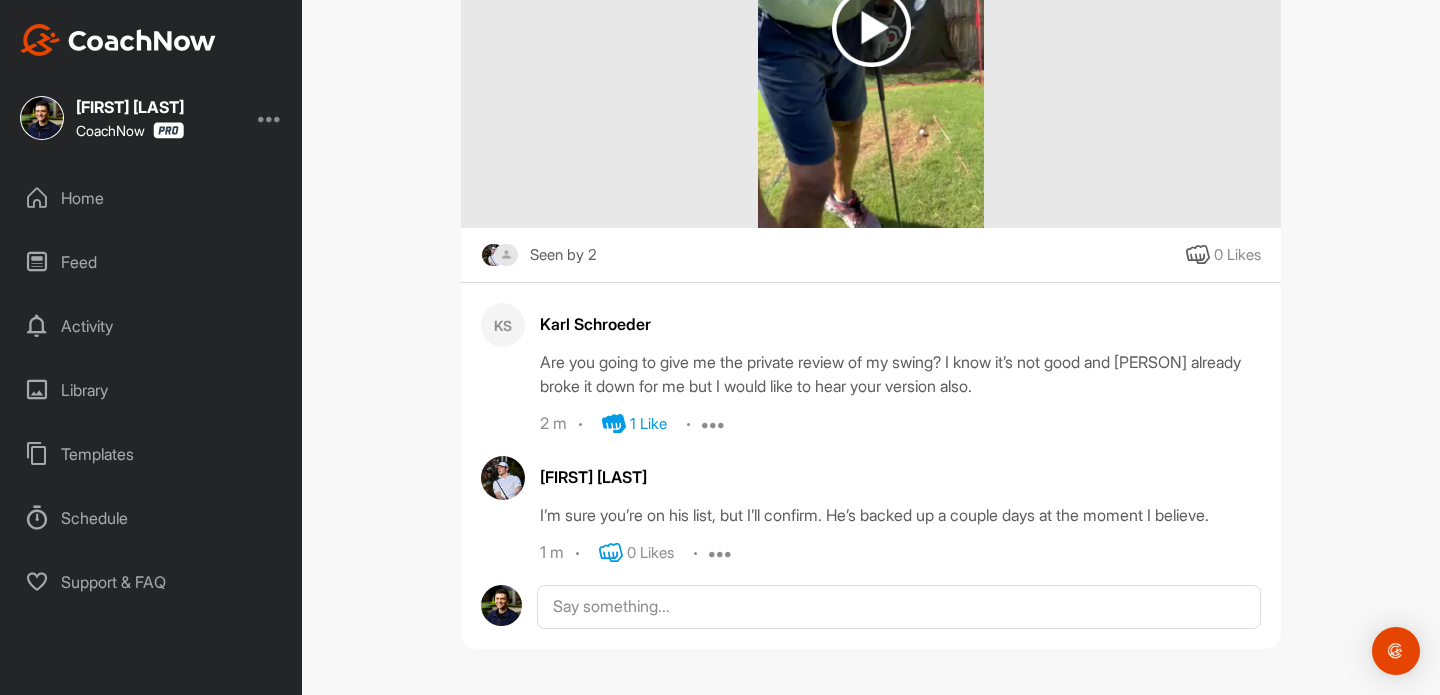 click at bounding box center (611, 553) 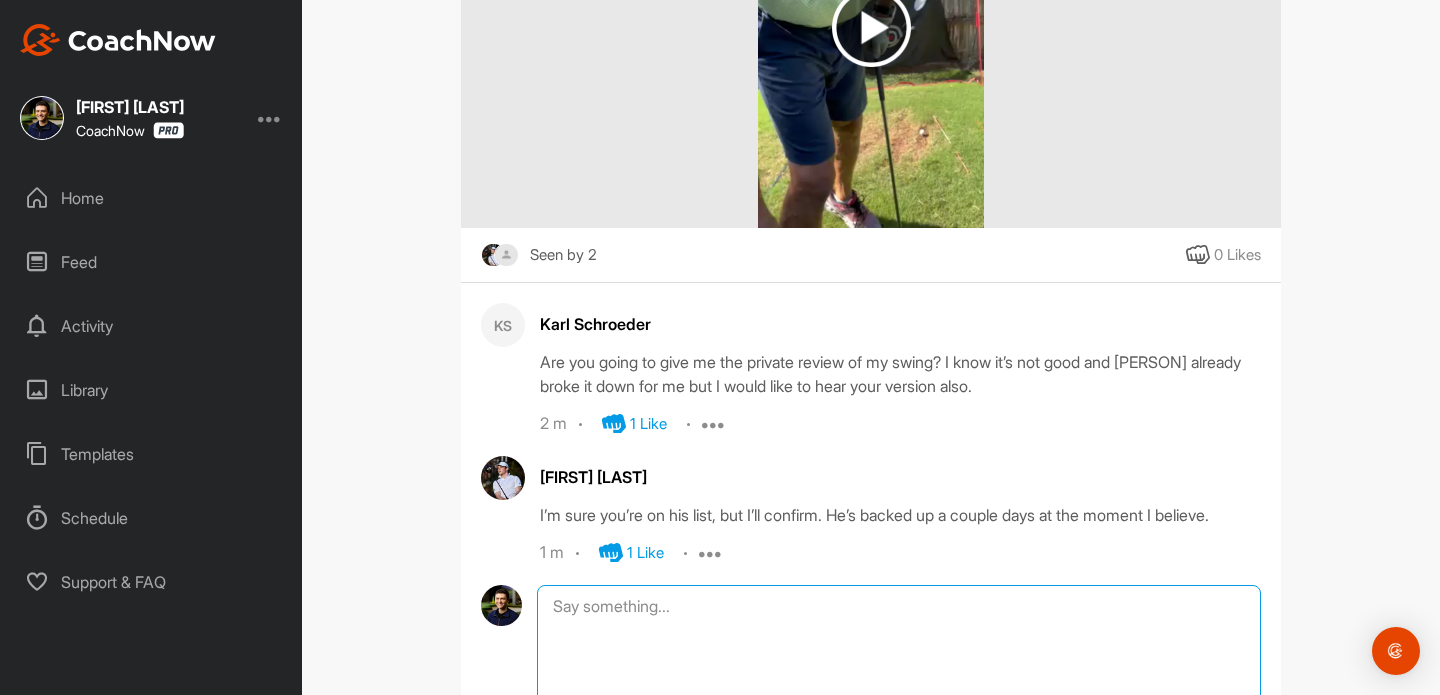 click at bounding box center (899, 685) 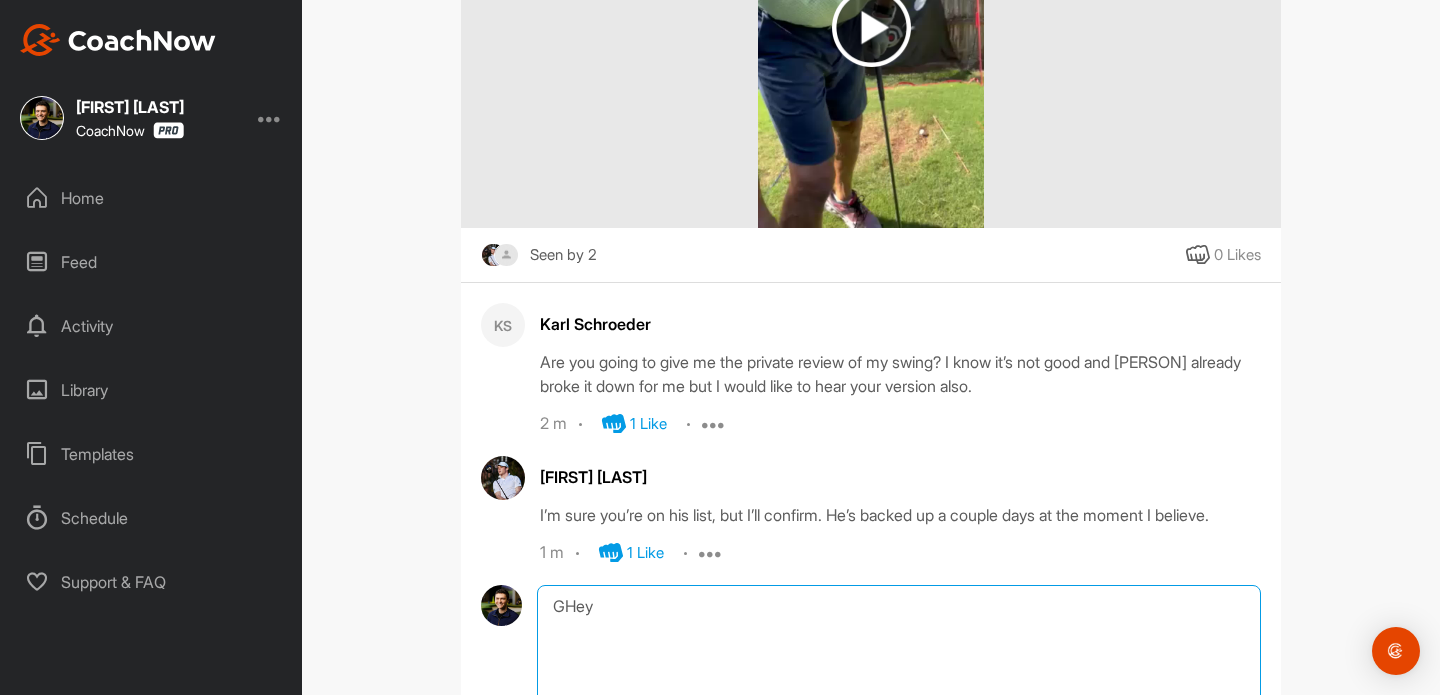 type on "GHe" 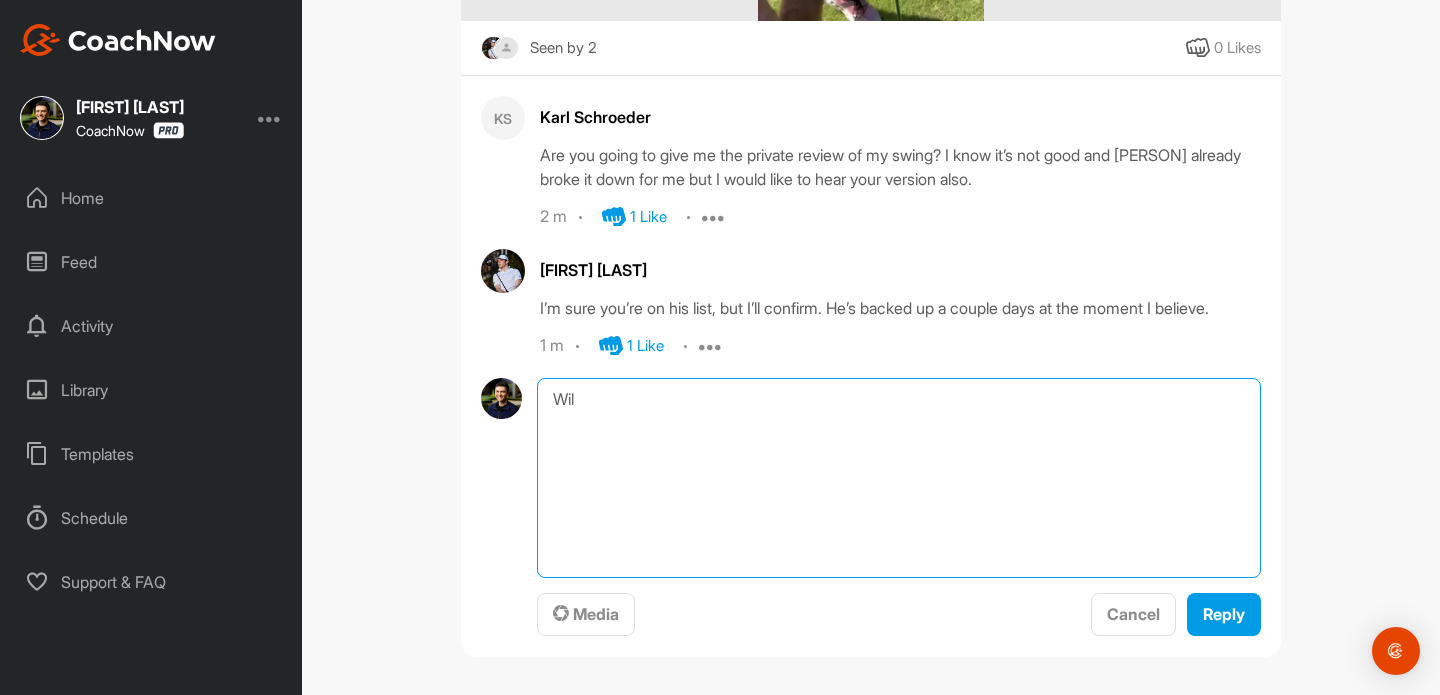 scroll, scrollTop: 650, scrollLeft: 0, axis: vertical 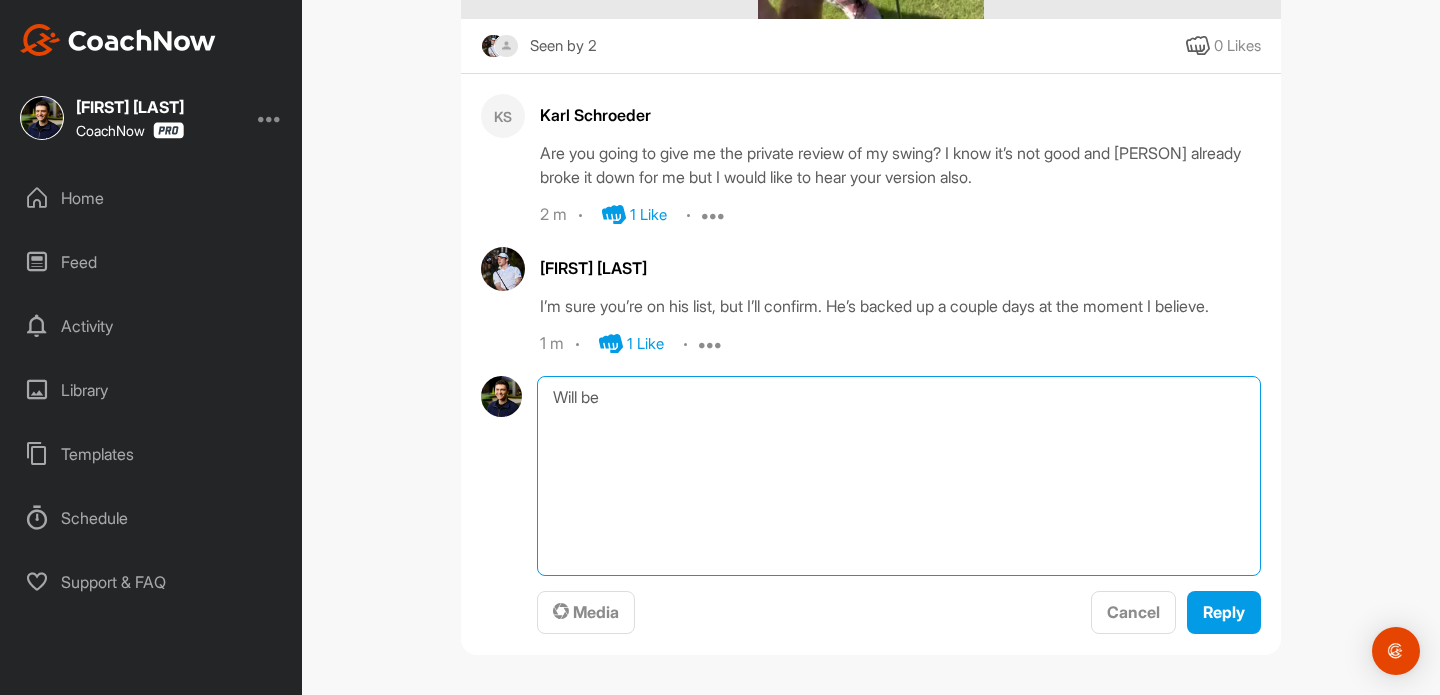 type on "Will be" 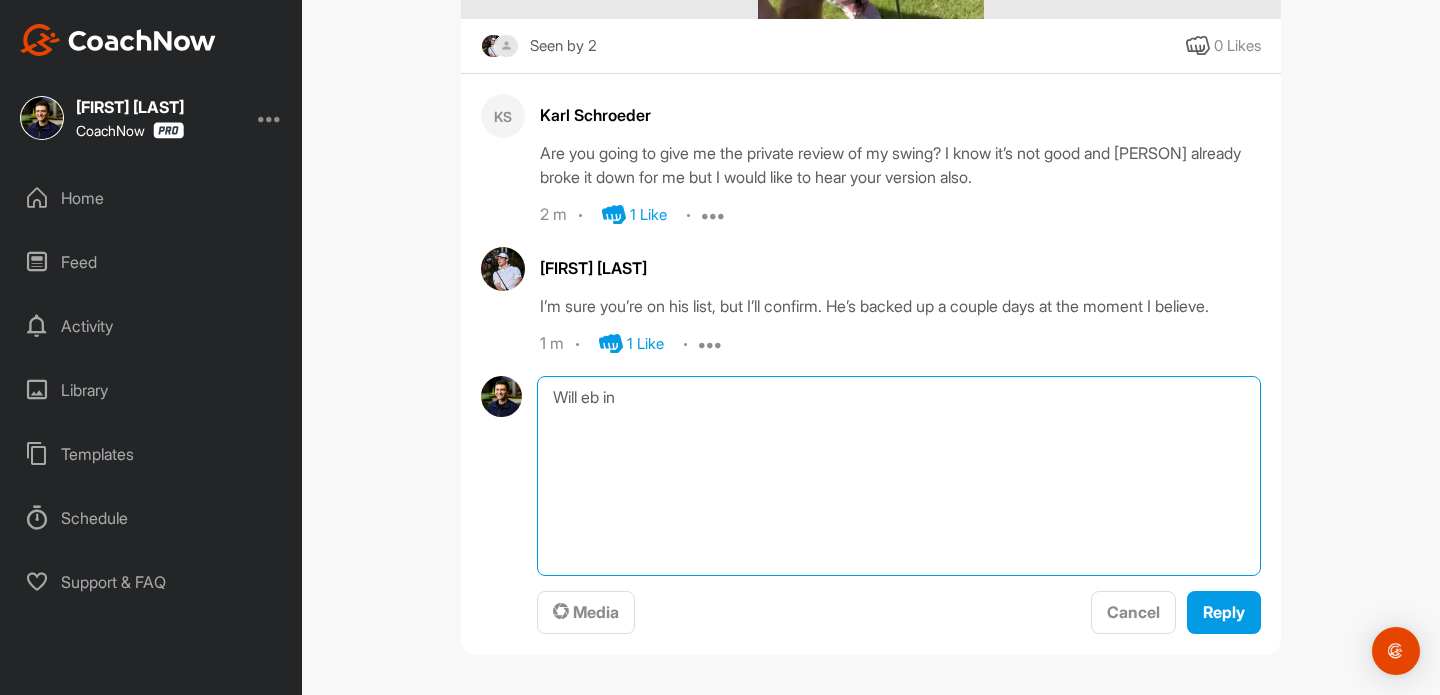 type on "Will eb i" 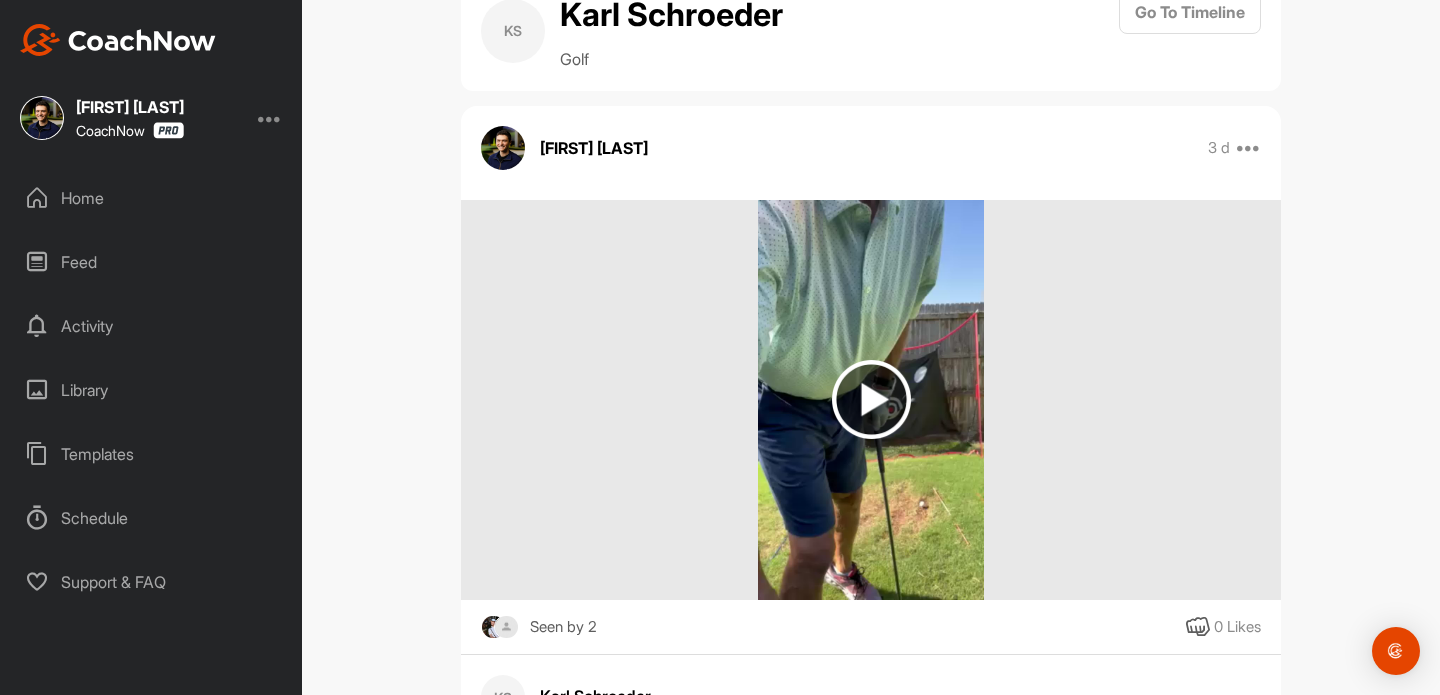 scroll, scrollTop: 16, scrollLeft: 0, axis: vertical 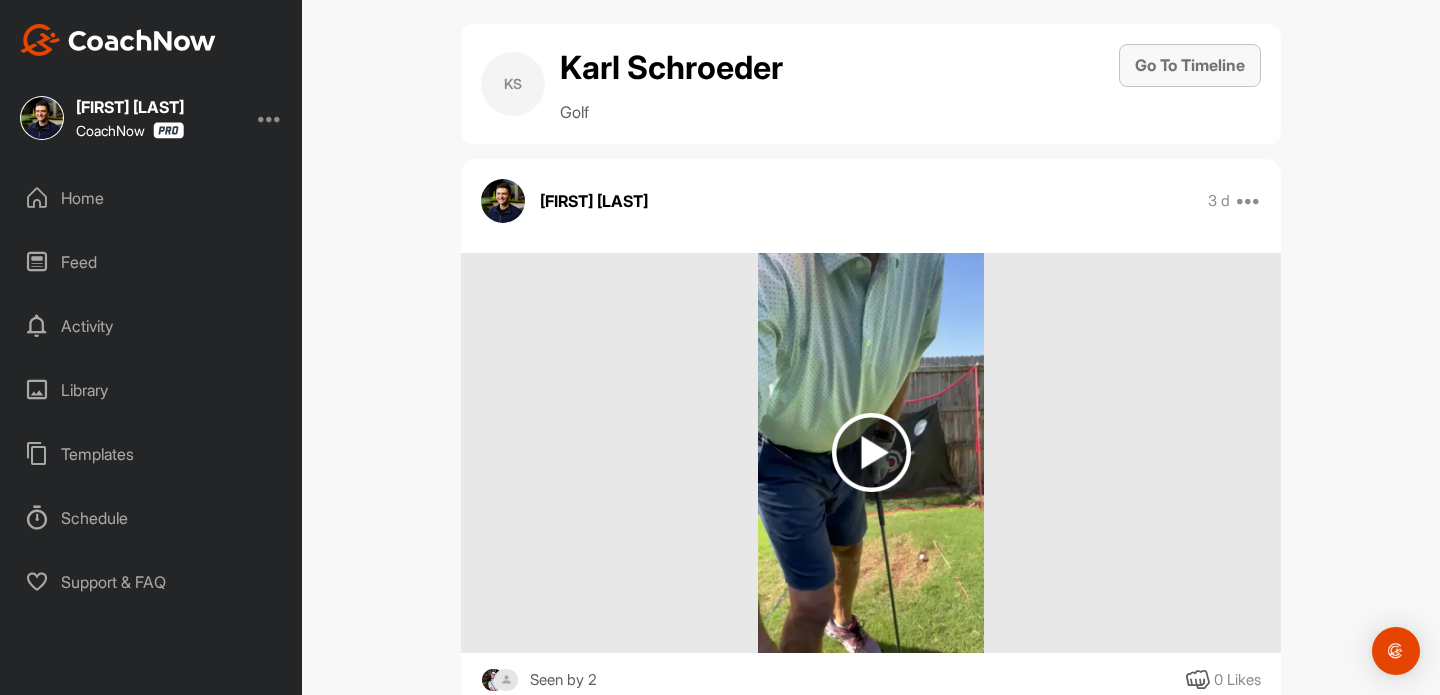 type on "Will have it completed tomorrow, [NAME]!" 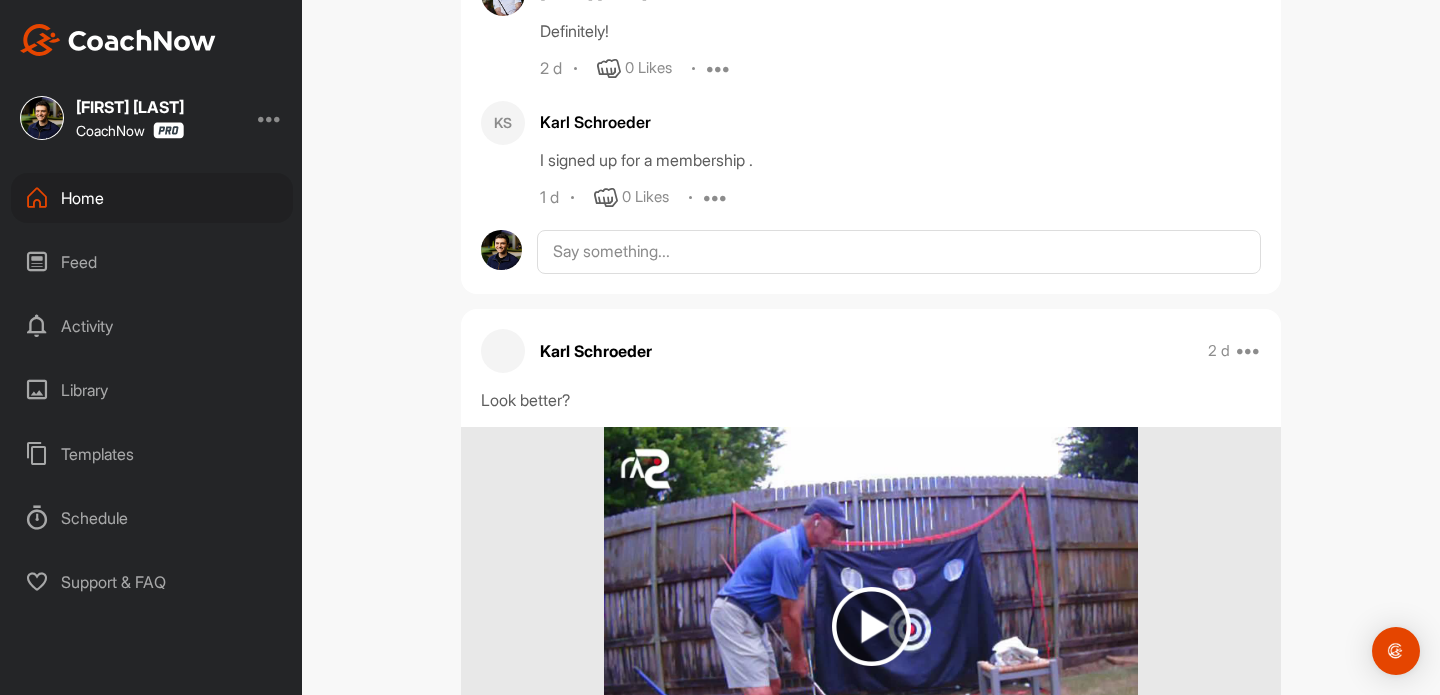 scroll, scrollTop: 2139, scrollLeft: 0, axis: vertical 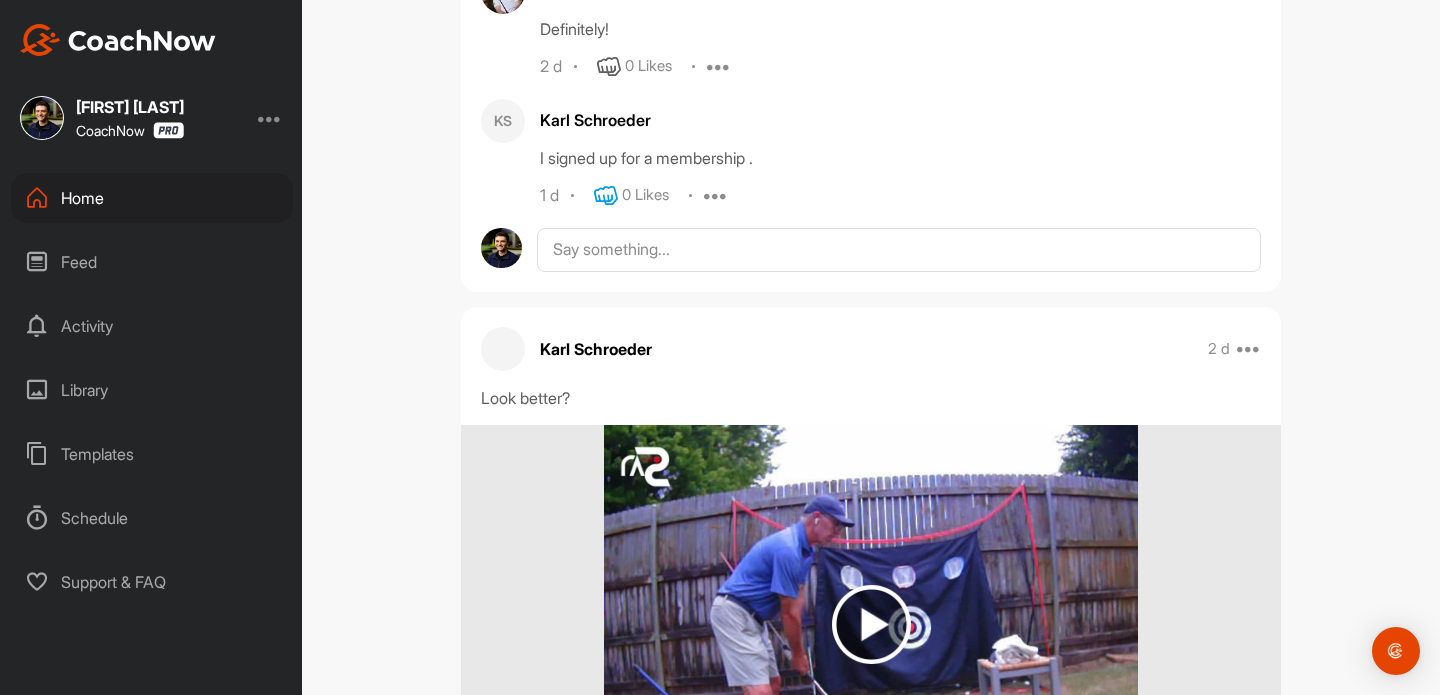 click at bounding box center [606, 196] 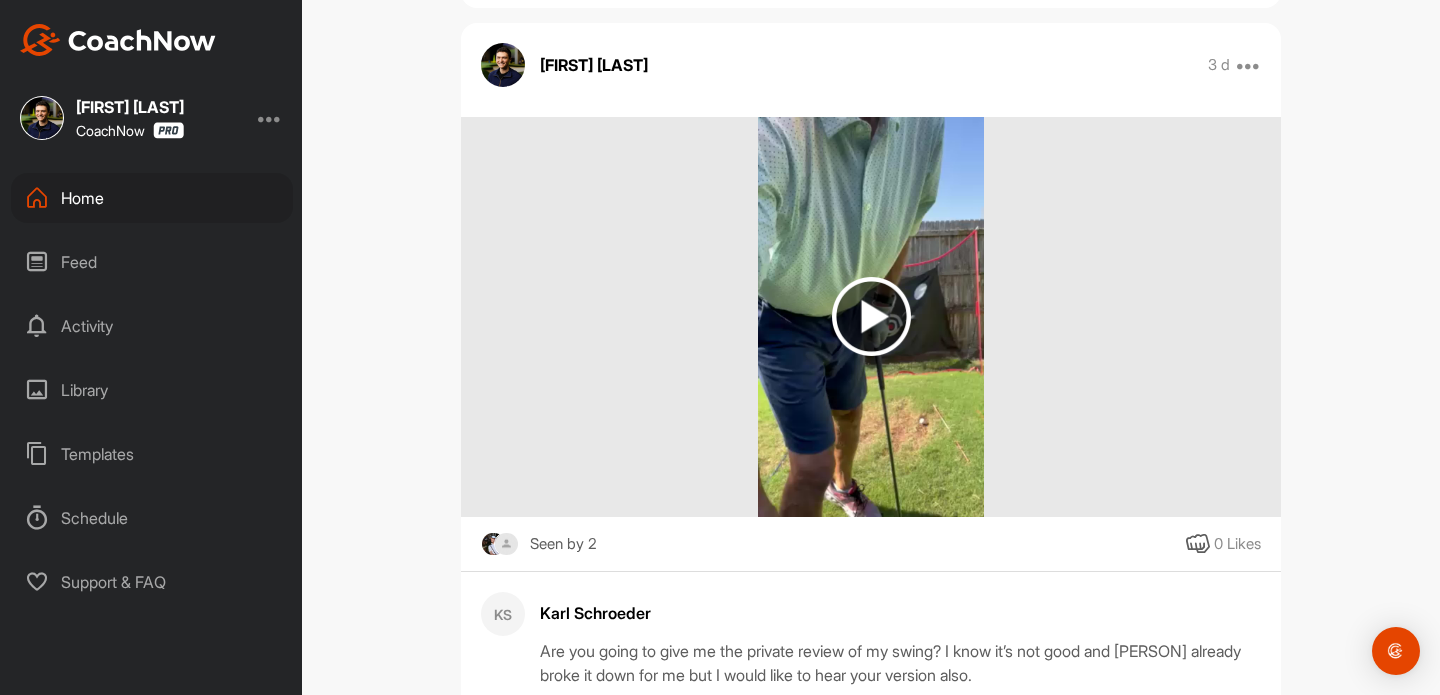 scroll, scrollTop: 6820, scrollLeft: 0, axis: vertical 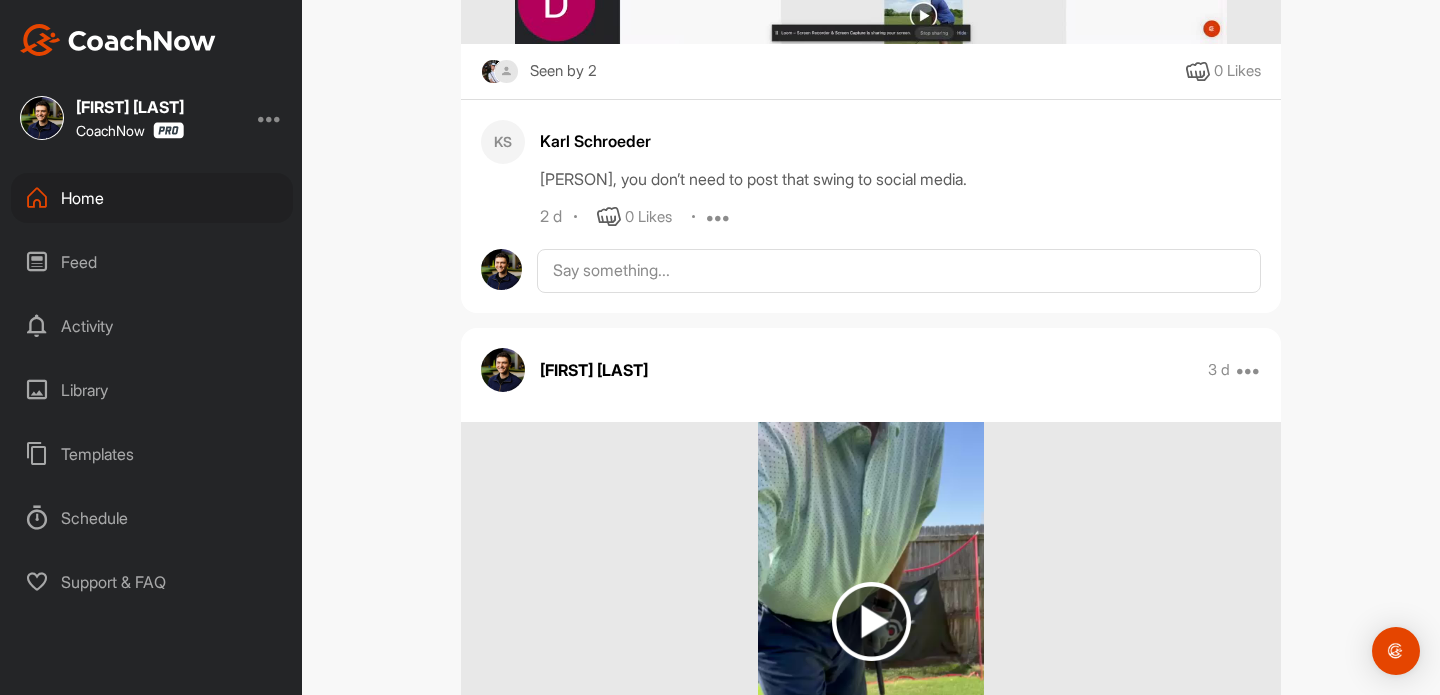 click on "2 d 0 Likes Report Delete" at bounding box center (900, 217) 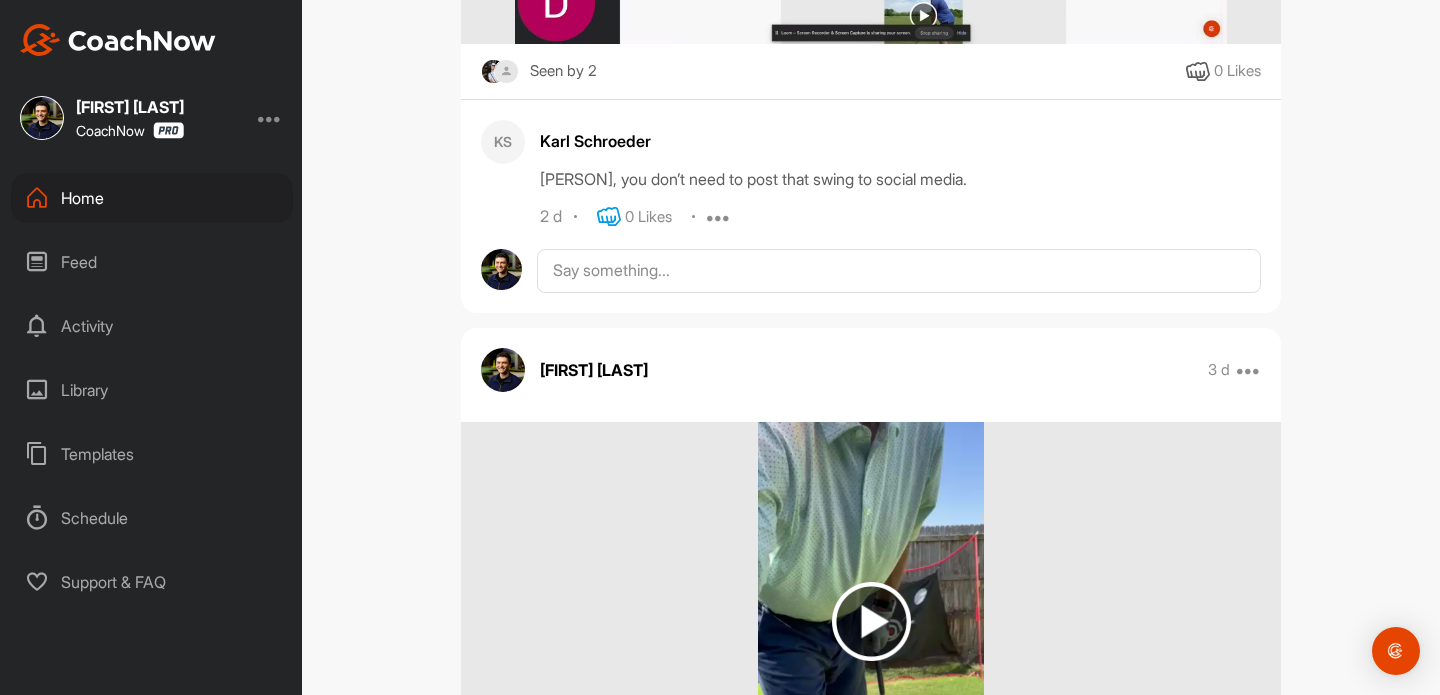 click at bounding box center (609, 217) 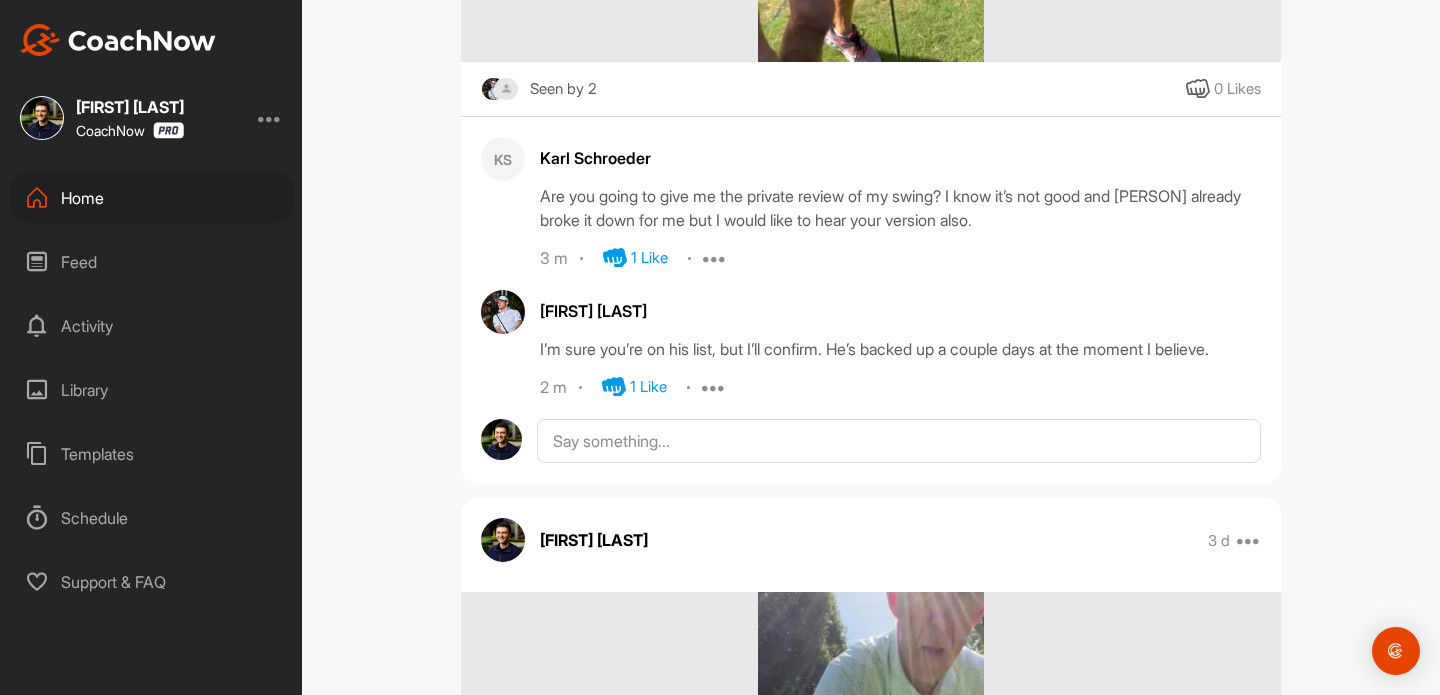 scroll, scrollTop: 7614, scrollLeft: 0, axis: vertical 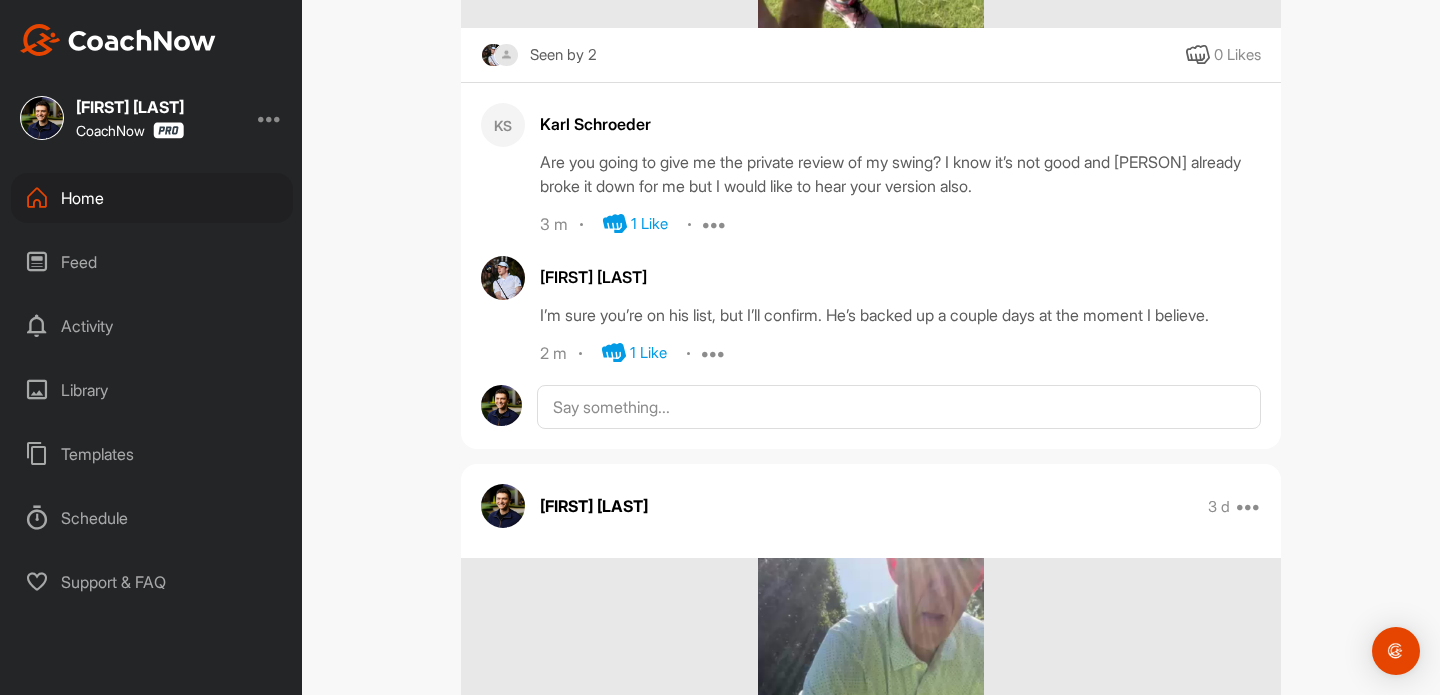 click on "[FIRST] [LAST]   3 d Move to ... Copy to ... Edit Edit Tags Pin to top Delete Seen by 2 0 Likes KS [FIRST] [LAST] Are you going to give me the private review of my swing? I know it’s not good and [FIRST] already broke it down for me but I would like to hear your version also. 3 m 1 Like Report Delete [FIRST] [LAST] I’m sure you’re on his list, but I’ll confirm. He’s backed up a couple days at the moment I believe.  2 m 1 Like Report Delete" at bounding box center (871, -8) 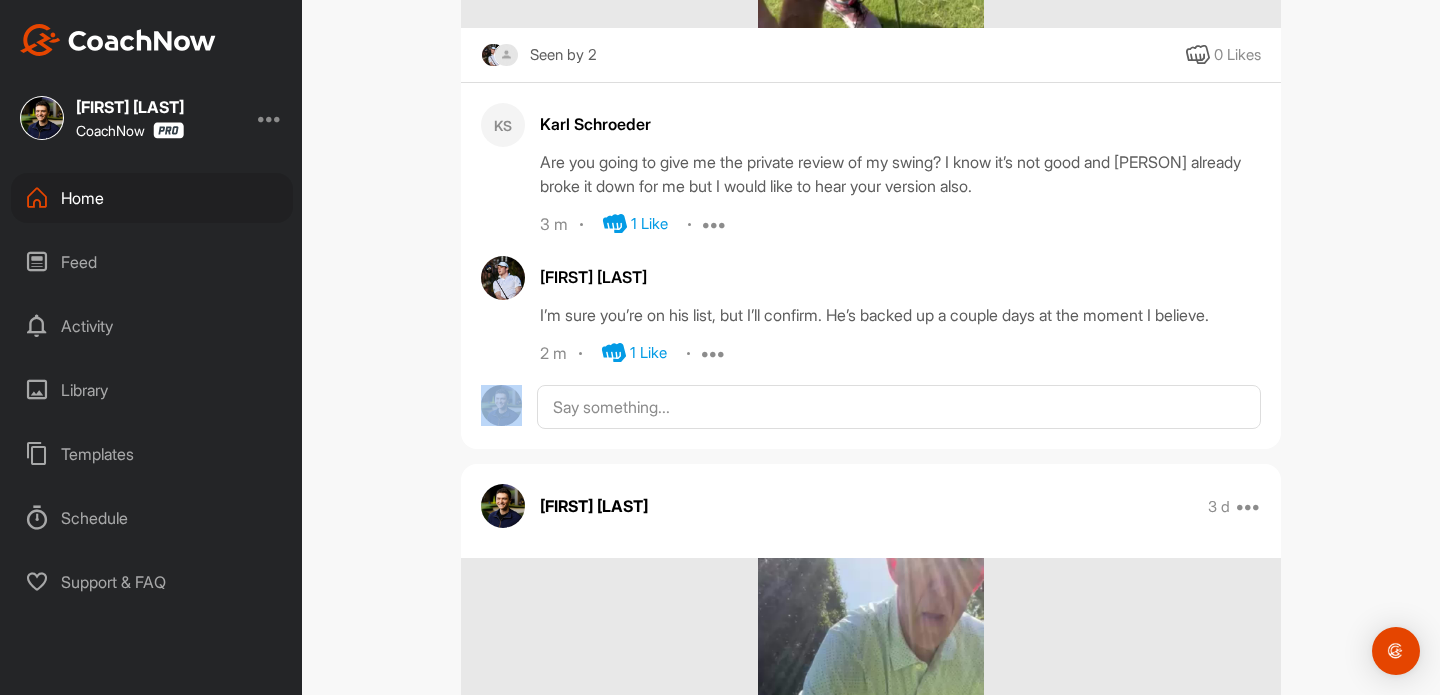 click on "[FIRST] [LAST]   3 d Move to ... Copy to ... Edit Edit Tags Pin to top Delete Seen by 2 0 Likes KS [FIRST] [LAST] Are you going to give me the private review of my swing? I know it’s not good and [FIRST] already broke it down for me but I would like to hear your version also. 3 m 1 Like Report Delete [FIRST] [LAST] I’m sure you’re on his list, but I’ll confirm. He’s backed up a couple days at the moment I believe.  2 m 1 Like Report Delete" at bounding box center (871, -8) 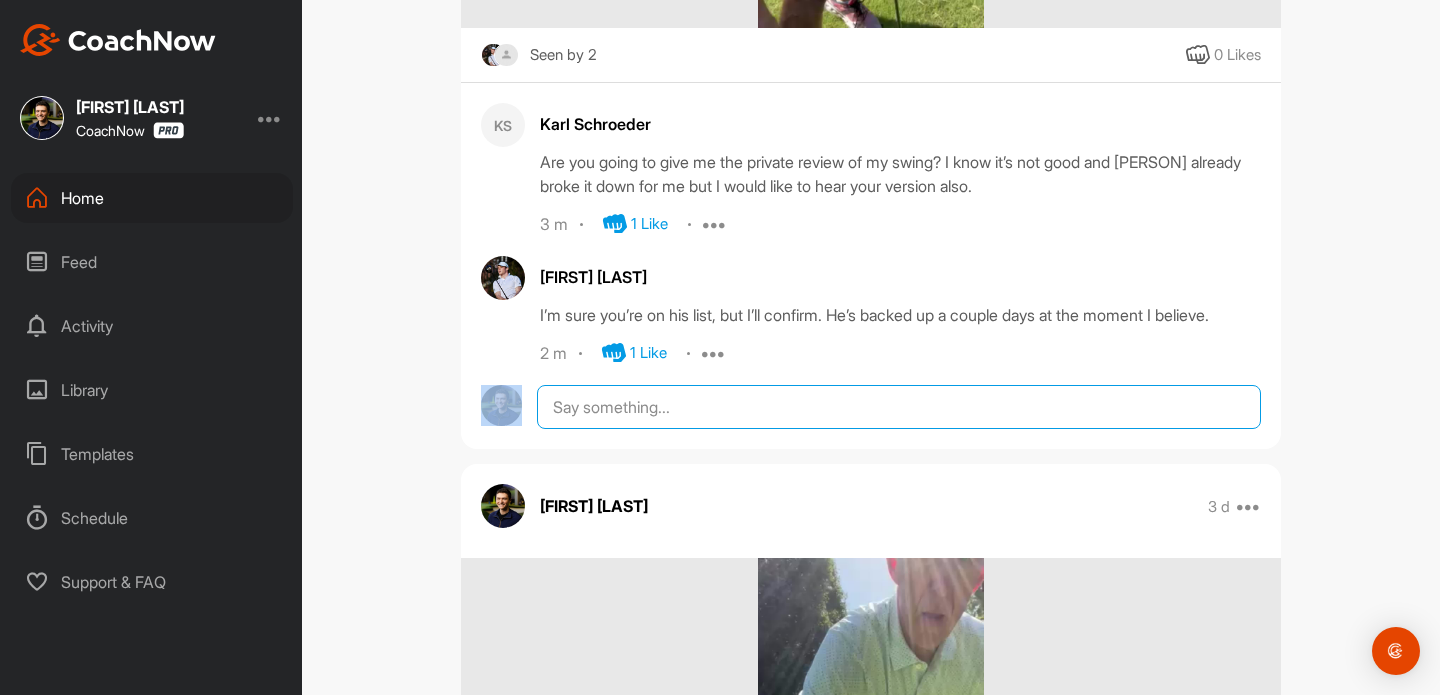 click at bounding box center [899, 407] 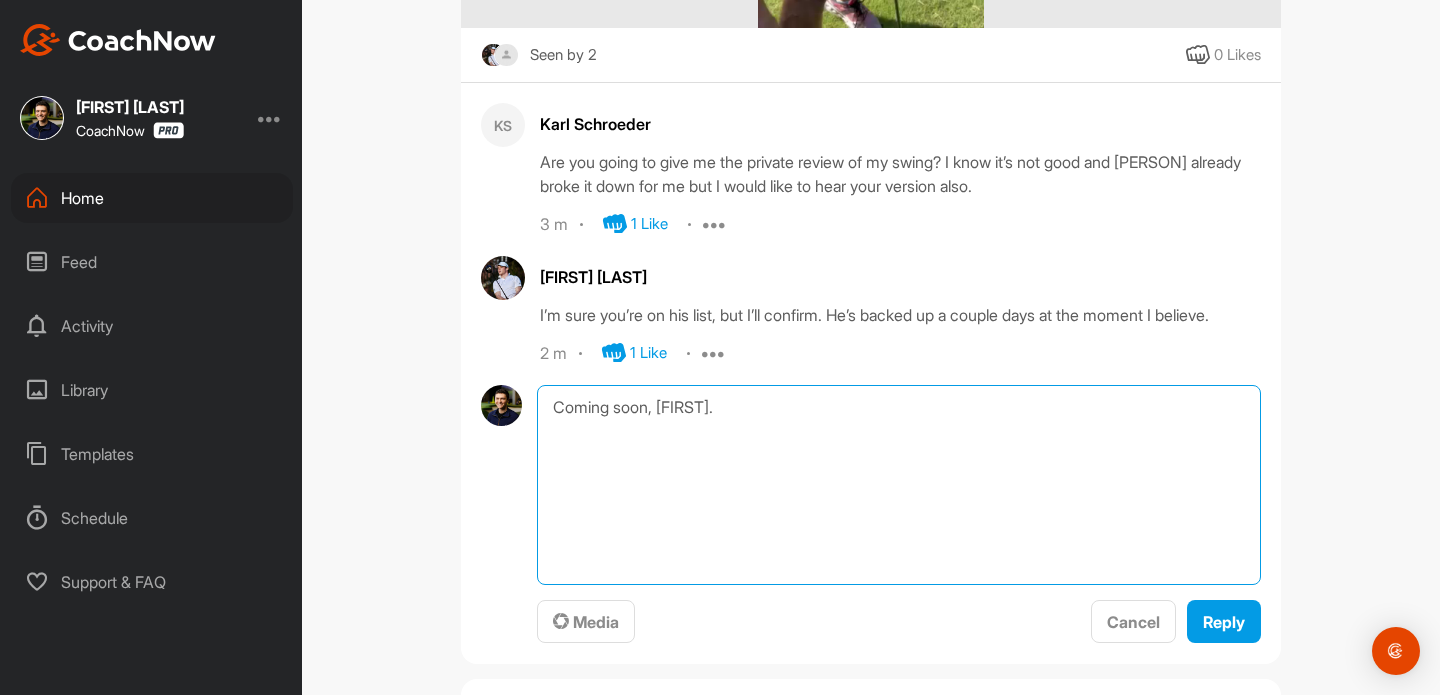 type on "Coming soon, [FIRST]." 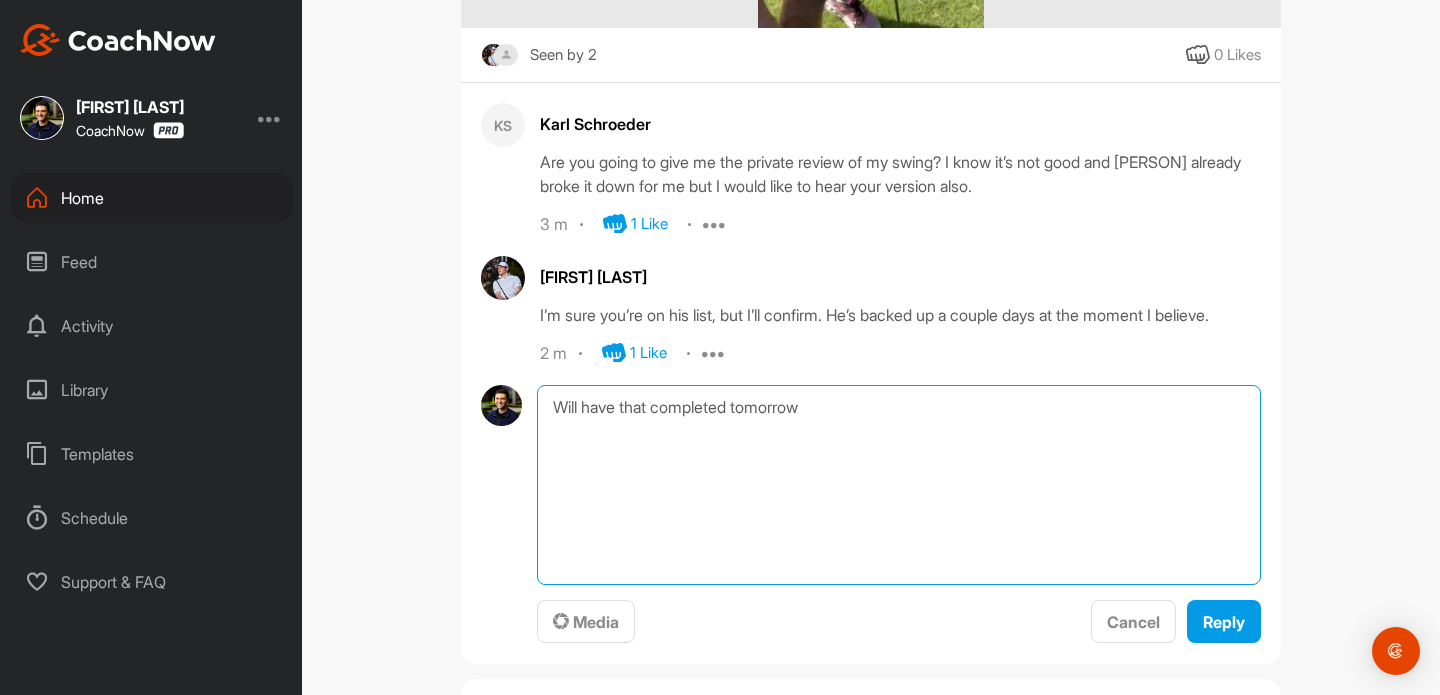 type on "Will have that completed tomorrow" 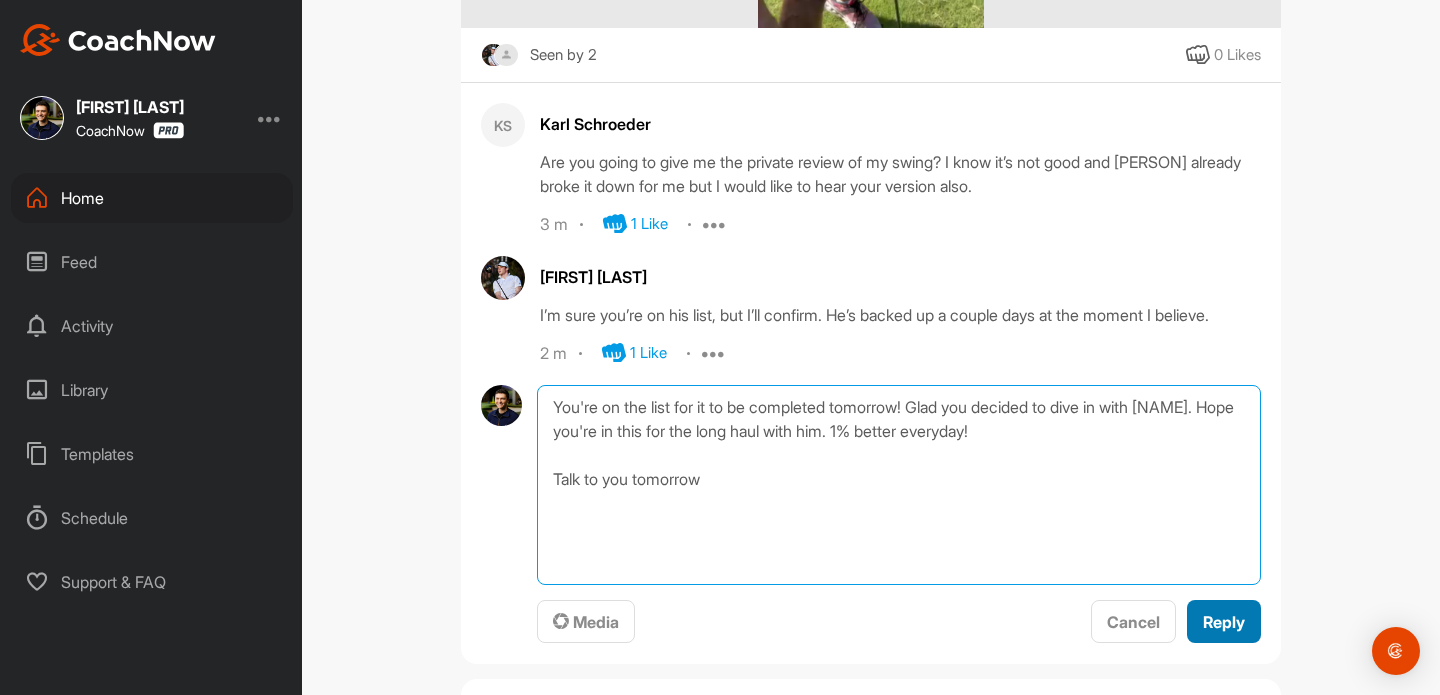 type on "You're on the list for it to be completed tomorrow! Glad you decided to dive in with [NAME]. Hope you're in this for the long haul with him. 1% better everyday!
Talk to you tomorrow" 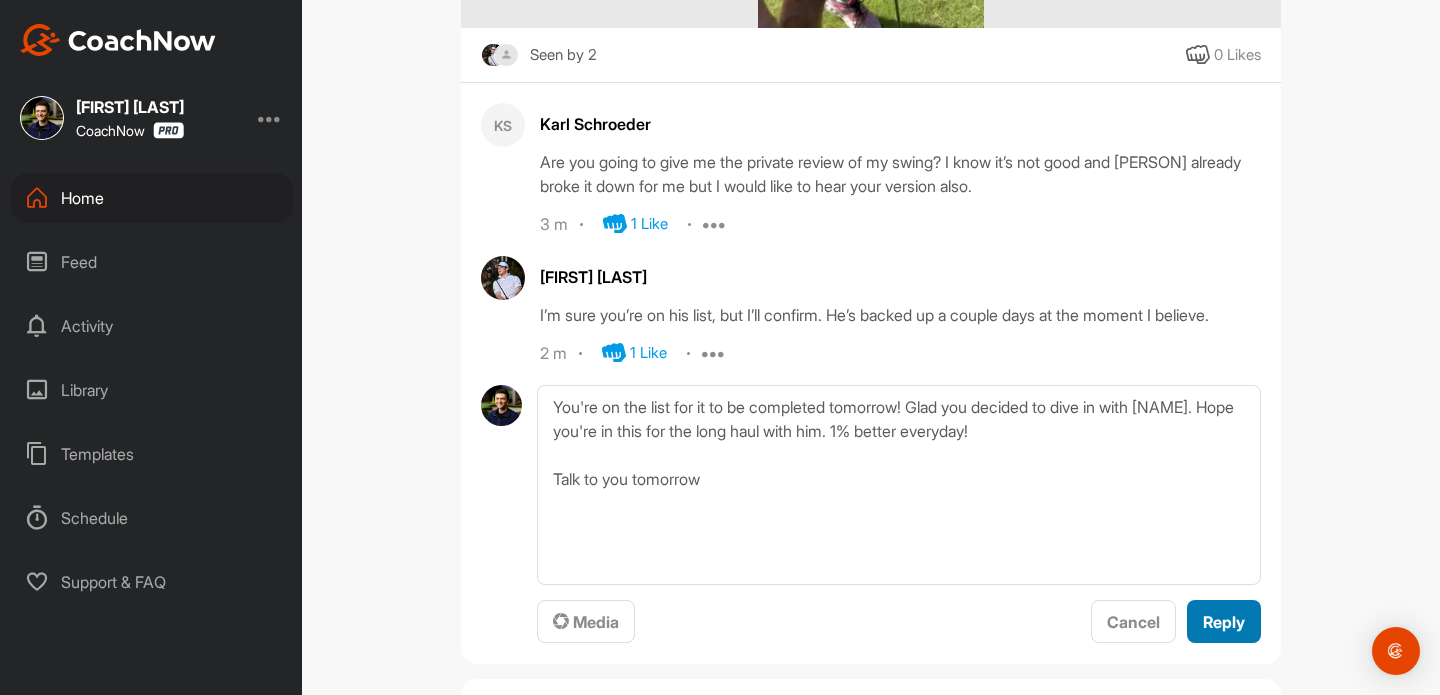 click on "Reply" at bounding box center (1224, 621) 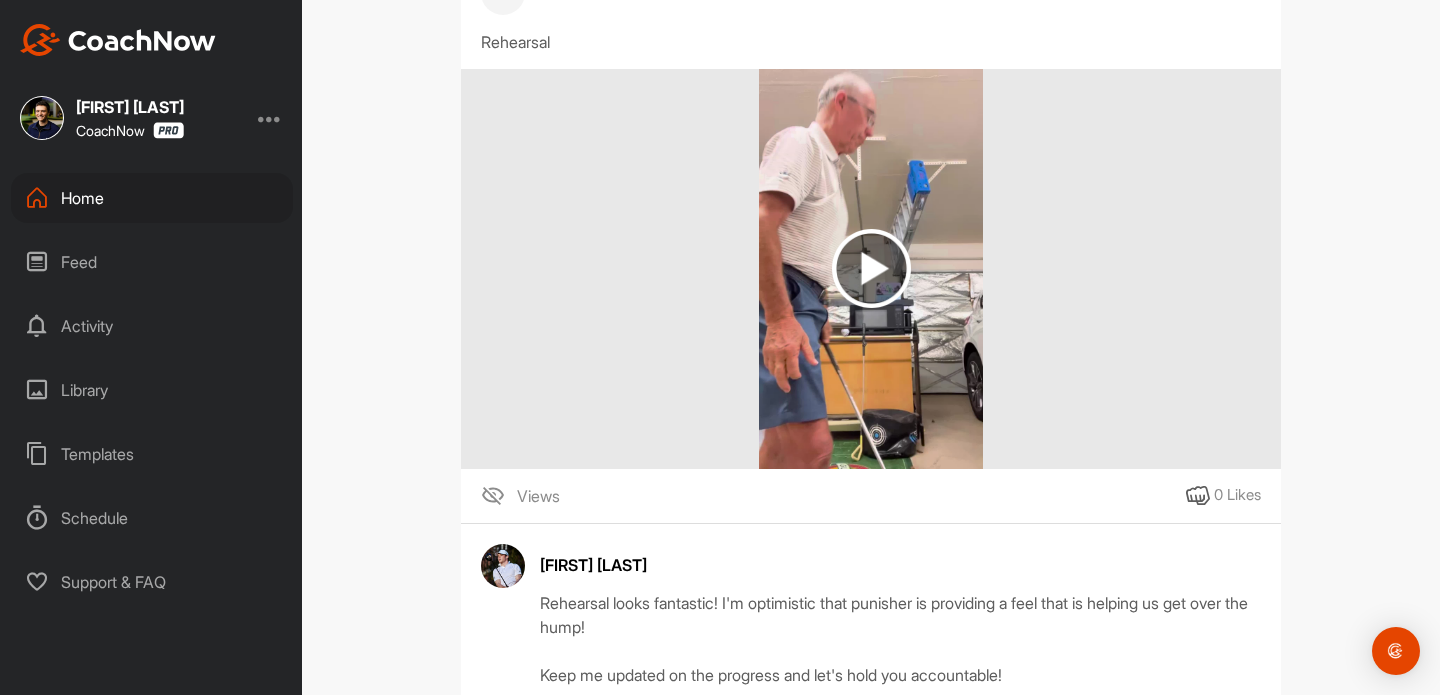 scroll, scrollTop: 399, scrollLeft: 0, axis: vertical 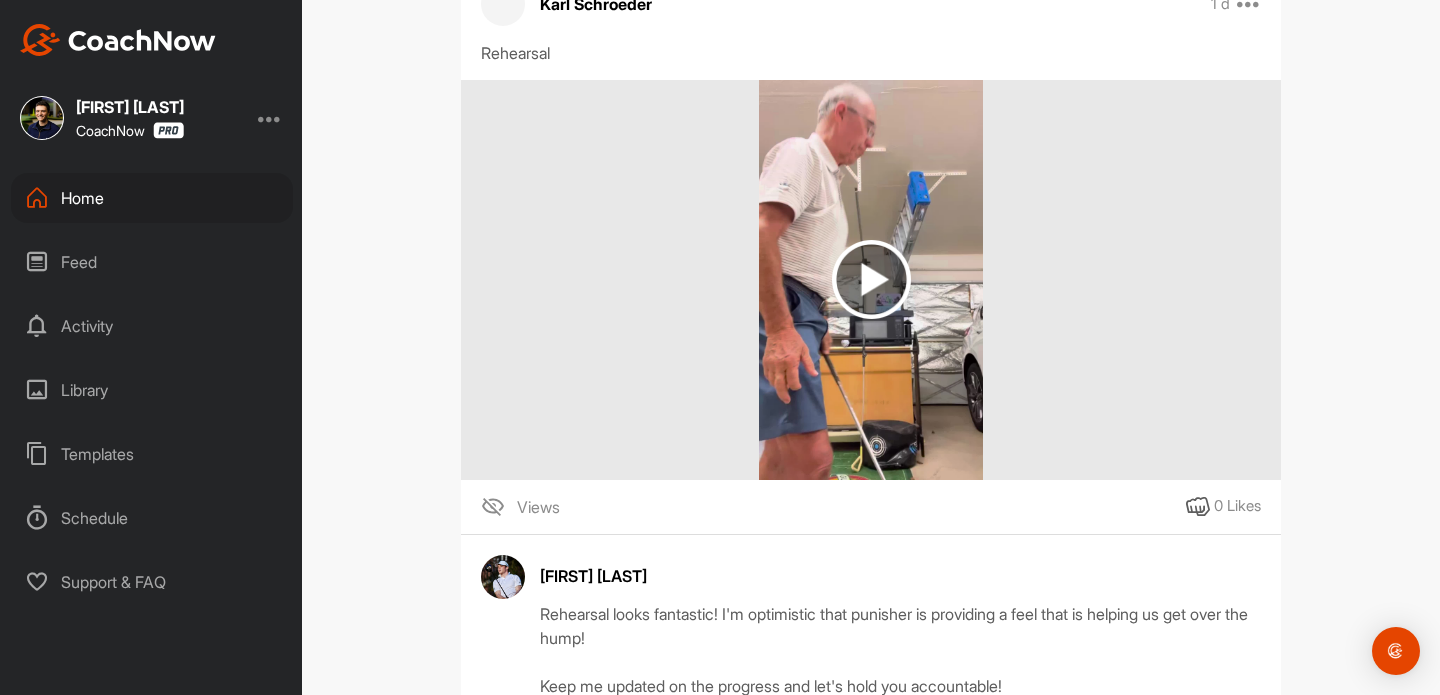 click at bounding box center [871, 279] 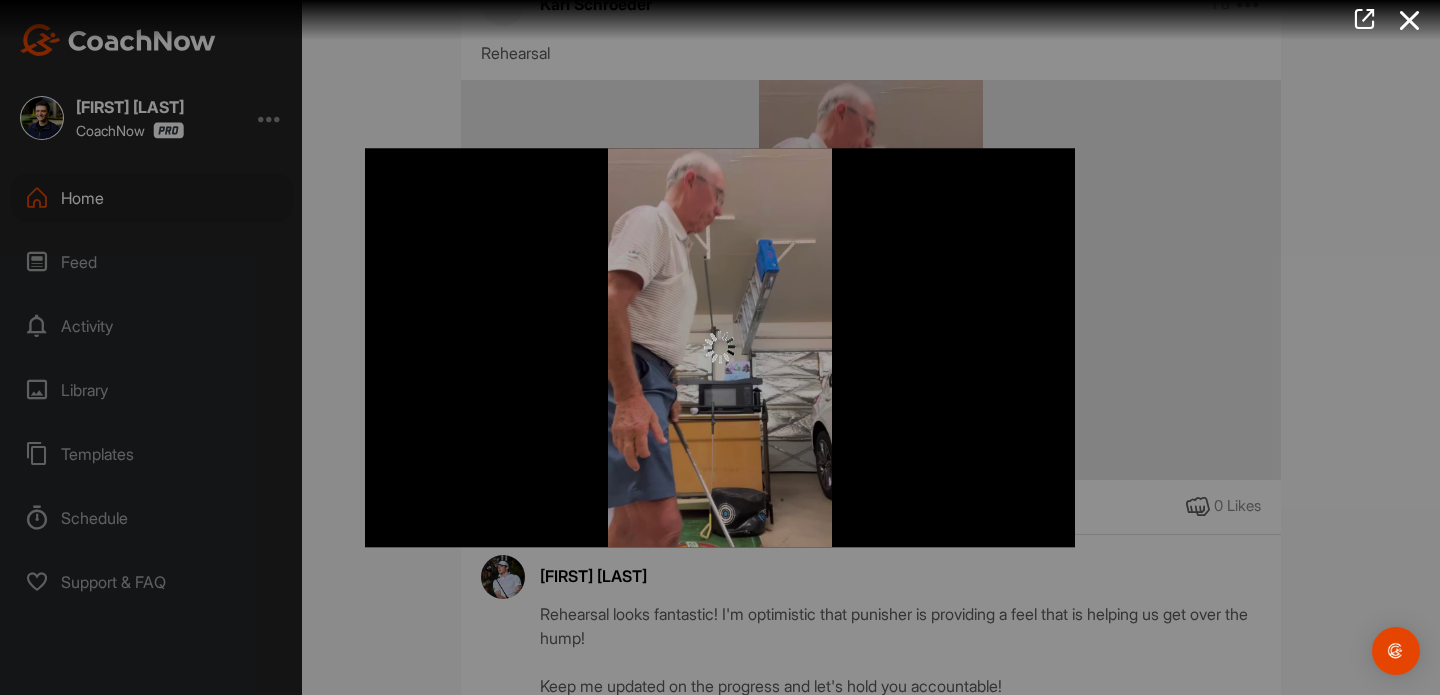 click at bounding box center (720, 347) 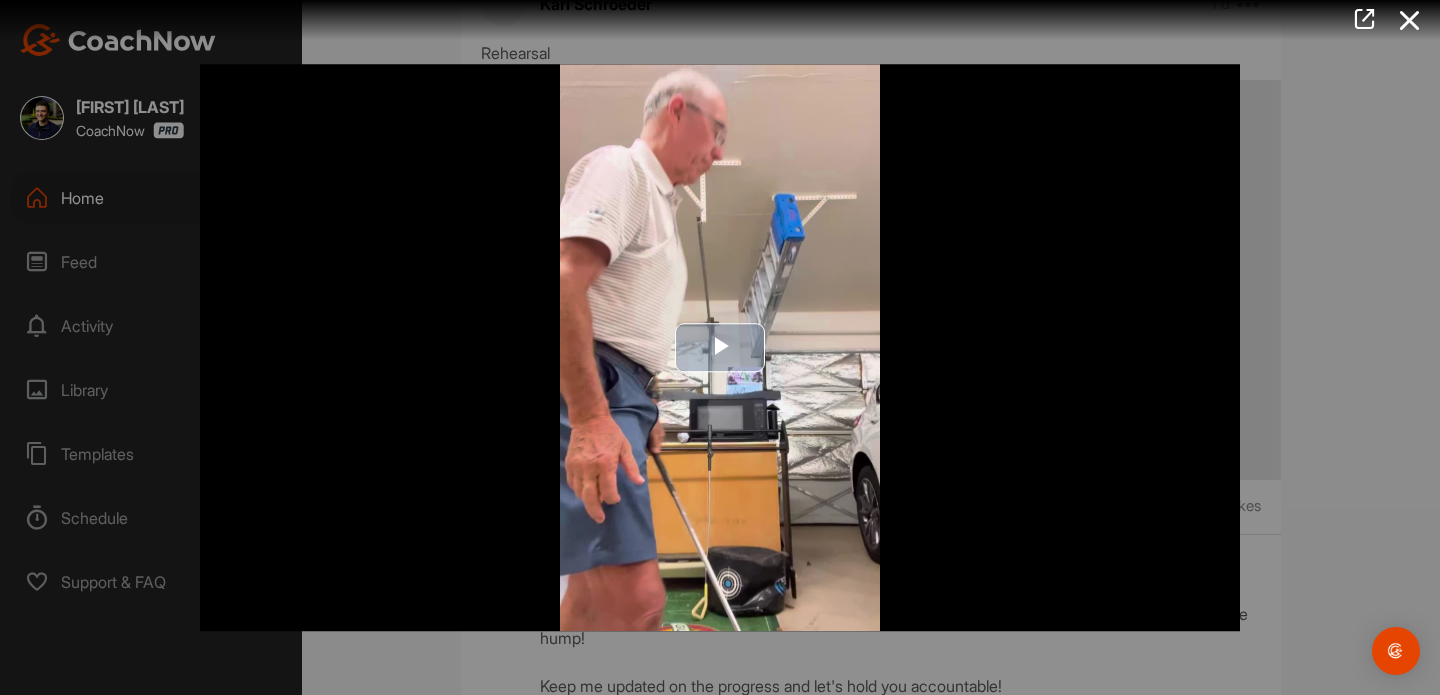 click at bounding box center (720, 348) 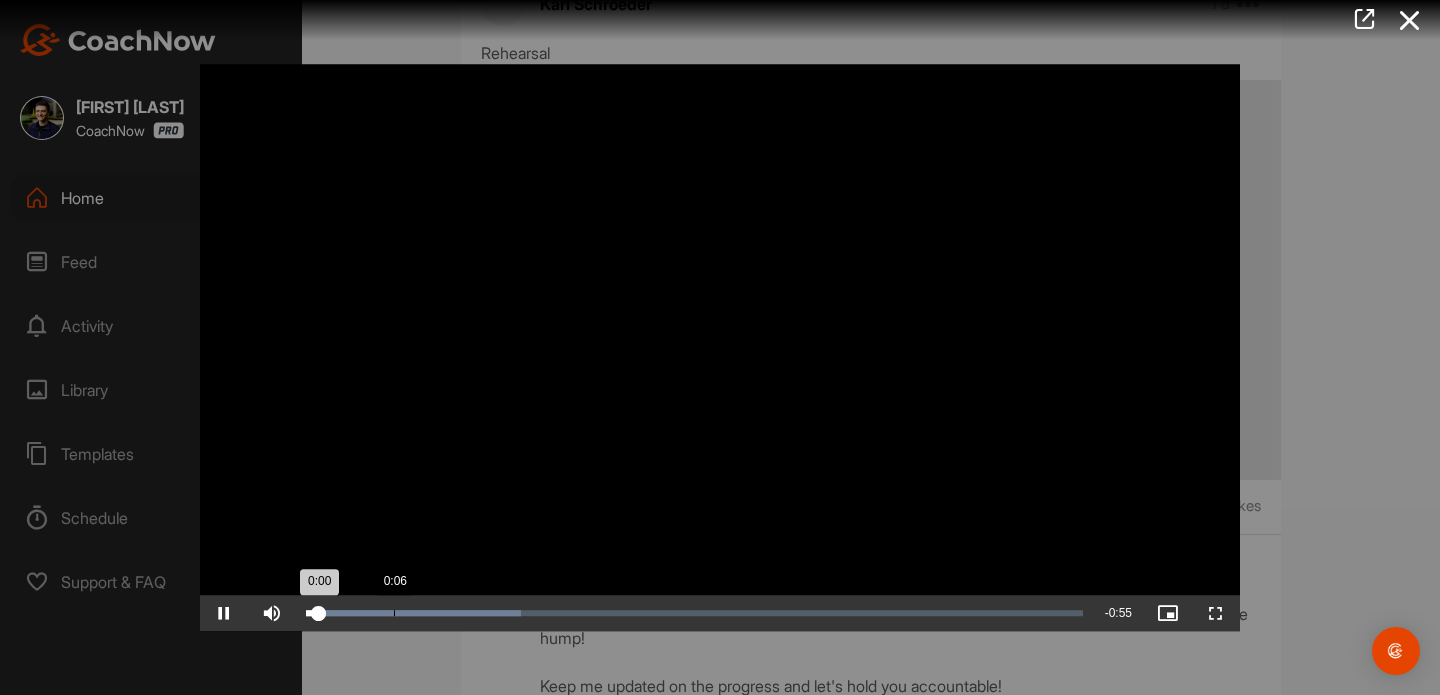 click on "Loaded : [PERCENTAGE]% 0:06 0:00" at bounding box center (694, 613) 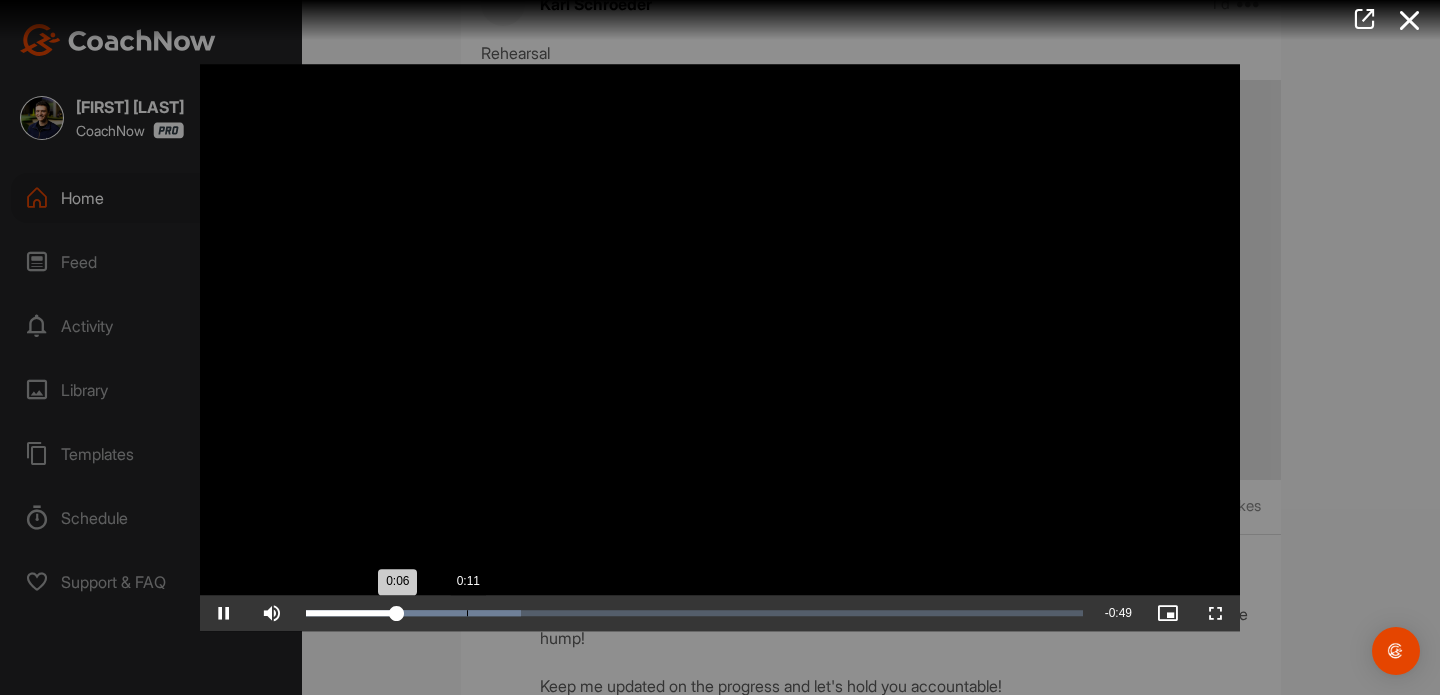 click on "Loaded :  27.70% 0:11 0:06" at bounding box center (694, 613) 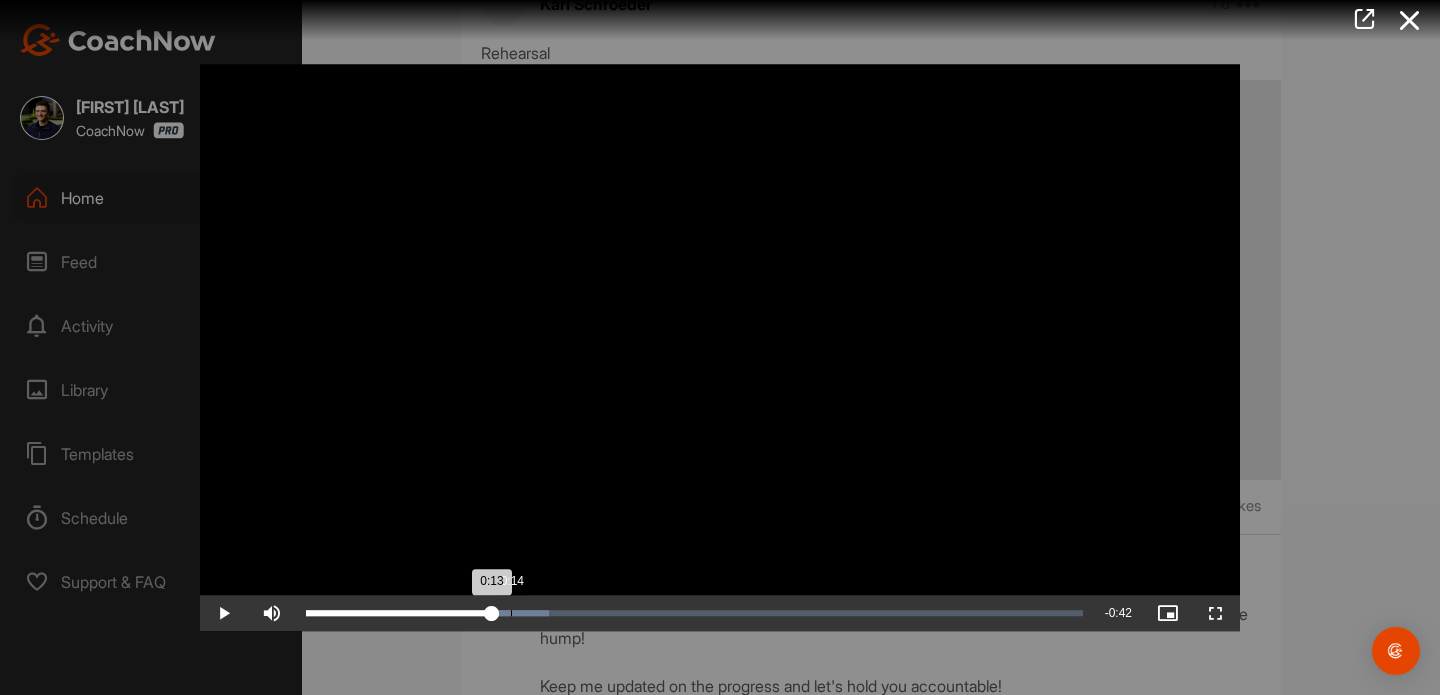 click on "Loaded :  31.25% 0:14 0:13" at bounding box center (694, 613) 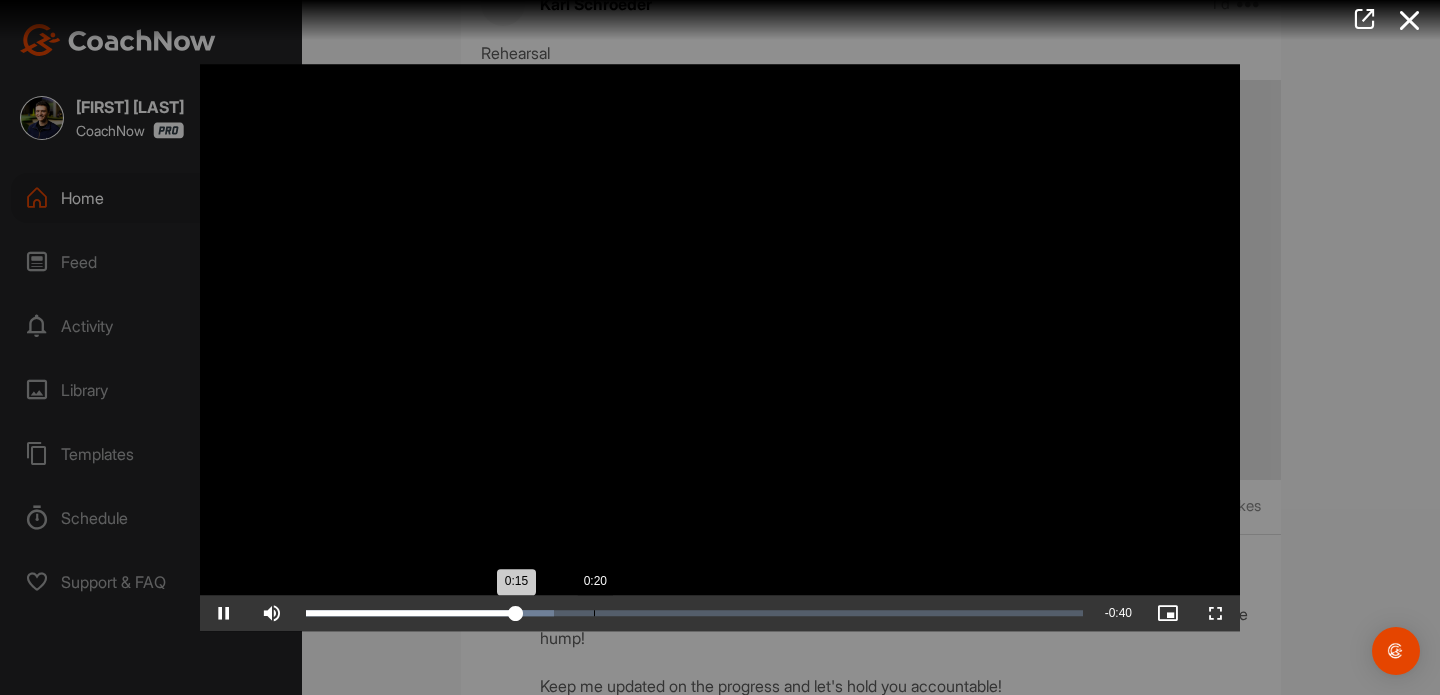 click on "Loaded :  31.97% 0:20 0:15" at bounding box center (694, 613) 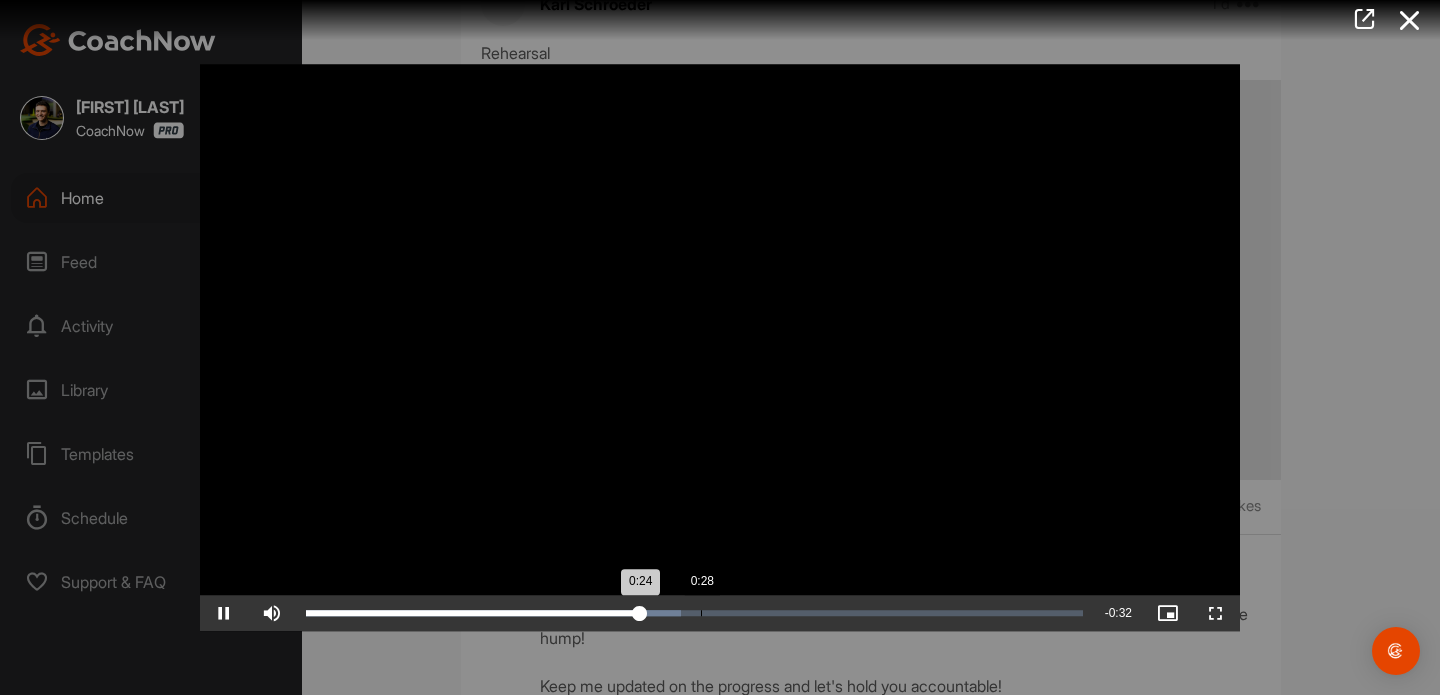 click on "Loaded :  48.27% 0:28 0:24" at bounding box center (694, 613) 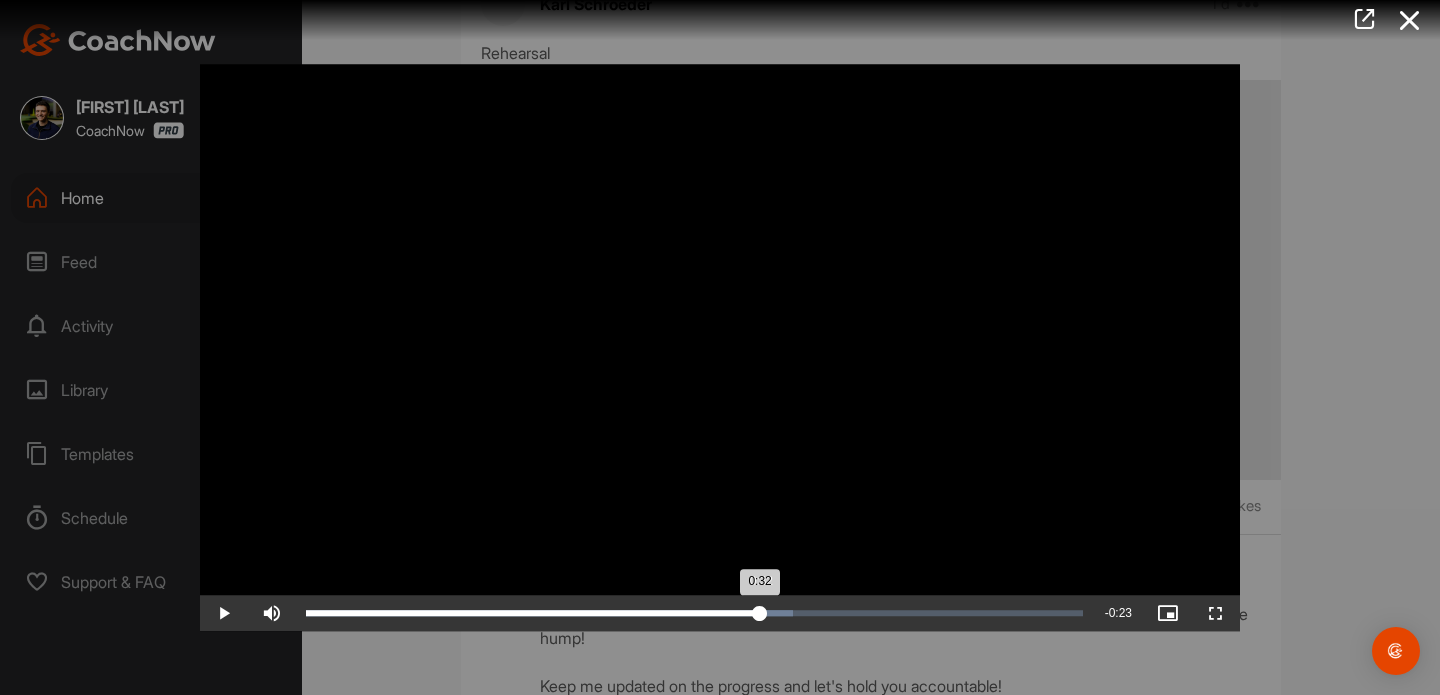 click on "Loaded :  62.77% 0:32 0:32" at bounding box center [694, 613] 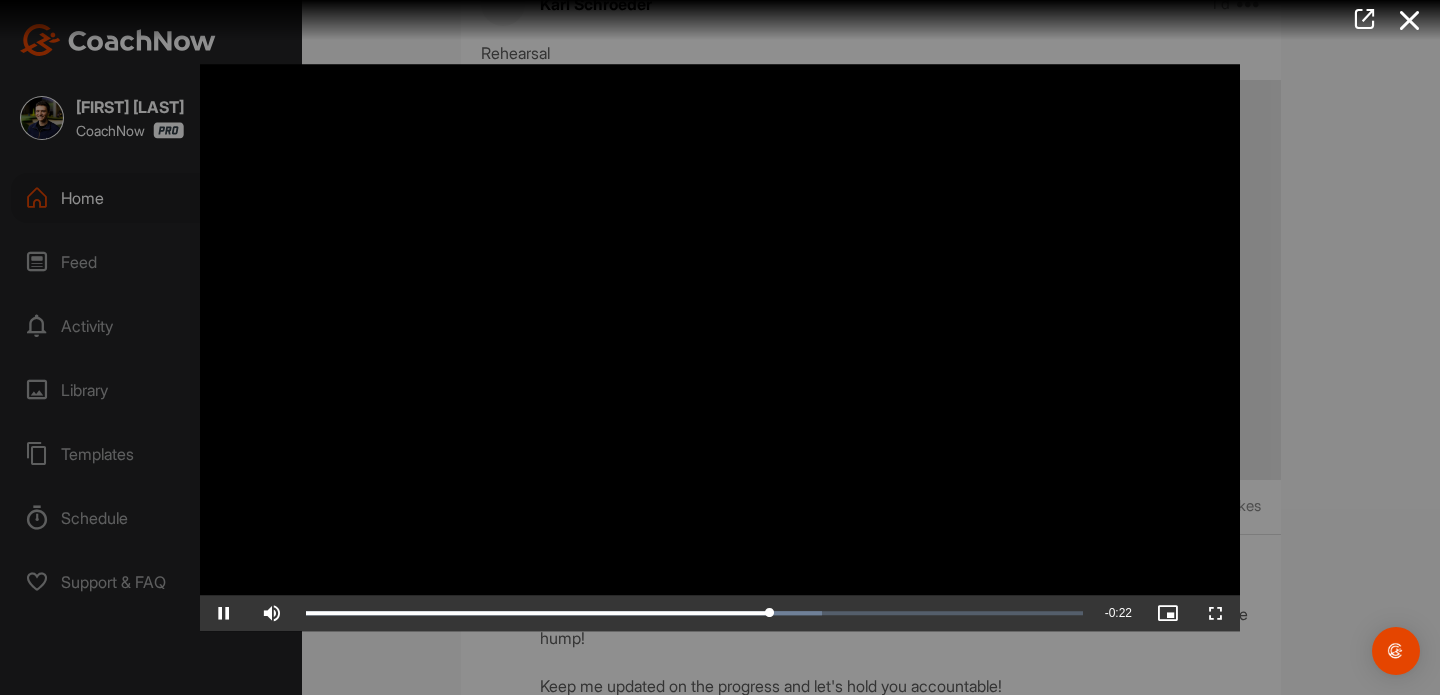 click at bounding box center (720, 348) 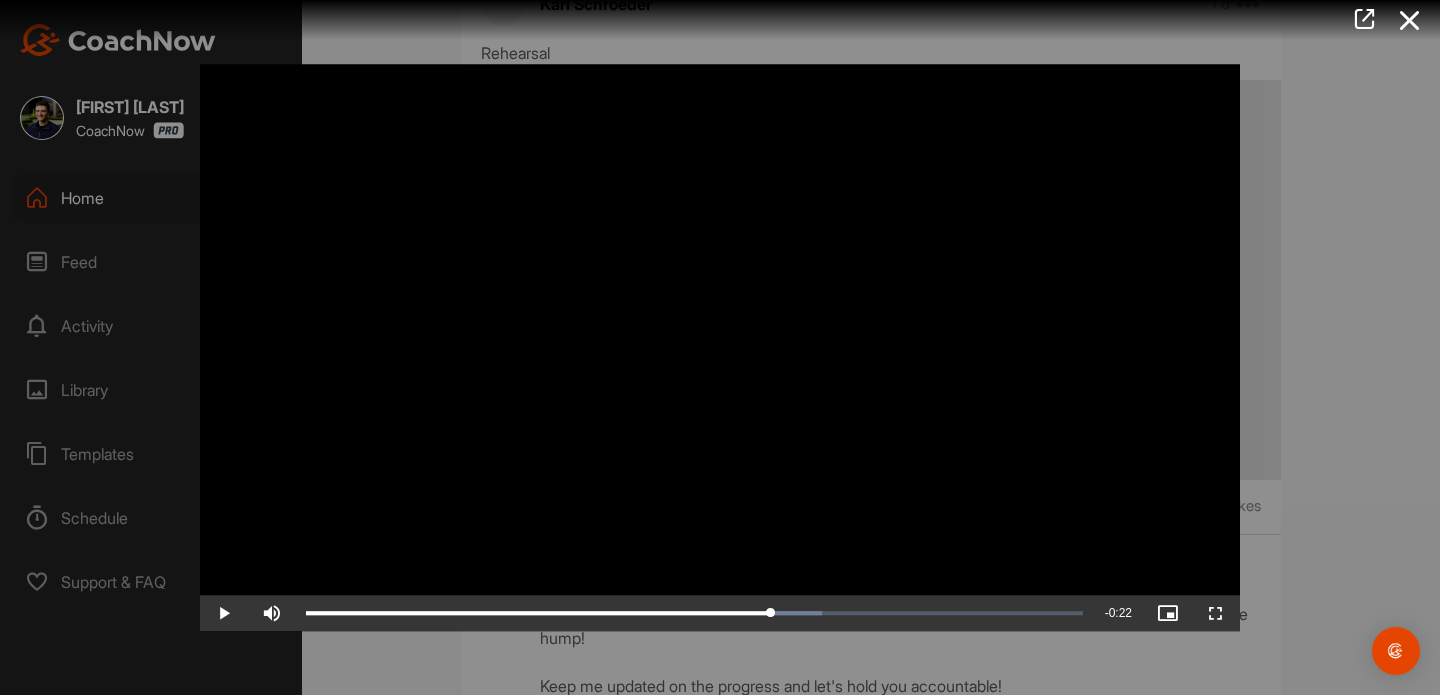 click at bounding box center [720, 347] 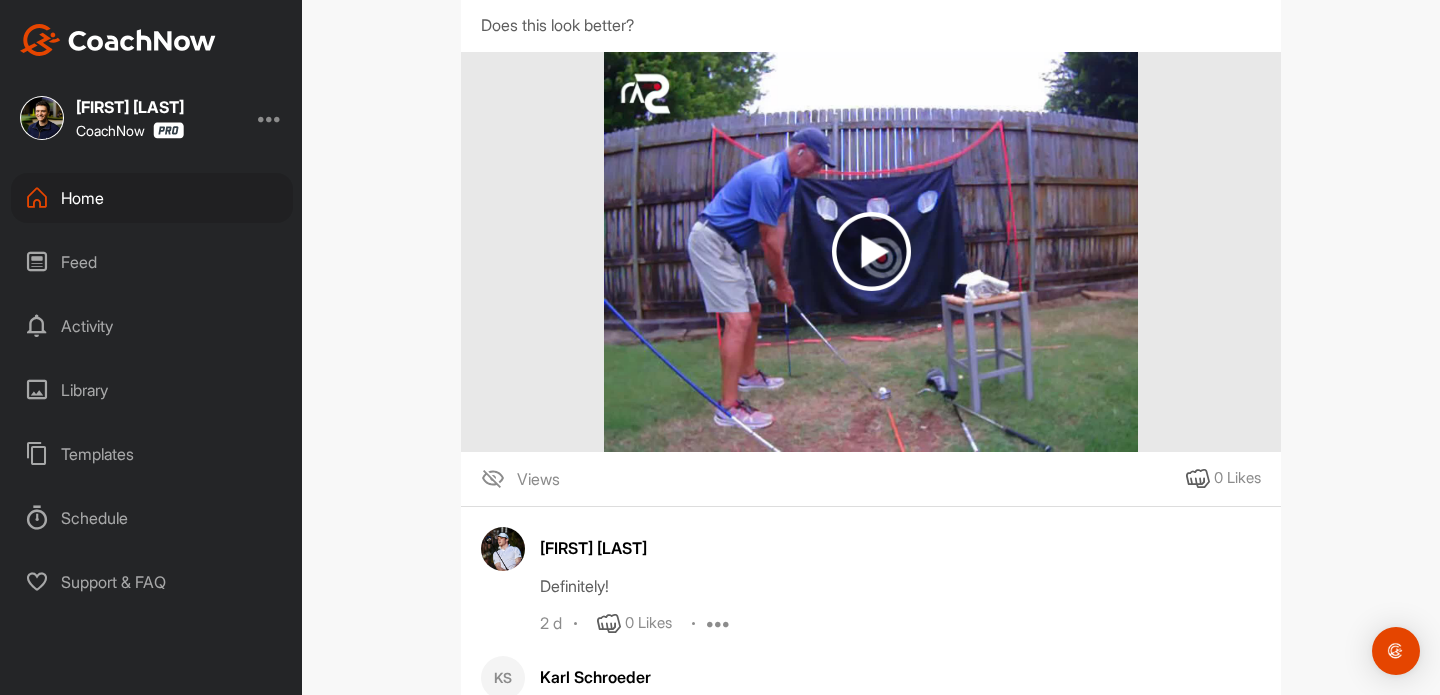 scroll, scrollTop: 1585, scrollLeft: 0, axis: vertical 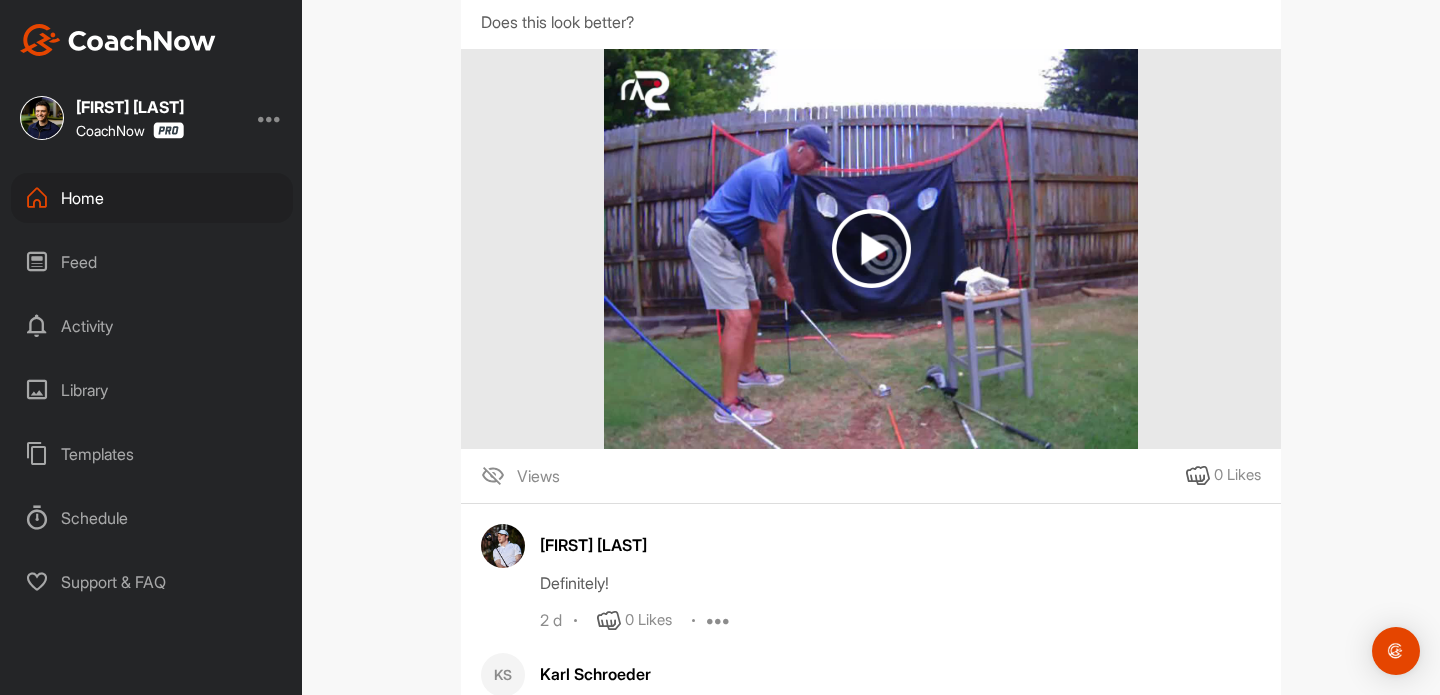 click at bounding box center (871, 248) 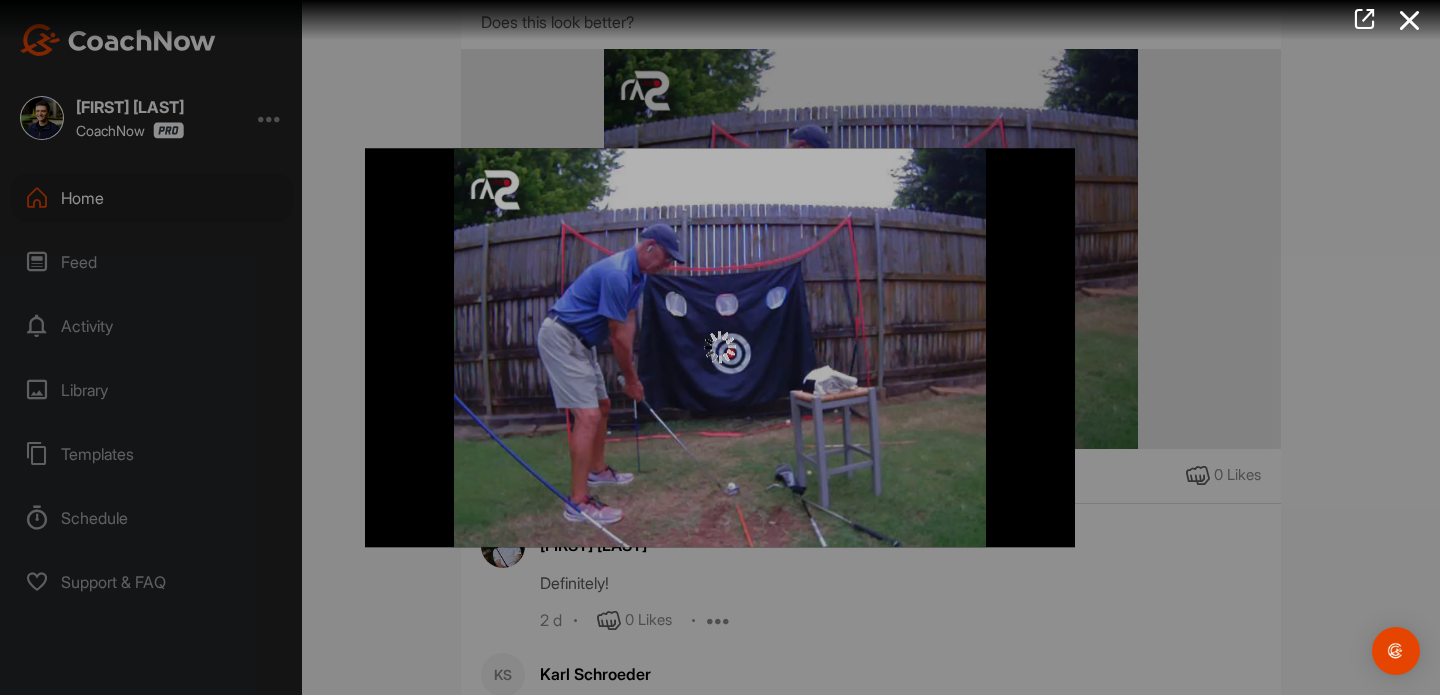 click at bounding box center [720, 347] 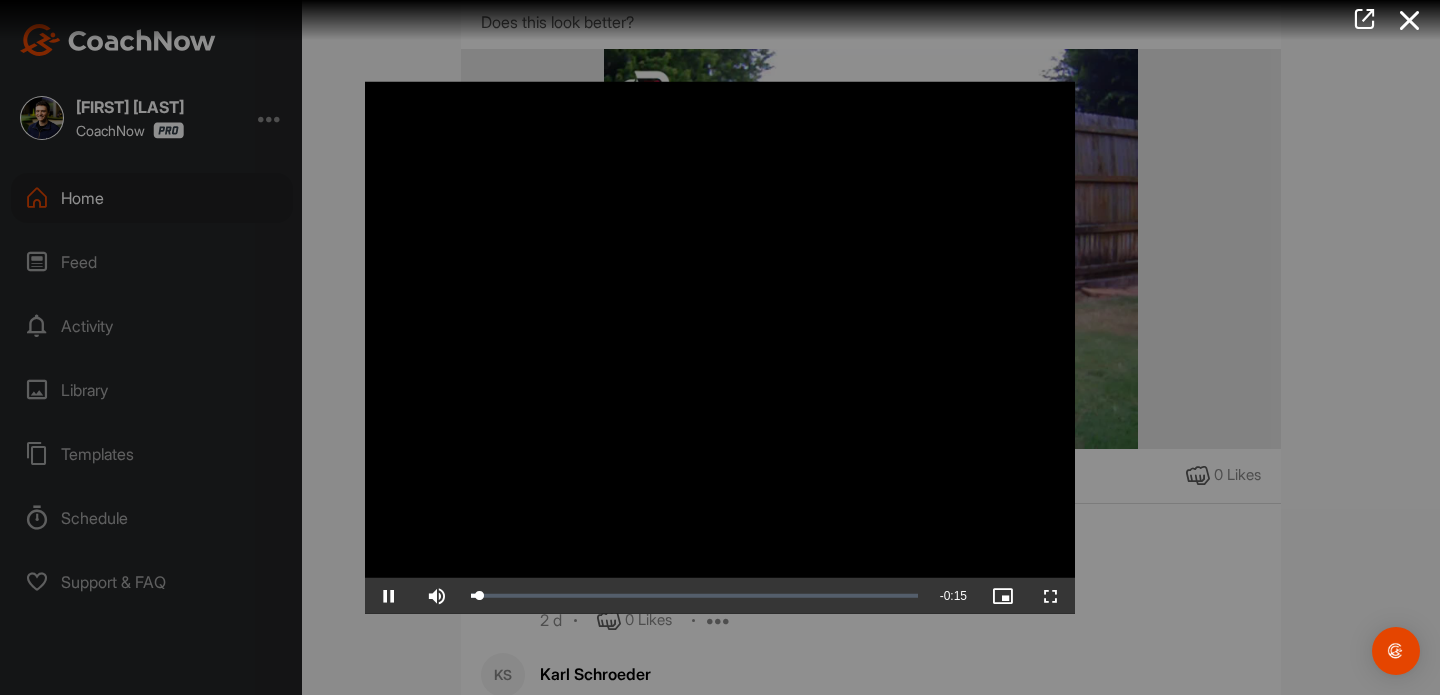 click at bounding box center [720, 347] 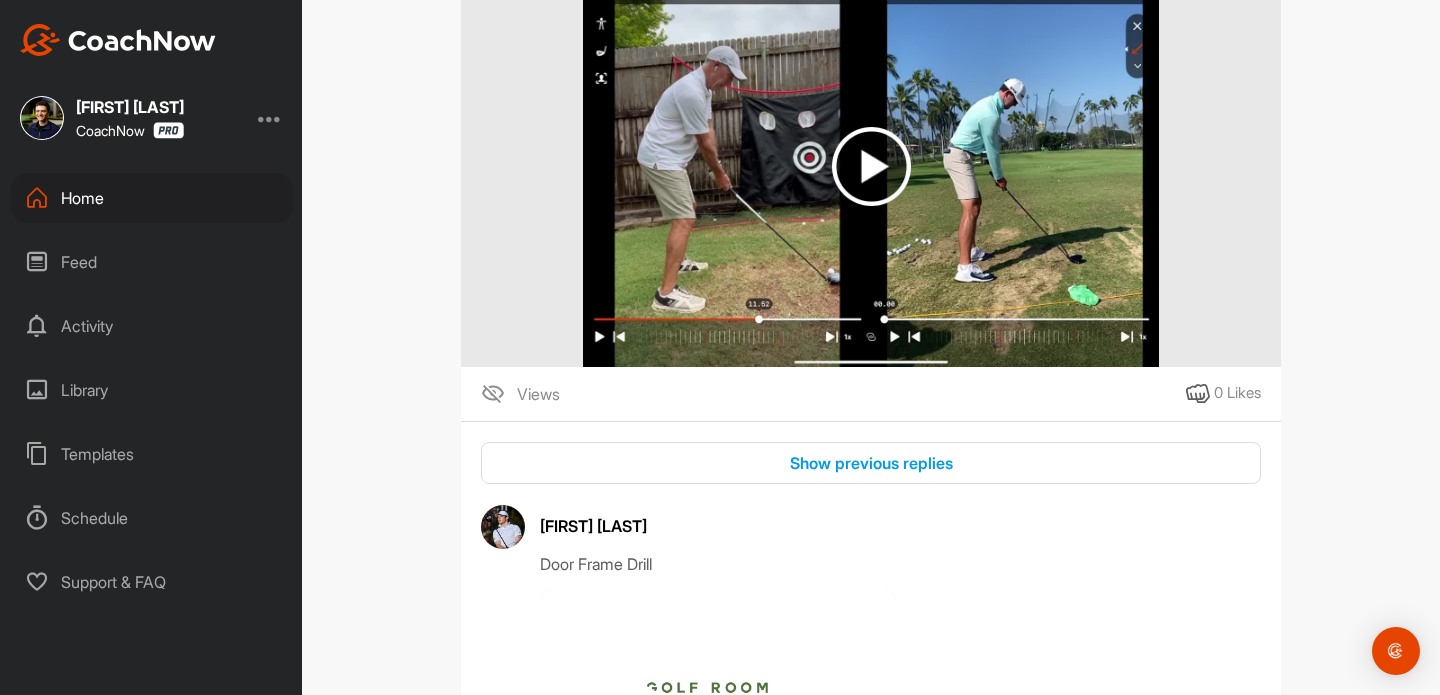 scroll, scrollTop: 3985, scrollLeft: 0, axis: vertical 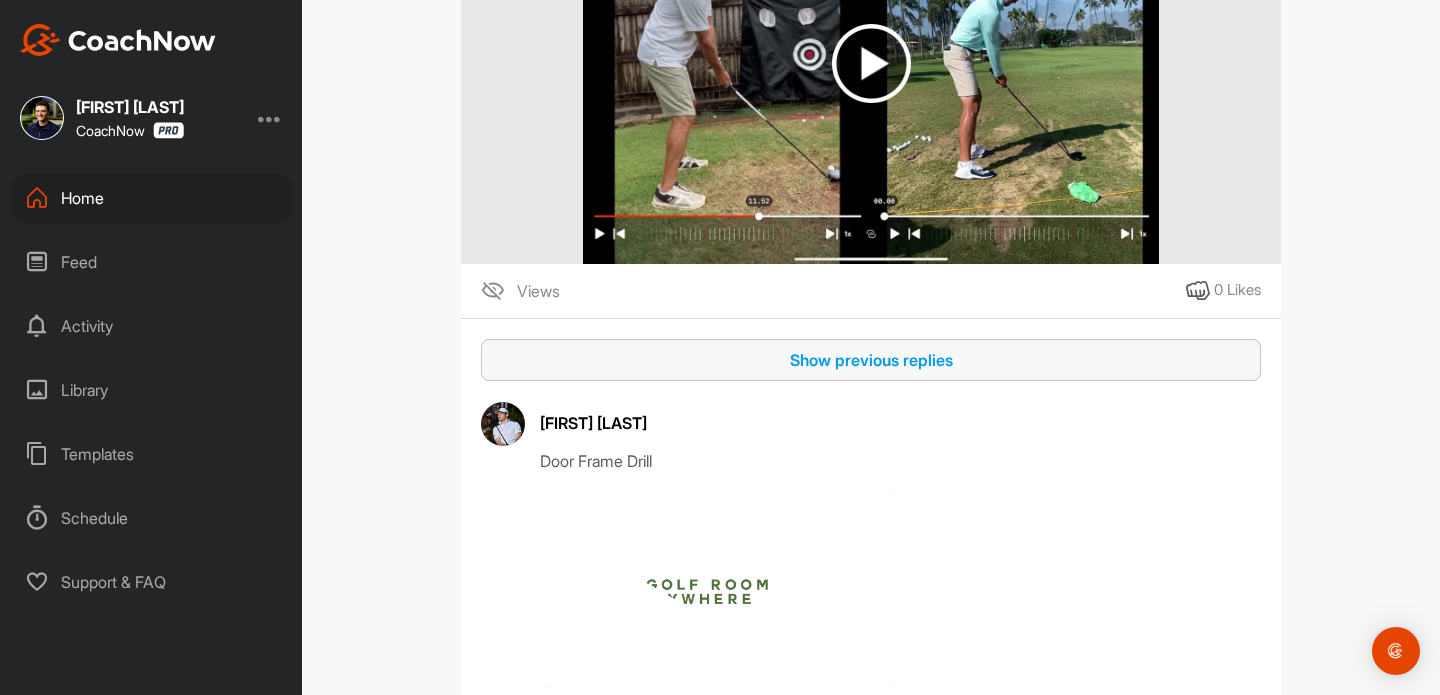 click on "Show previous replies" at bounding box center [871, 360] 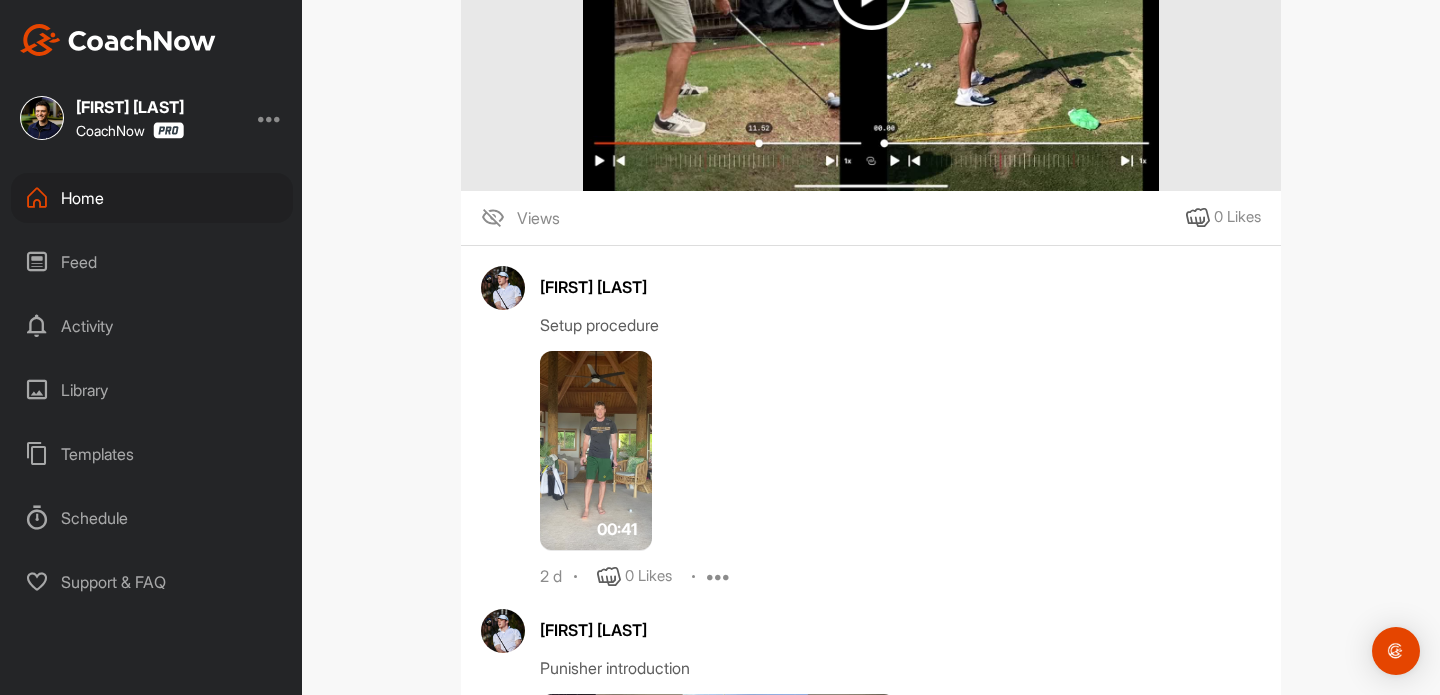 scroll, scrollTop: 4054, scrollLeft: 0, axis: vertical 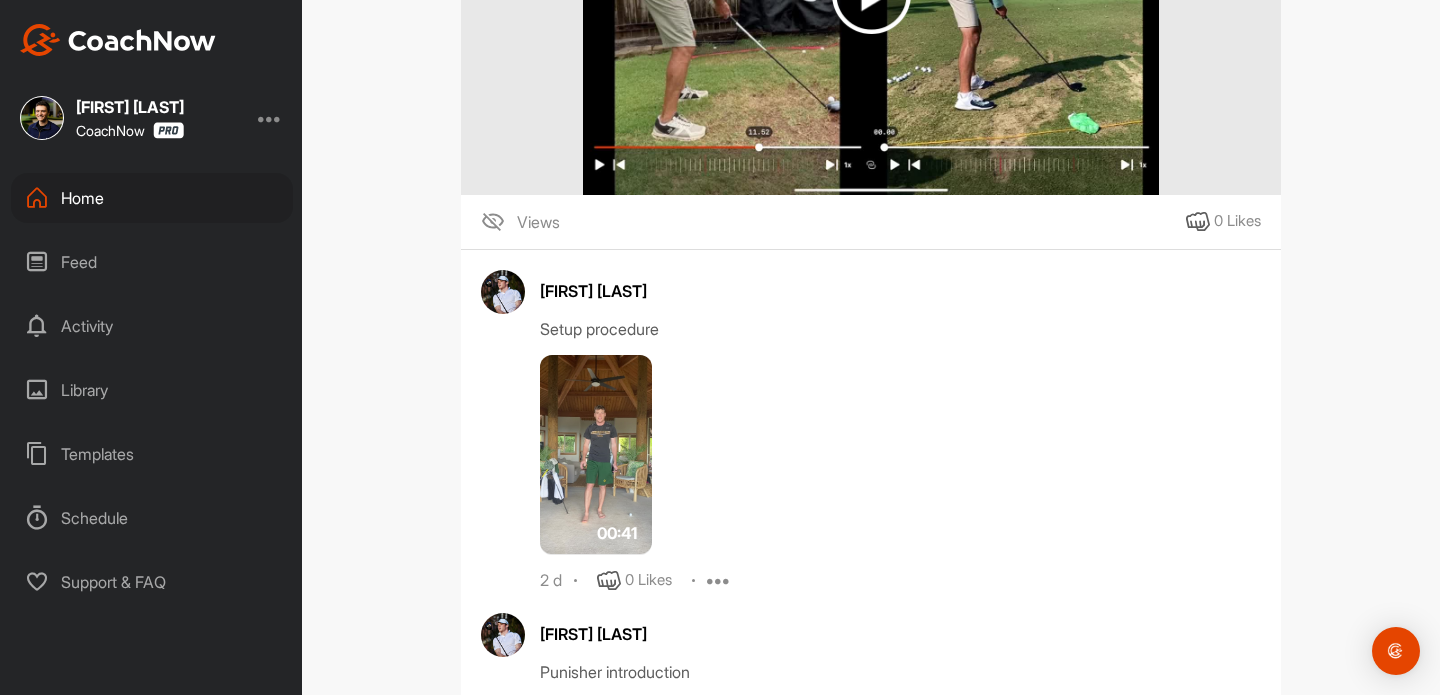 click at bounding box center [596, 455] 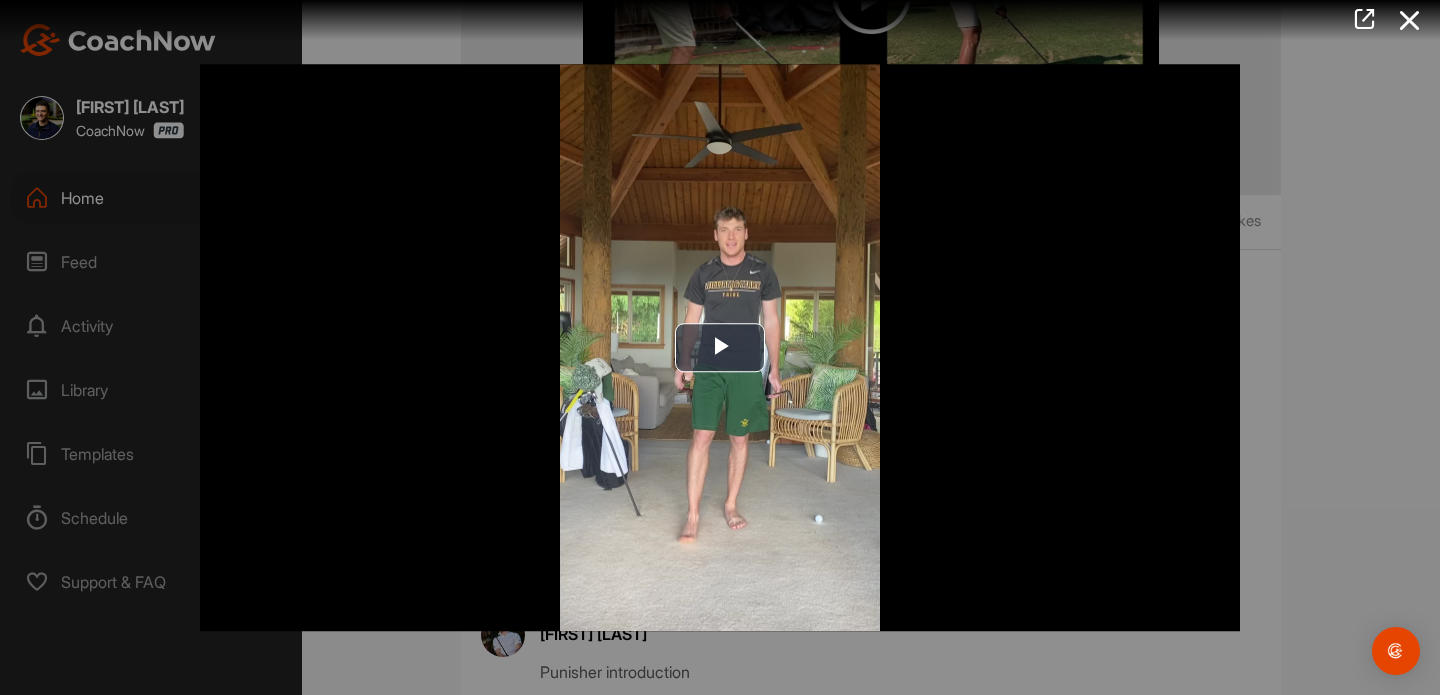 click at bounding box center (720, 347) 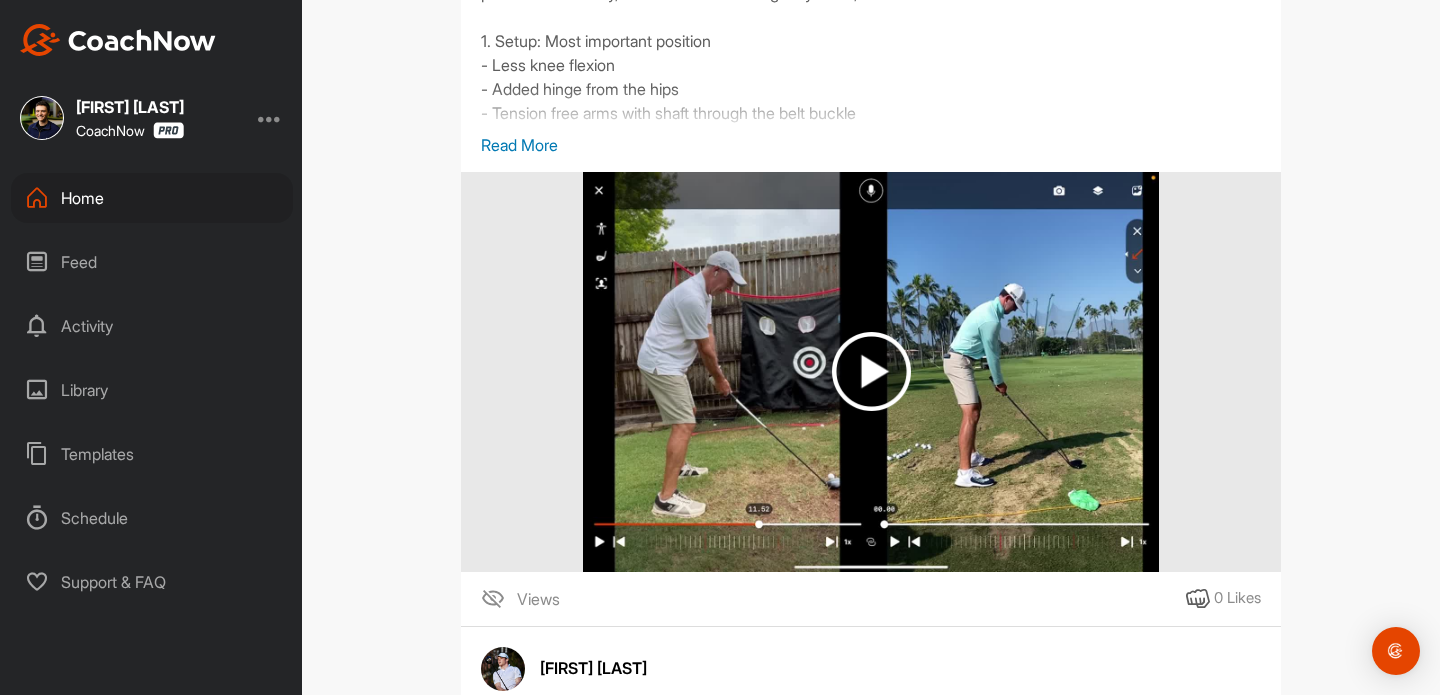 scroll, scrollTop: 3670, scrollLeft: 0, axis: vertical 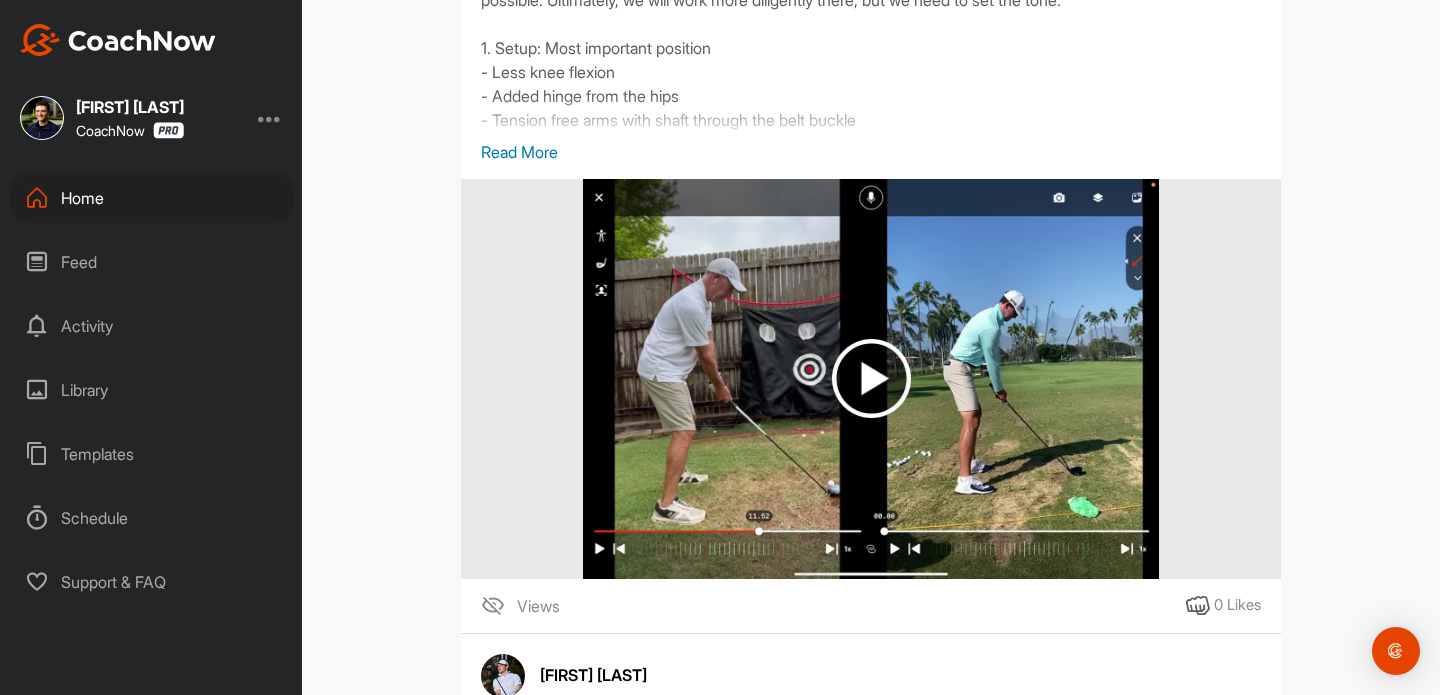 click on "Read More" at bounding box center (871, 152) 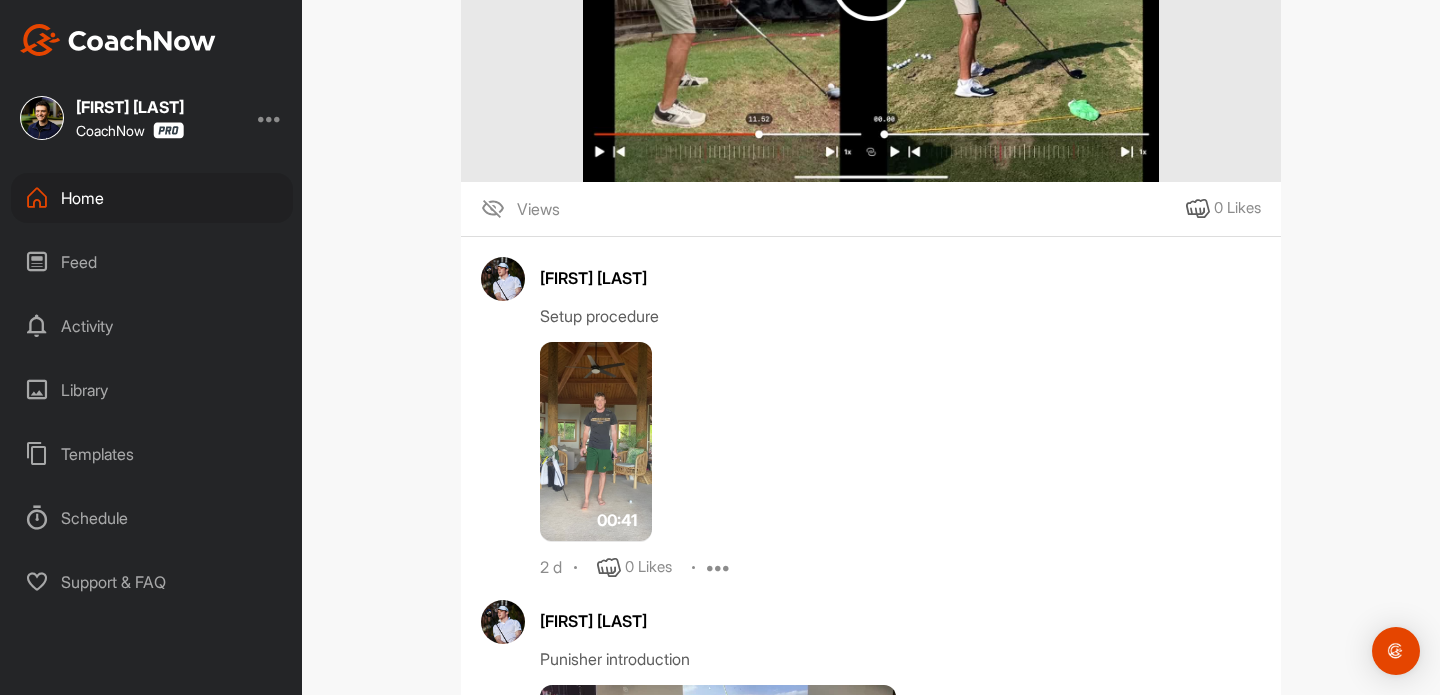 scroll, scrollTop: 4252, scrollLeft: 0, axis: vertical 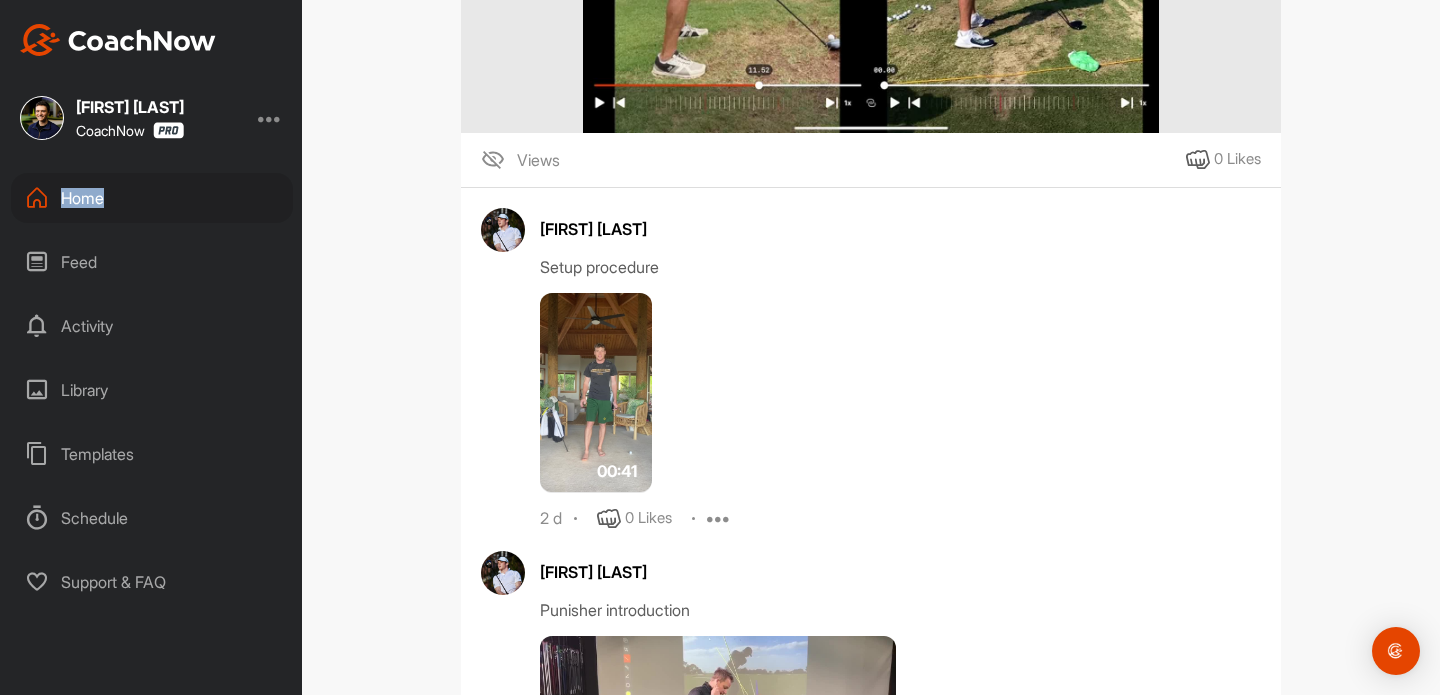 click on "Home" at bounding box center [152, 198] 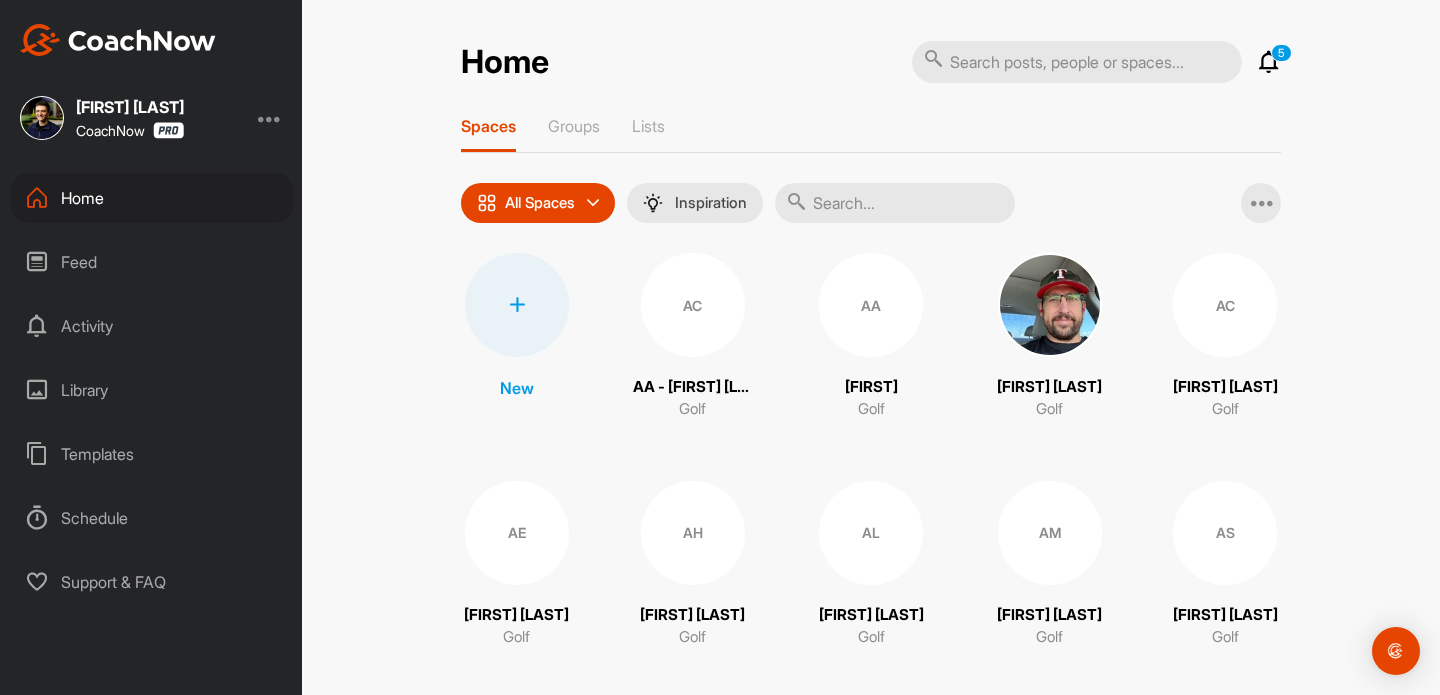 click at bounding box center [1077, 62] 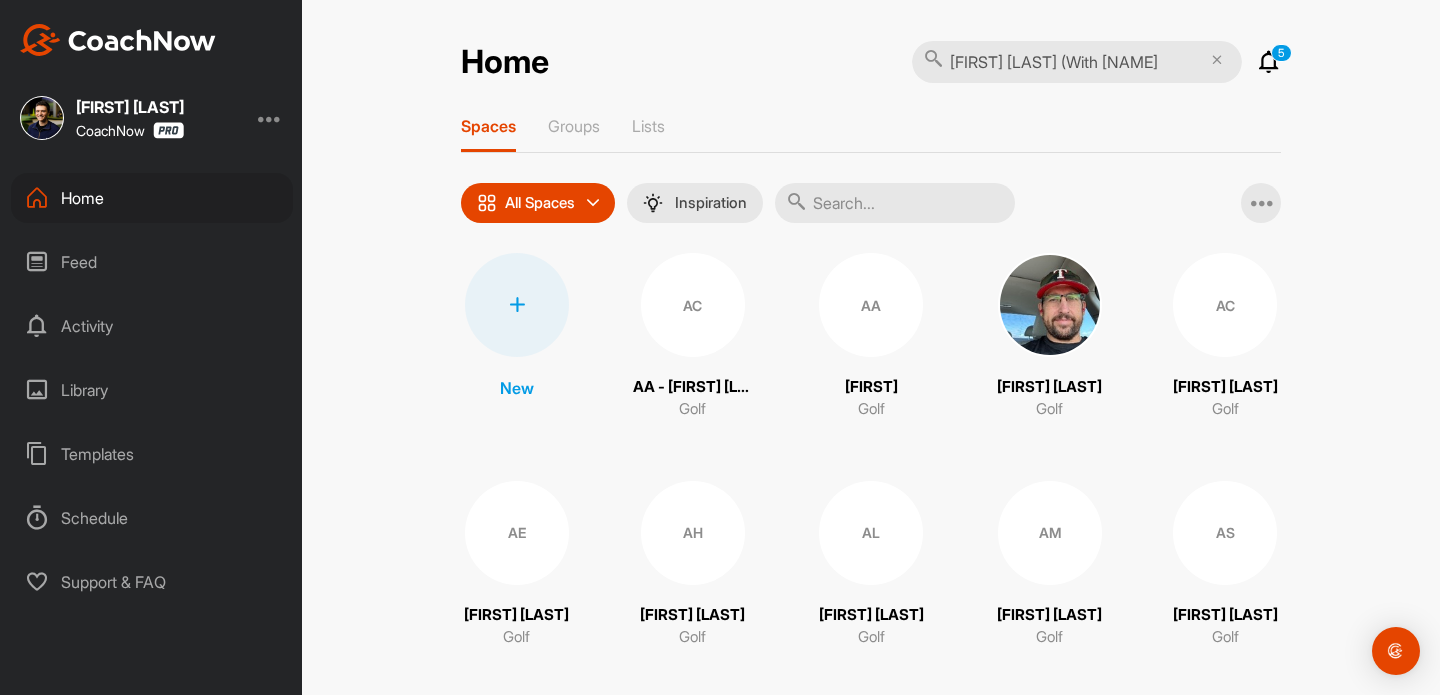 type on "[FIRST] [LAST] (With [FIRST])" 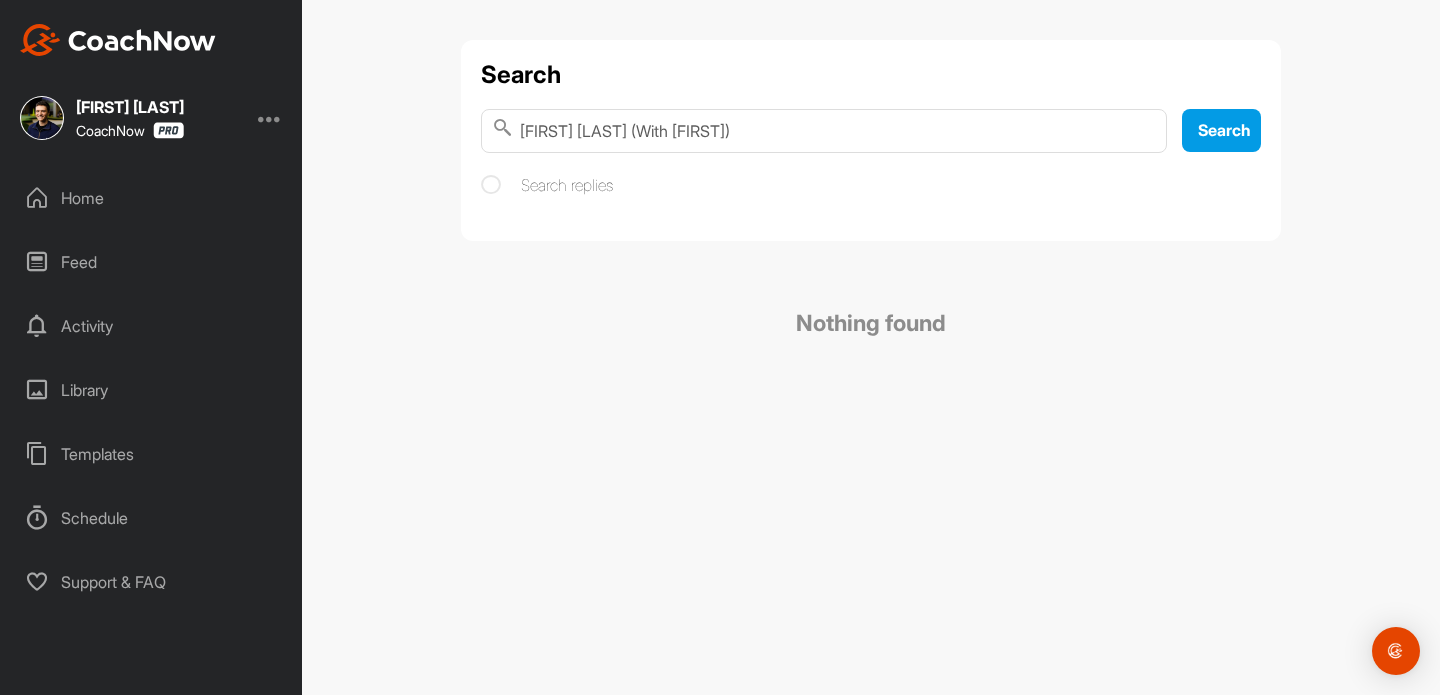 click on "[FIRST] [LAST] (With [FIRST])" at bounding box center [824, 131] 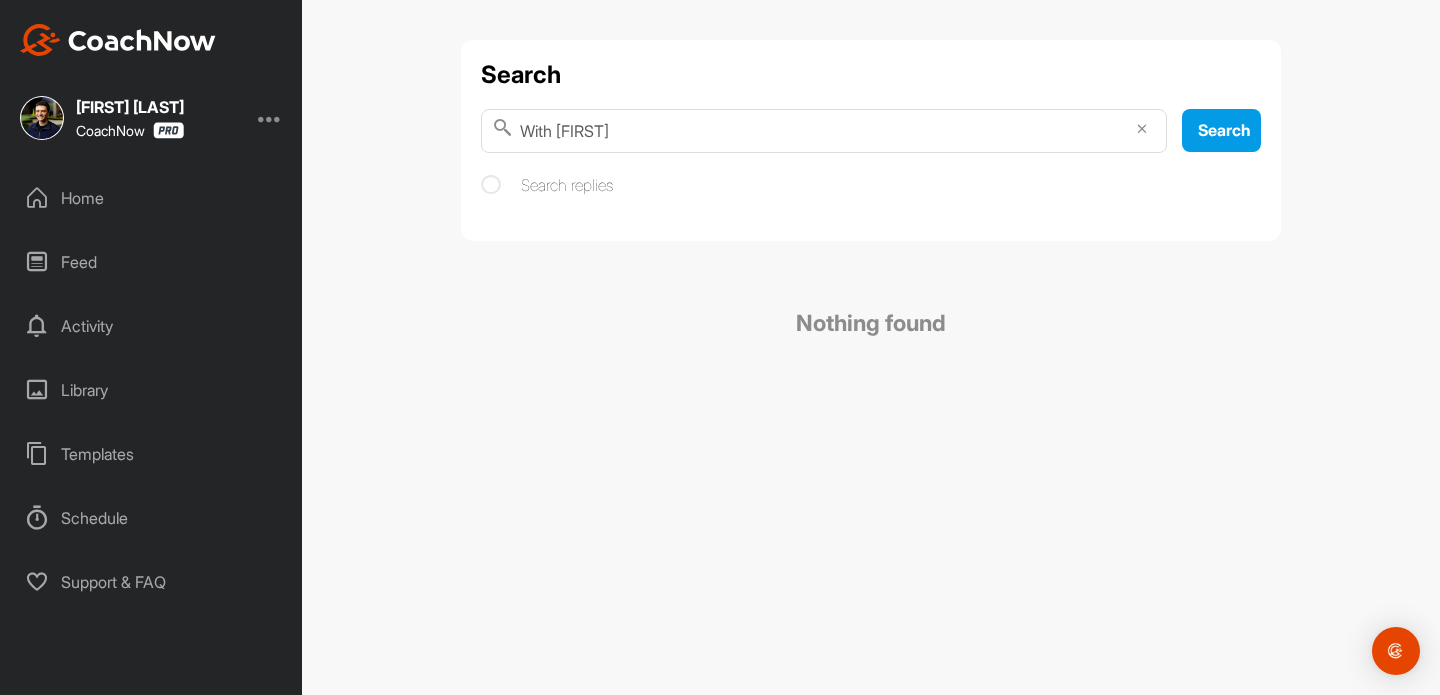 type on "With [NAME]" 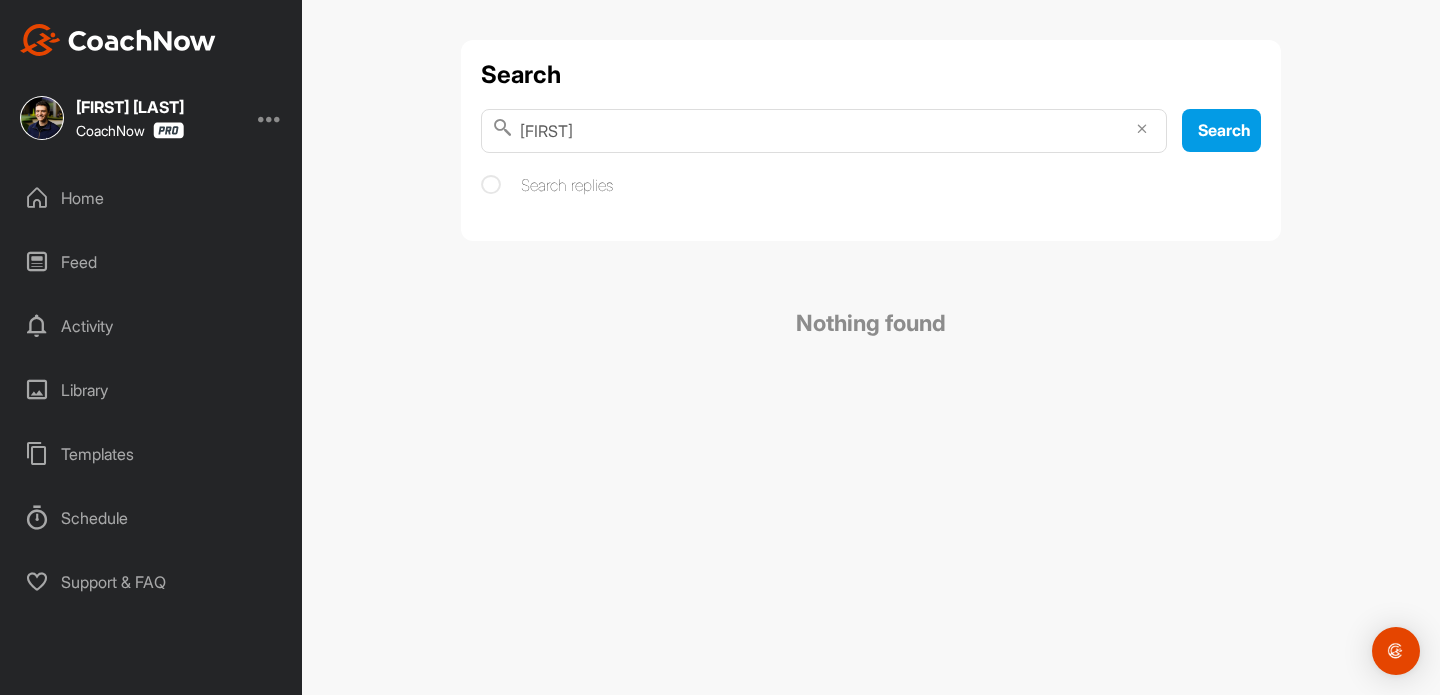 type on "[FIRST]" 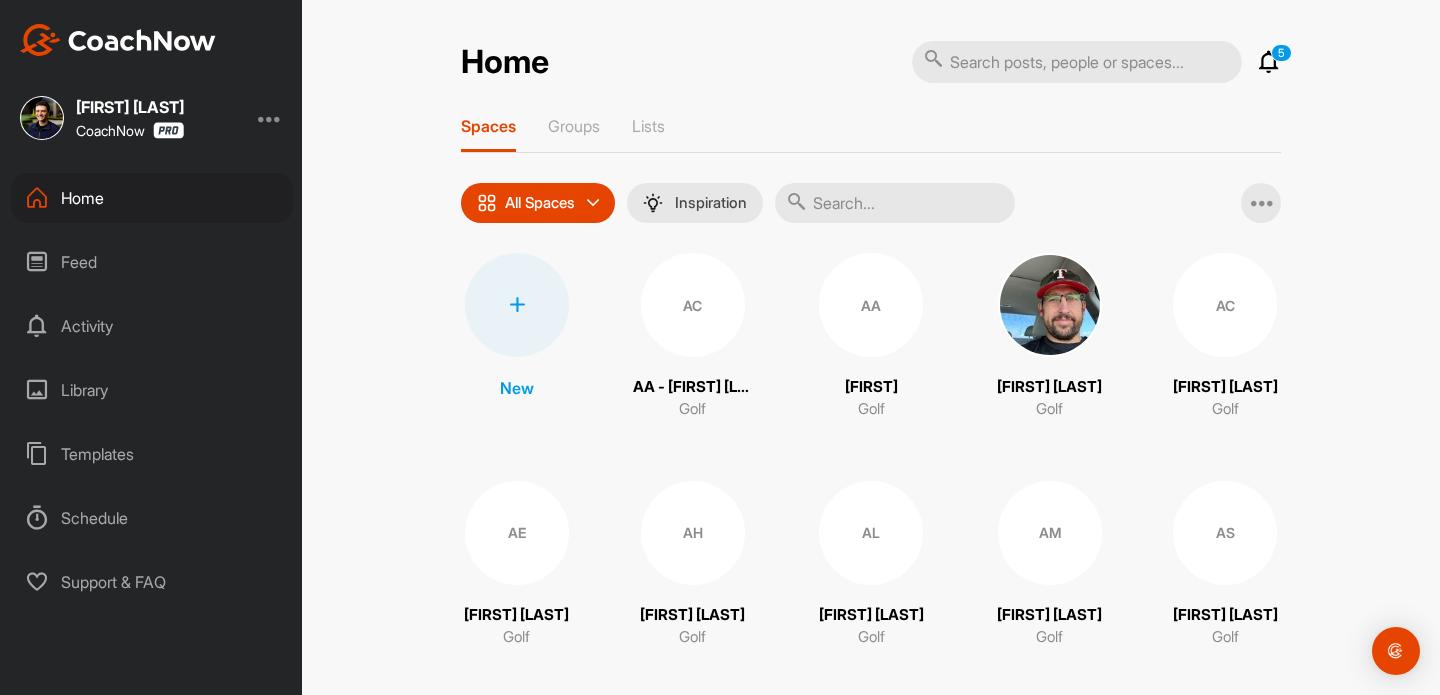 click at bounding box center [895, 203] 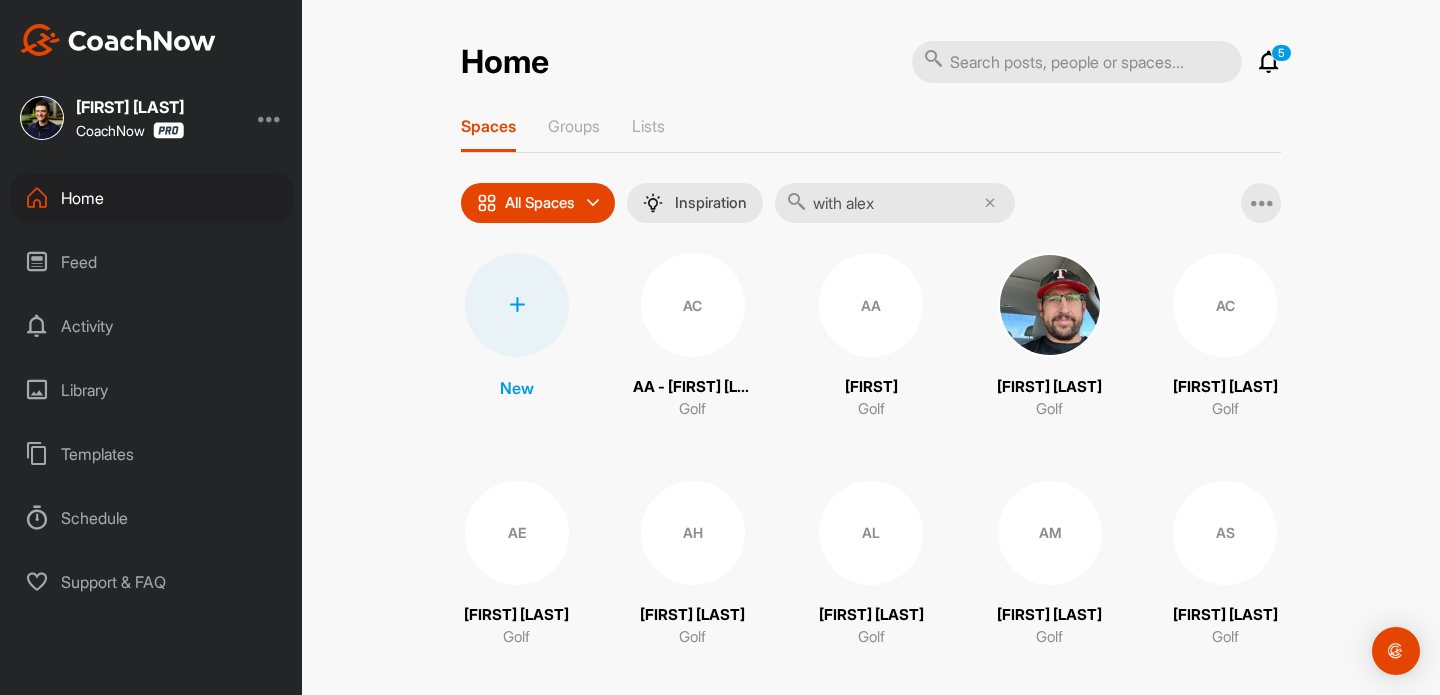 type on "with alex" 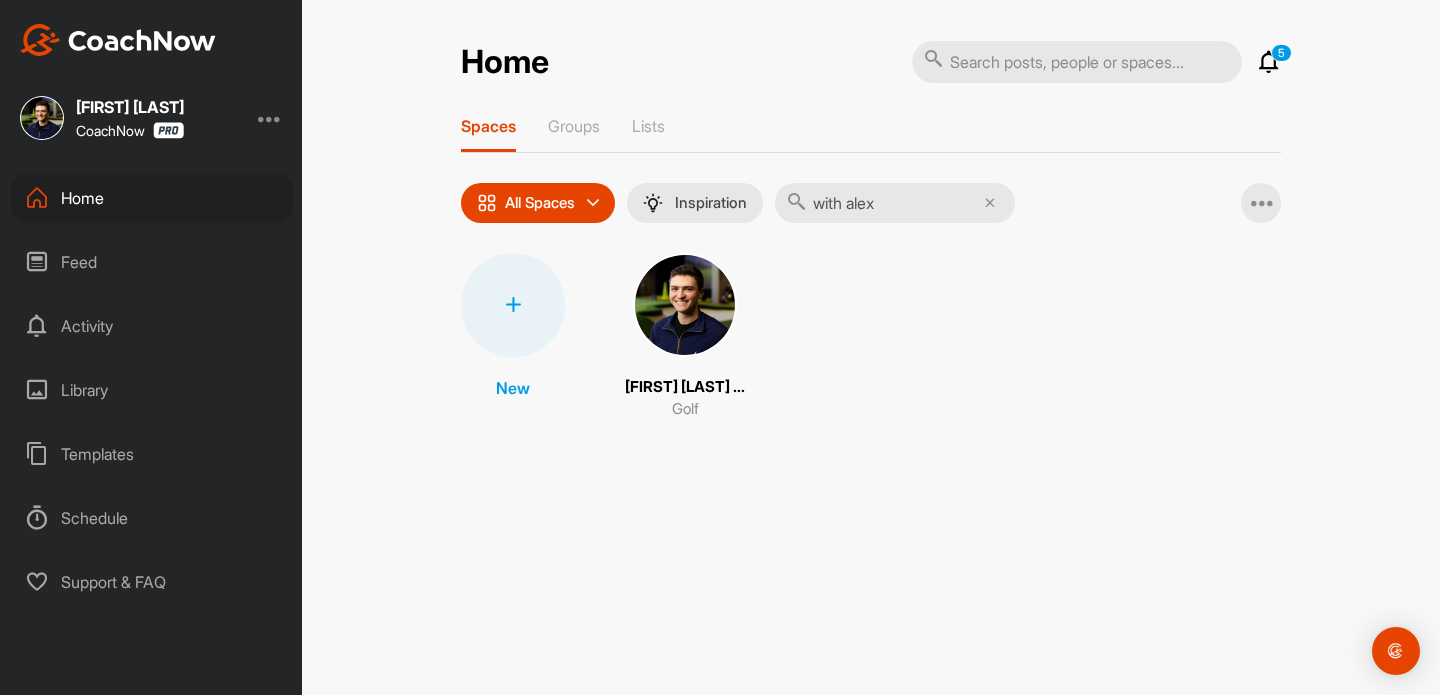 click on "New [LAST] (With [FIRST]) Golf" at bounding box center (871, 337) 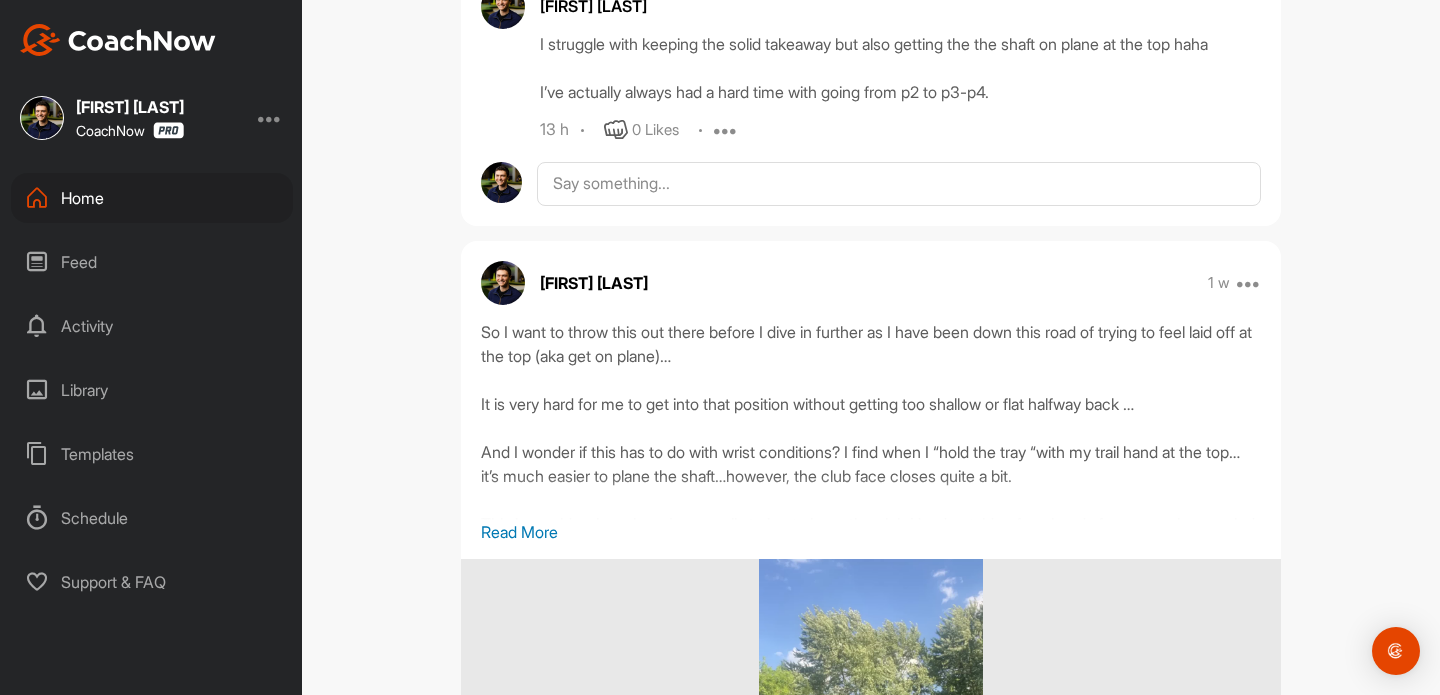 scroll, scrollTop: 214, scrollLeft: 0, axis: vertical 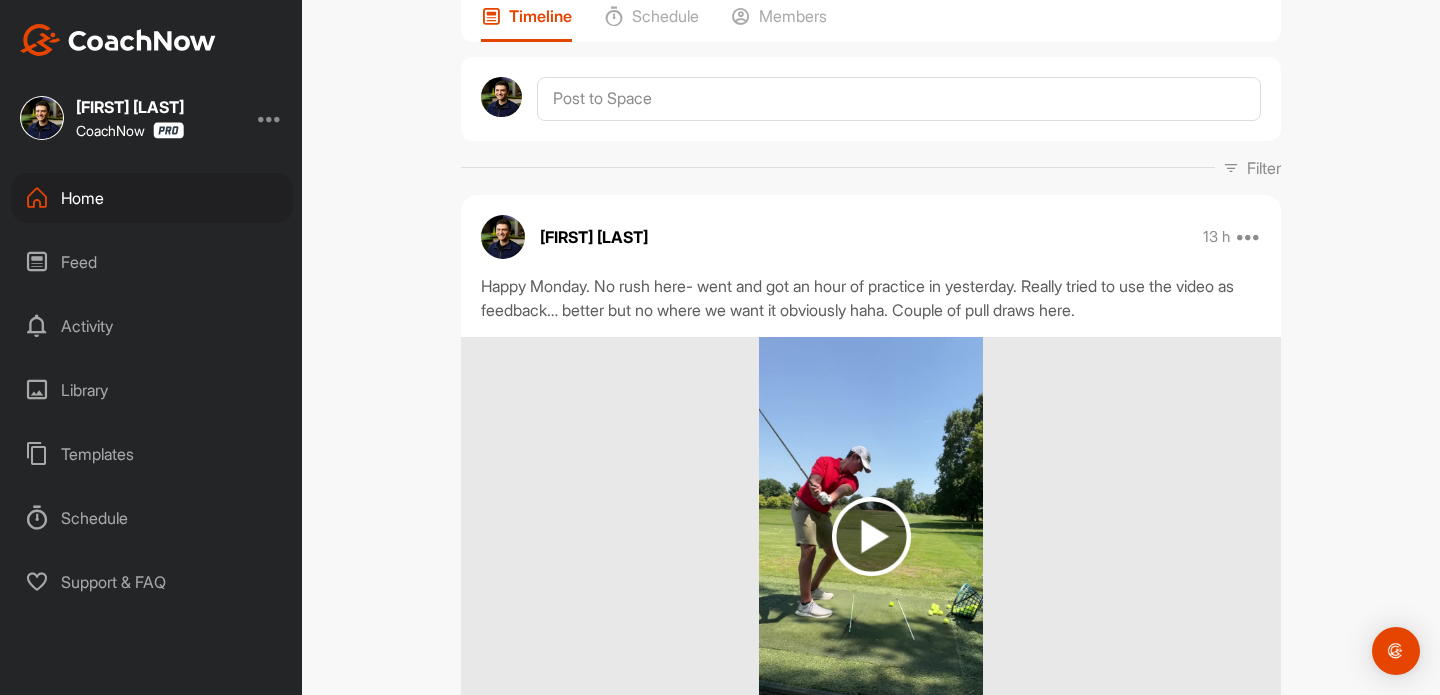 click on "Home" at bounding box center (152, 198) 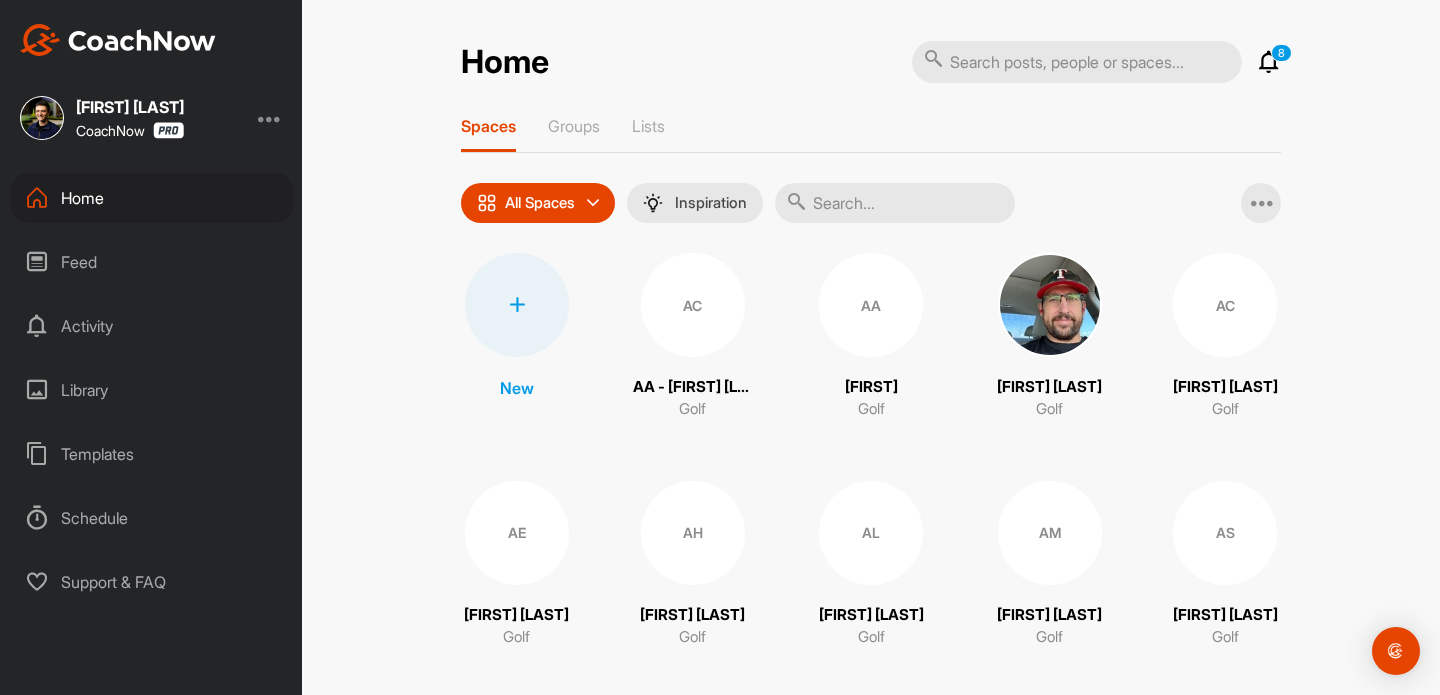click at bounding box center [1269, 62] 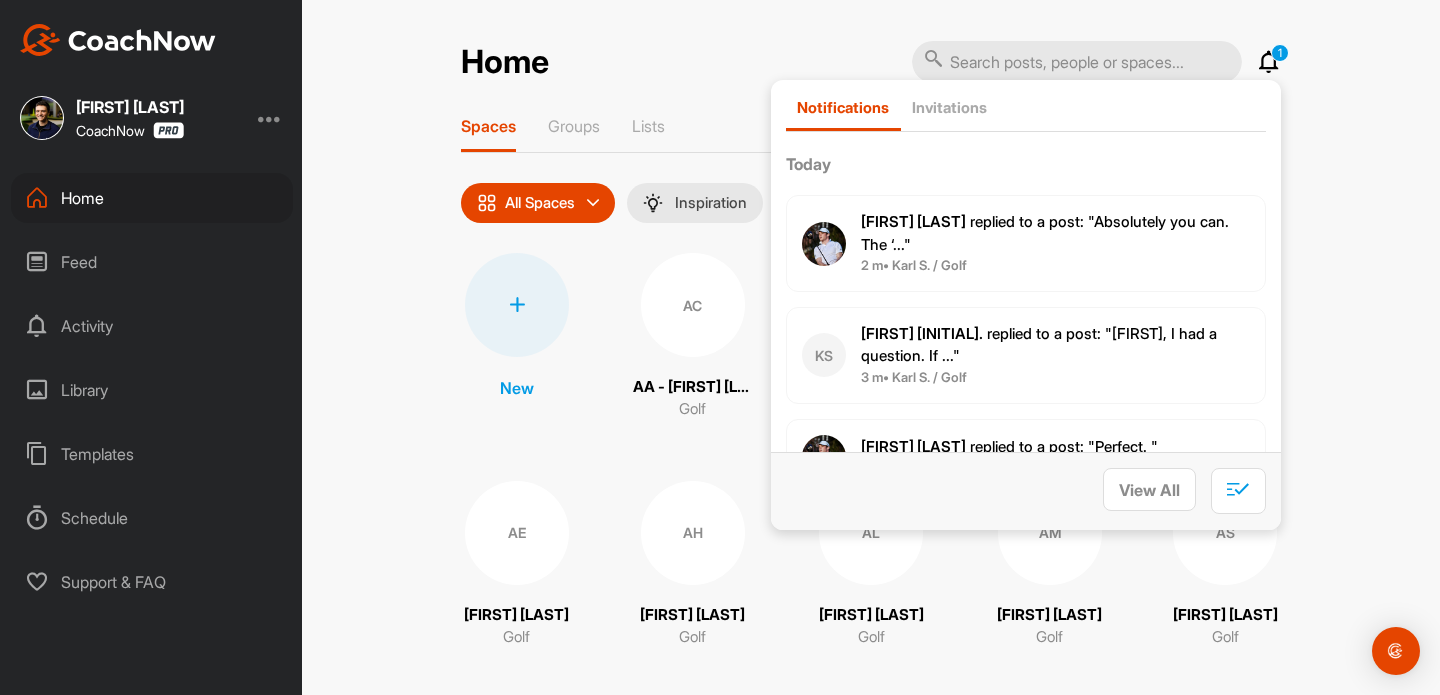 click at bounding box center [1269, 62] 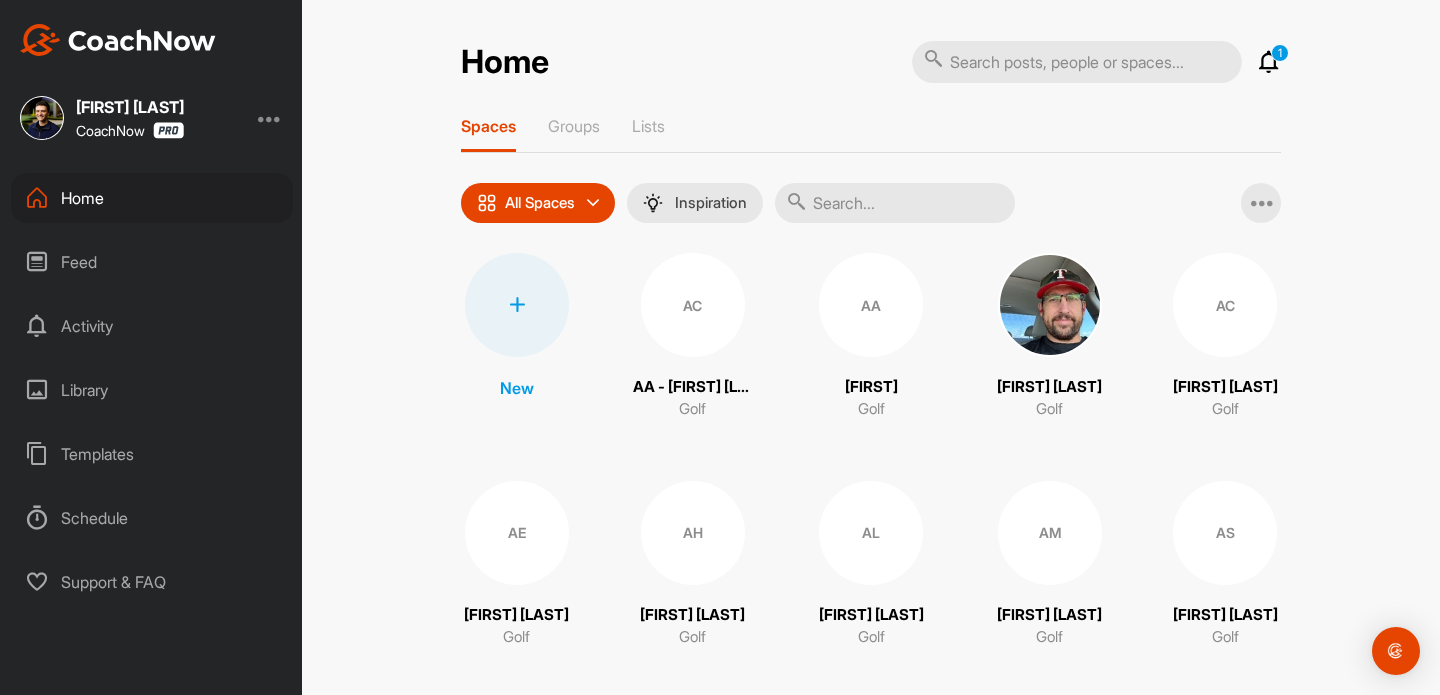 click at bounding box center (1269, 62) 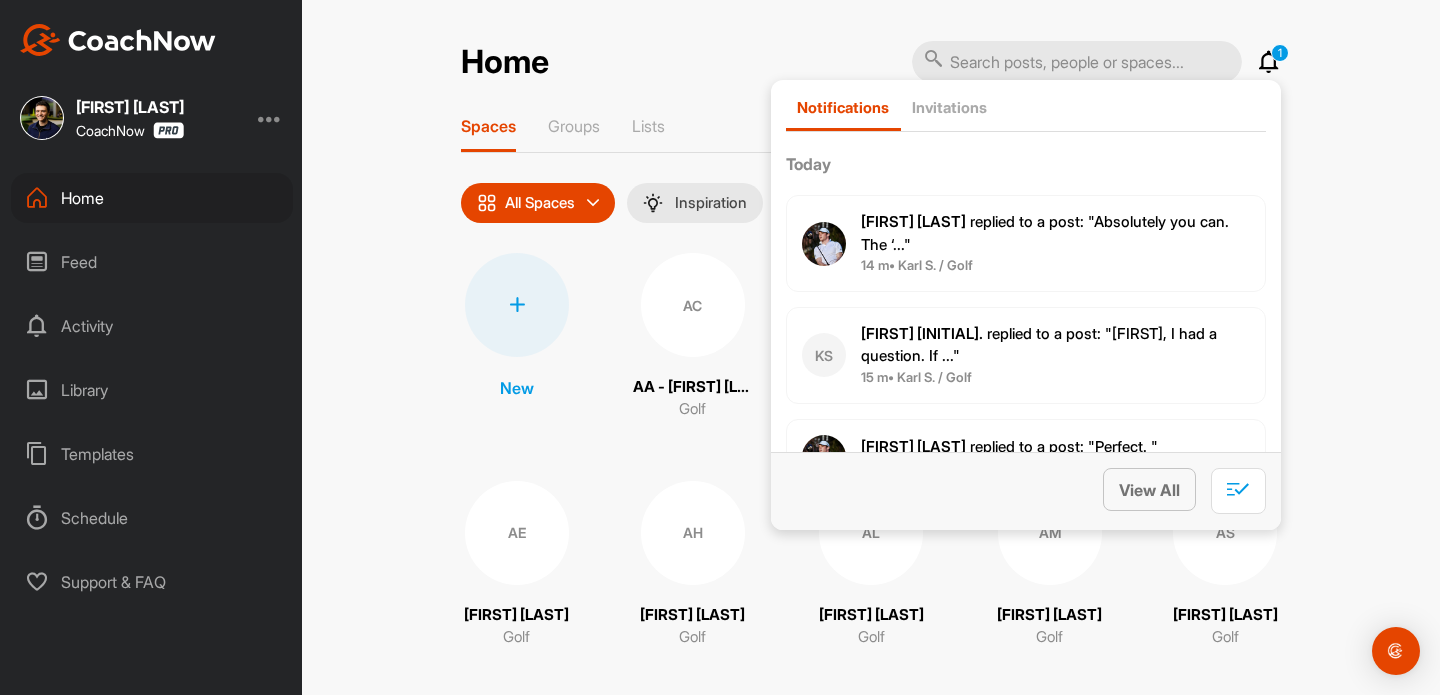 click on "View All" at bounding box center [1149, 489] 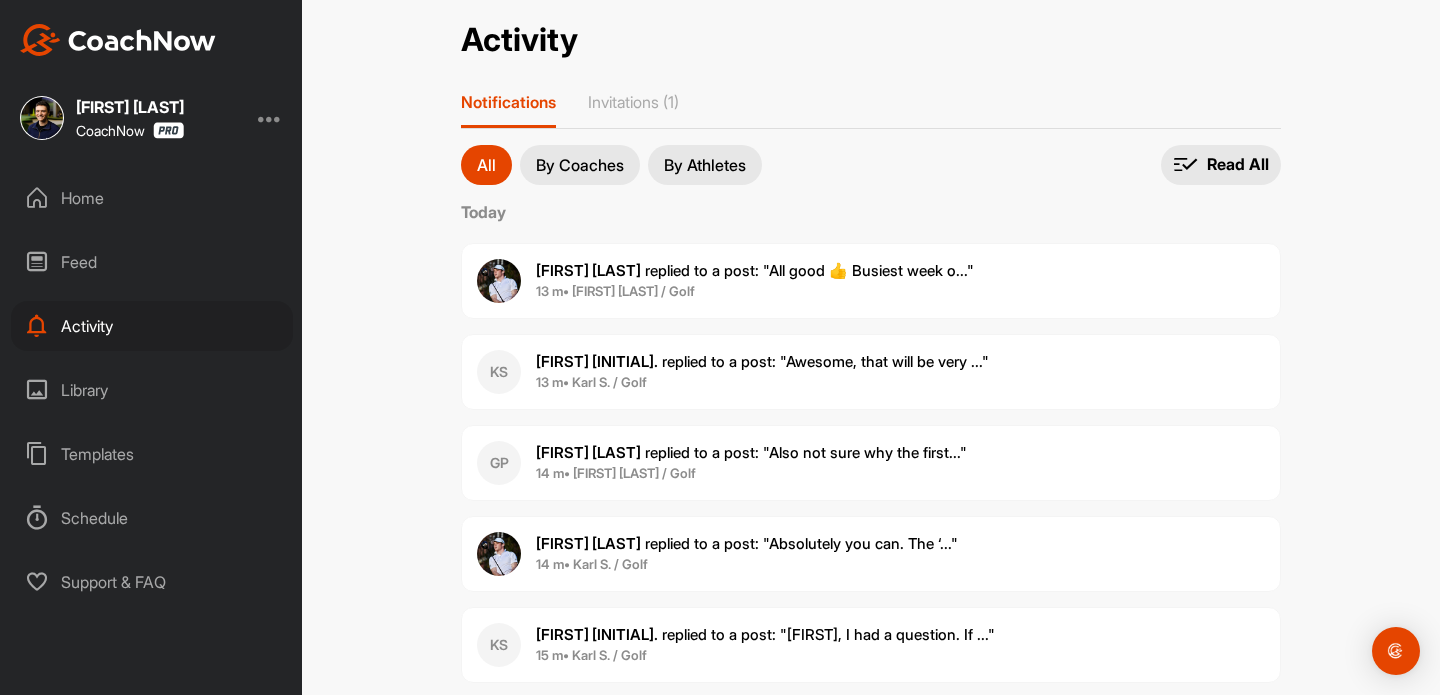 scroll, scrollTop: 28, scrollLeft: 0, axis: vertical 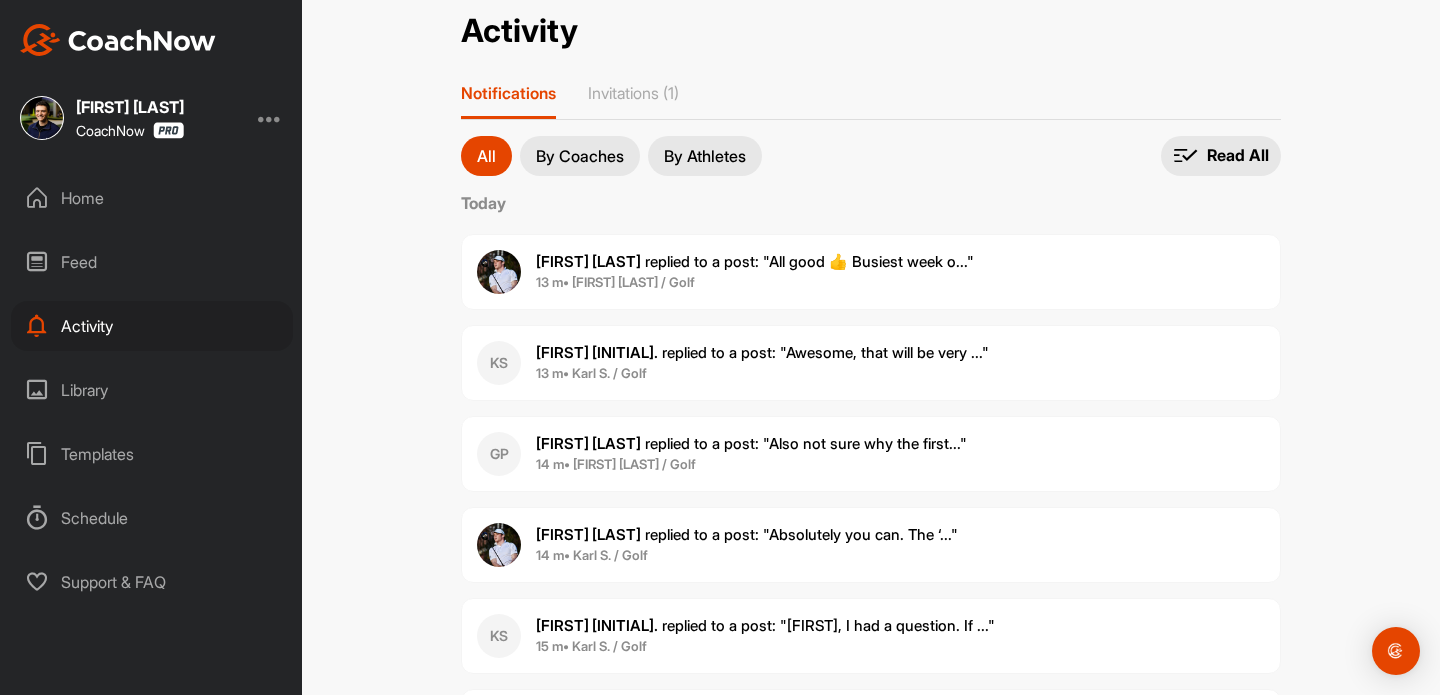click on "[FIRST] S.   replied to a post : "All good 👍
Busiest week o..." 13 m  • [FIRST] P. / Golf" at bounding box center (871, 272) 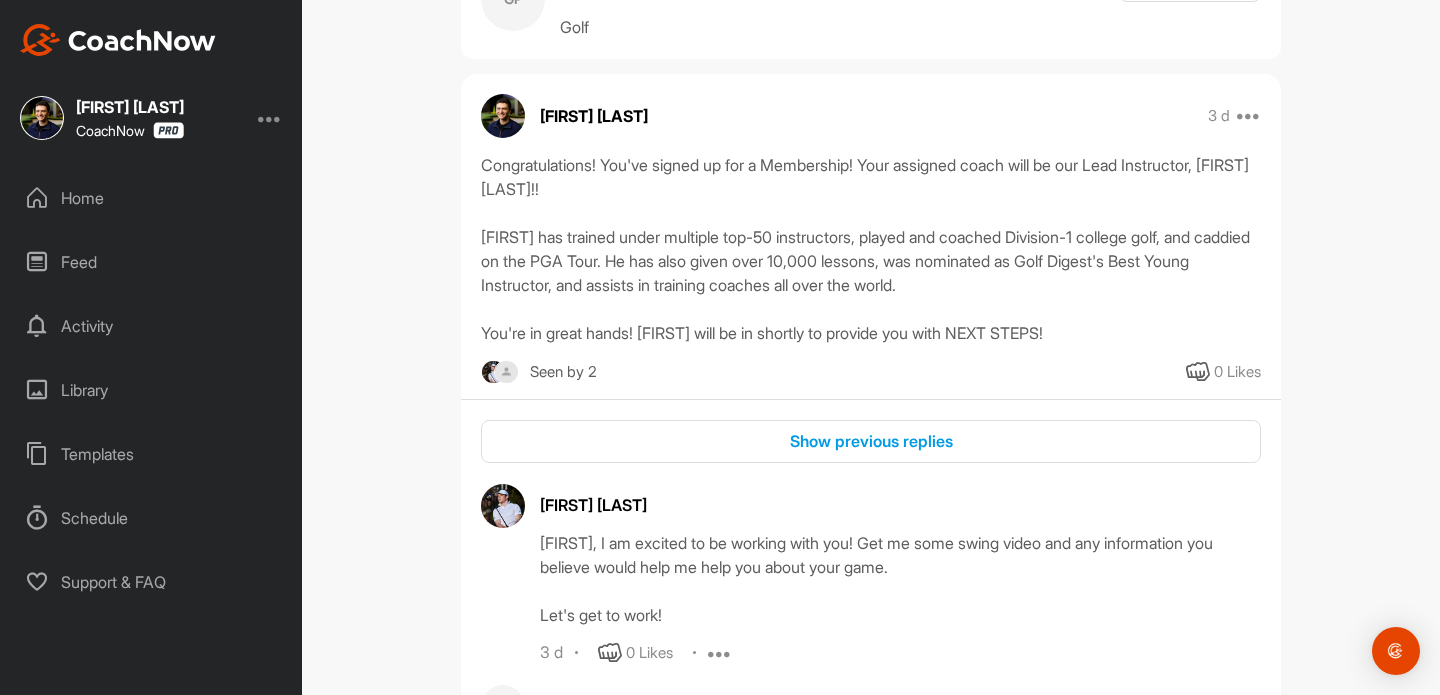 scroll, scrollTop: 259, scrollLeft: 0, axis: vertical 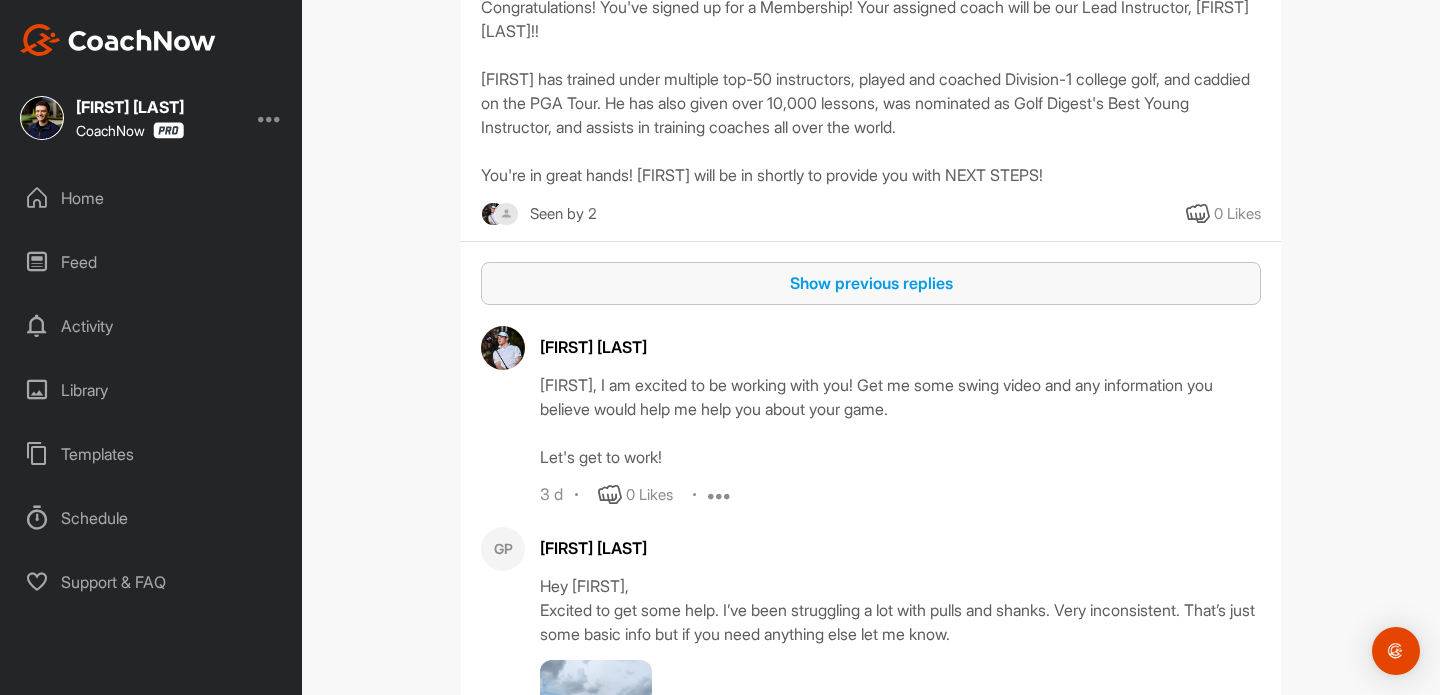 click on "Show previous replies" at bounding box center (871, 283) 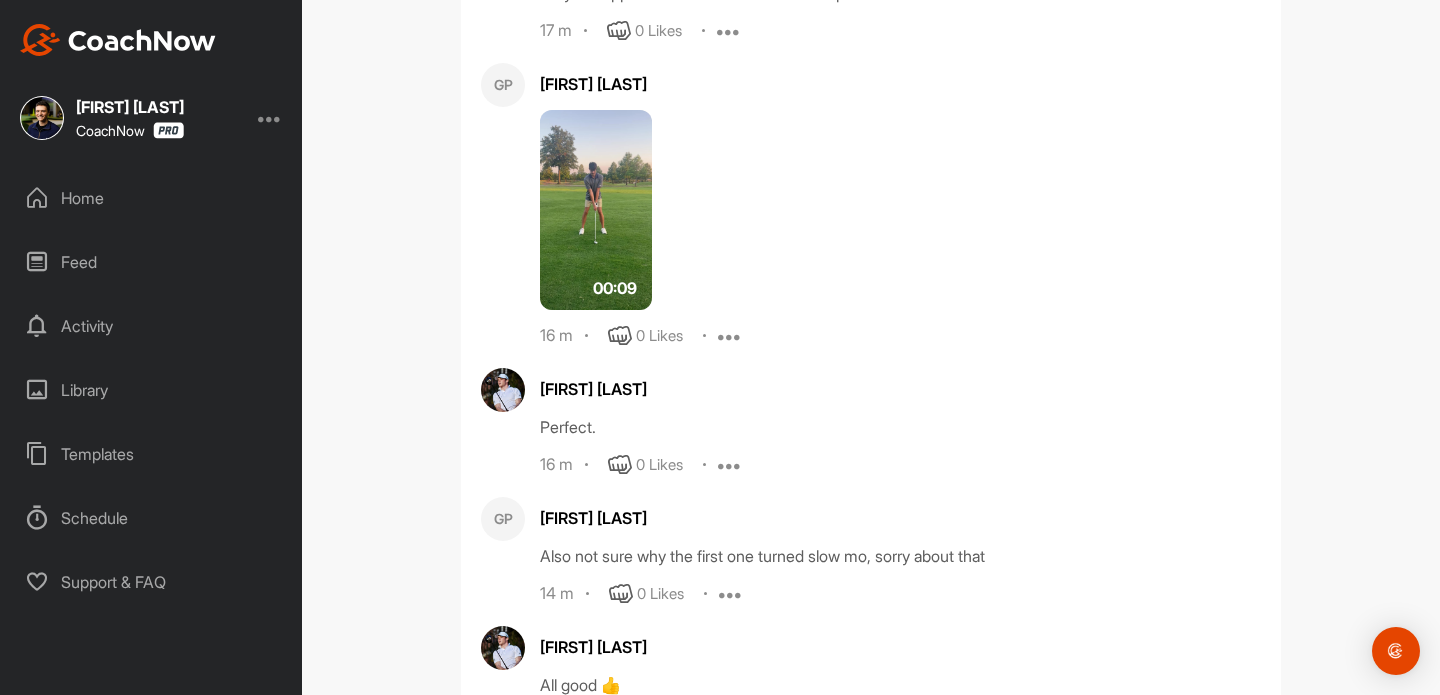 scroll, scrollTop: 1509, scrollLeft: 0, axis: vertical 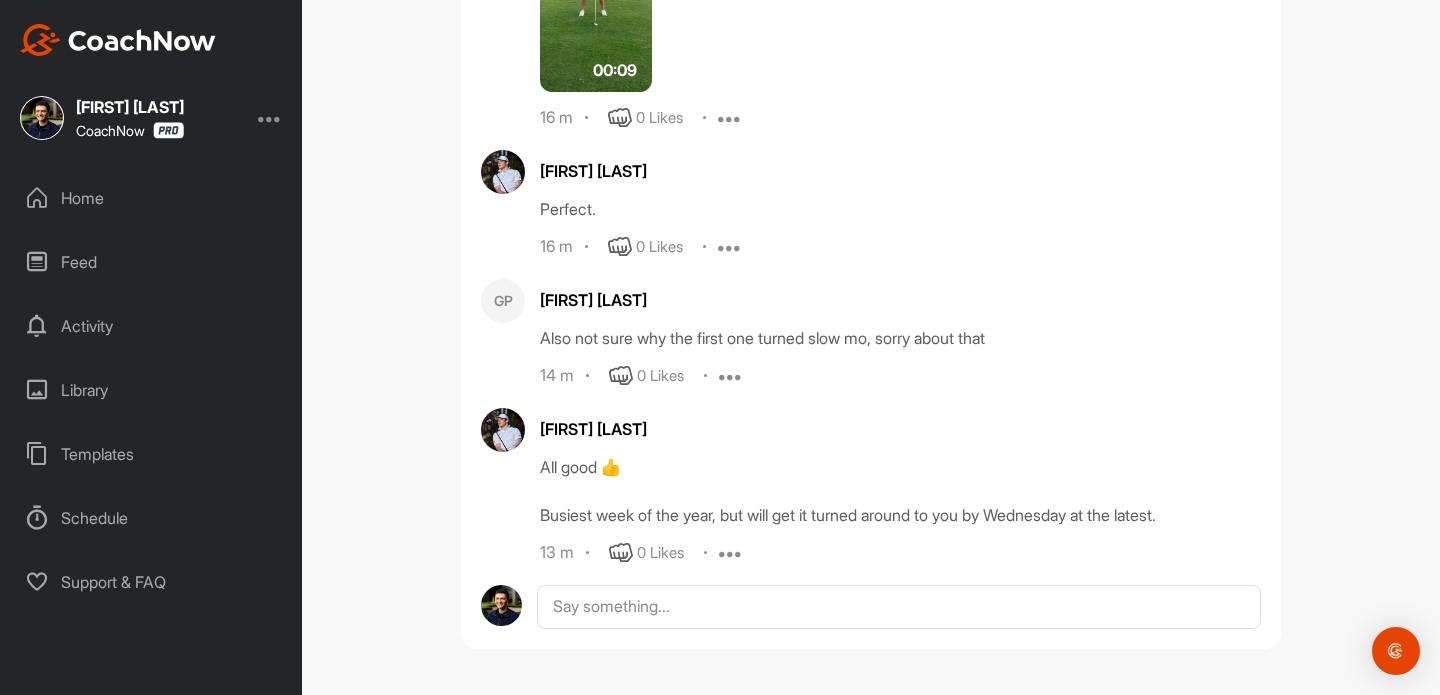 click on "Home" at bounding box center (152, 198) 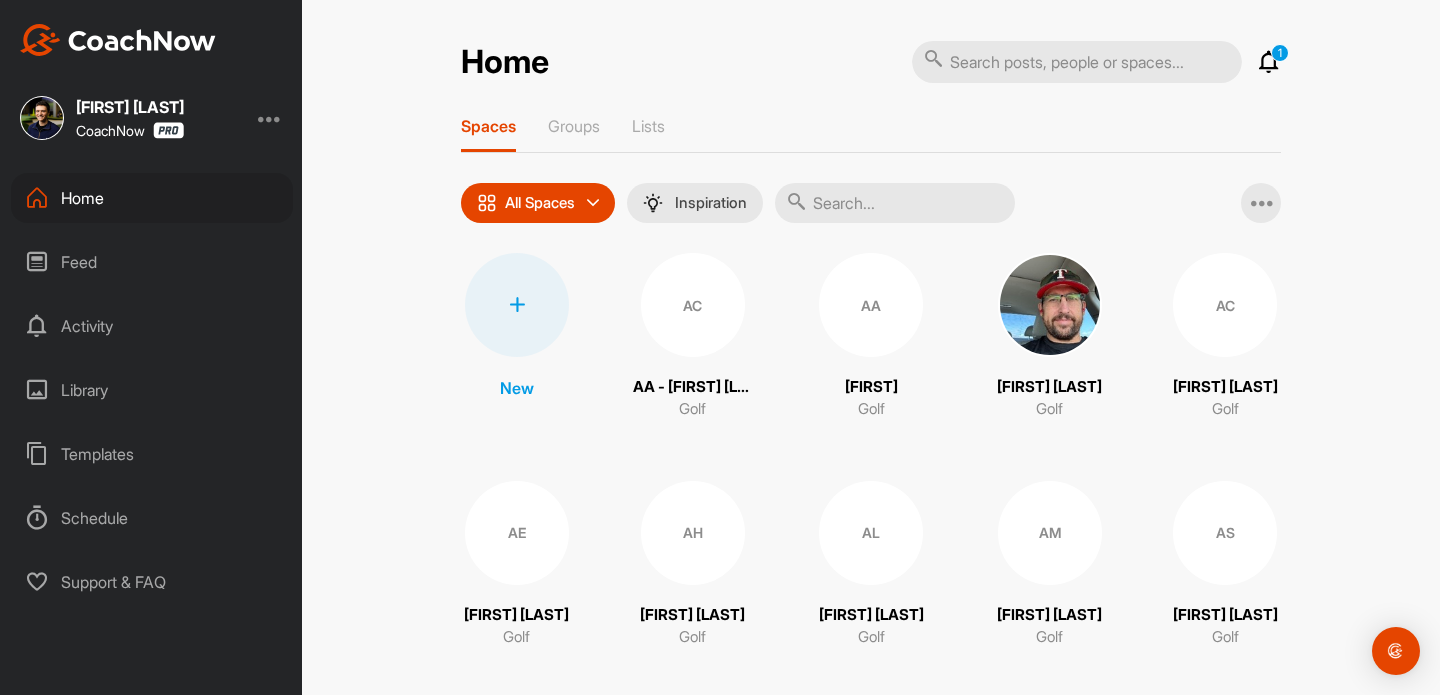 click at bounding box center (1269, 62) 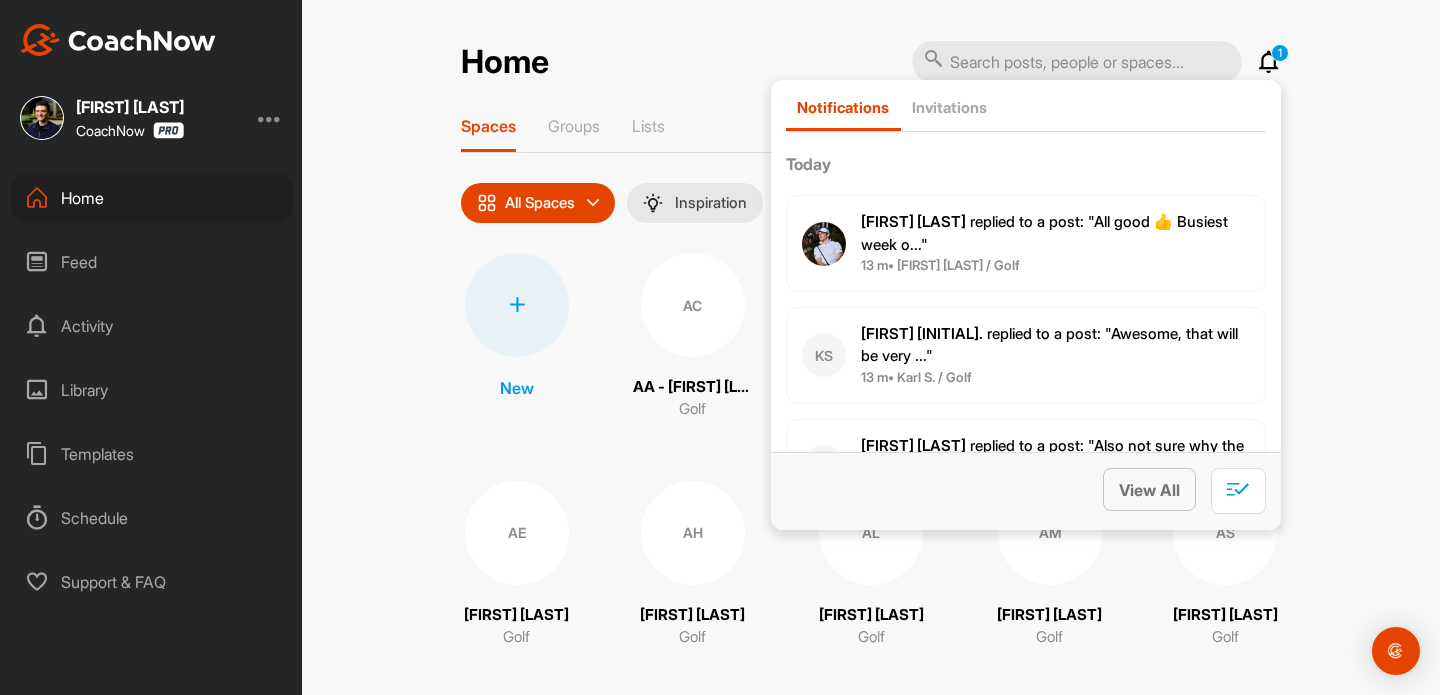 click on "View All" at bounding box center (1149, 490) 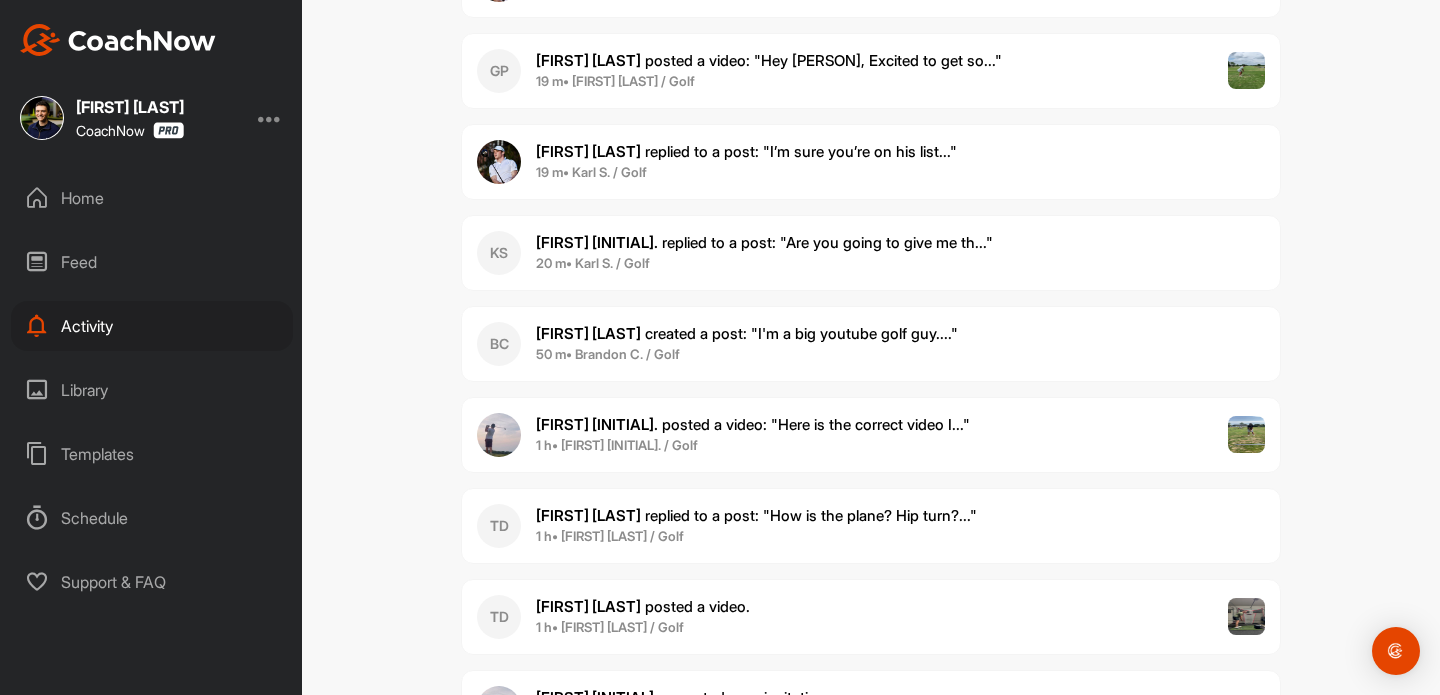 scroll, scrollTop: 963, scrollLeft: 0, axis: vertical 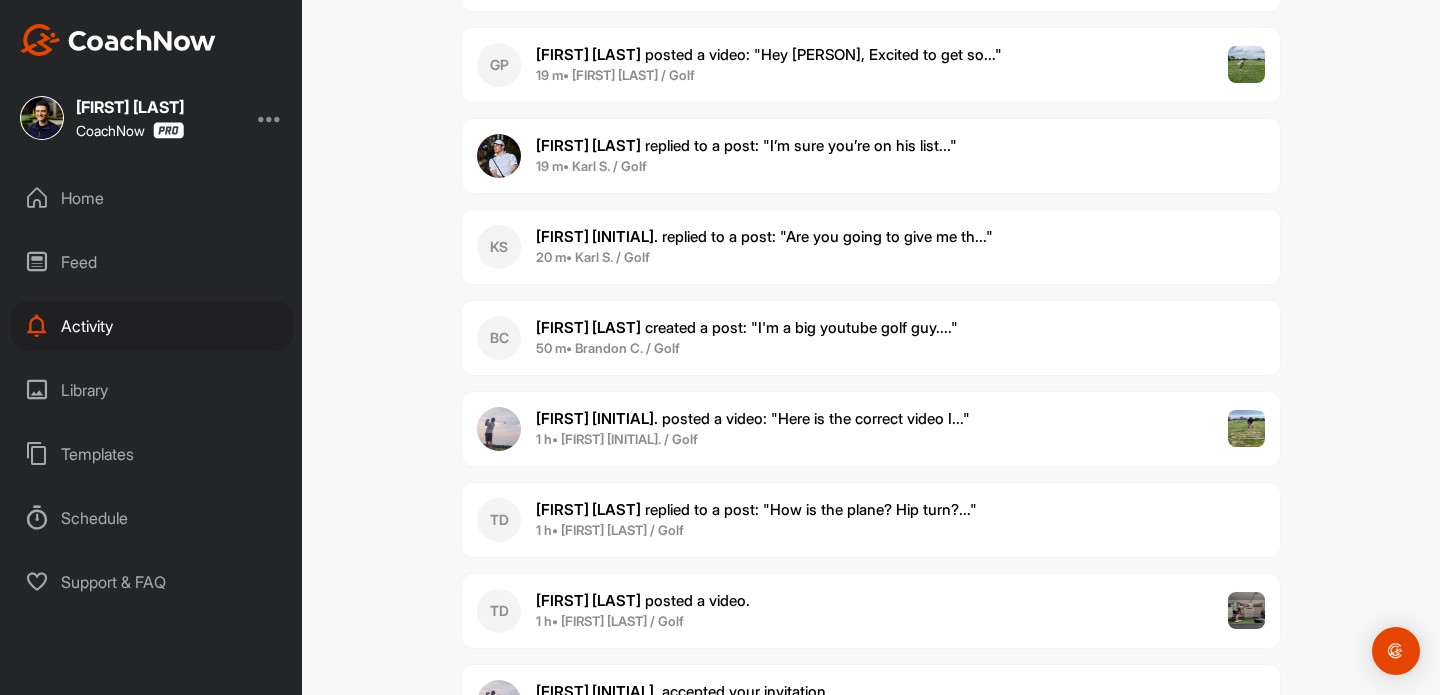 click on "50 m • [FIRST] [LAST] / Golf" at bounding box center (747, 349) 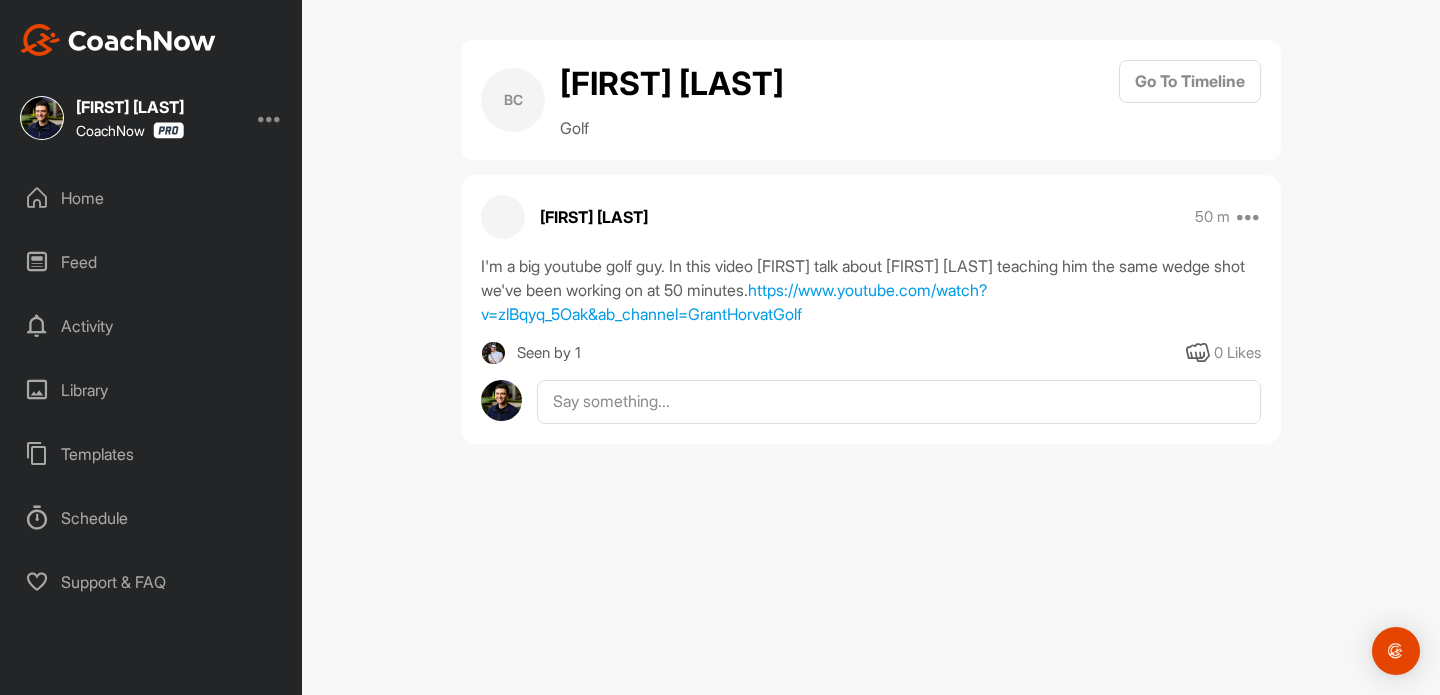 click on "I'm a big youtube golf guy. In this video [FIRST] talk about [FIRST] [LAST] teaching him the same wedge shot we've been working on at 50 minutes.  https://www.youtube.com/watch?v=zlBqyq_5Oak&ab_channel=GrantHorvatGolf" at bounding box center (871, 290) 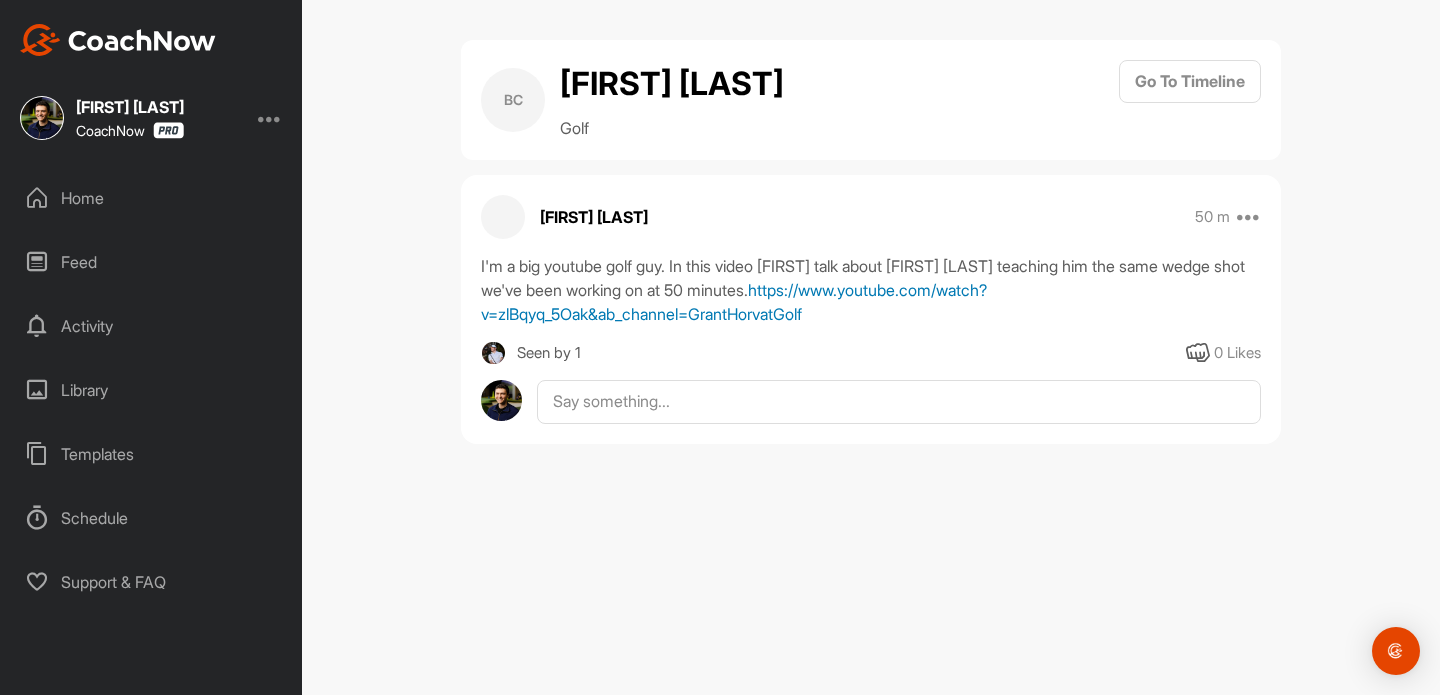 click on "https://www.youtube.com/watch?v=zlBqyq_5Oak&ab_channel=GrantHorvatGolf" at bounding box center (734, 302) 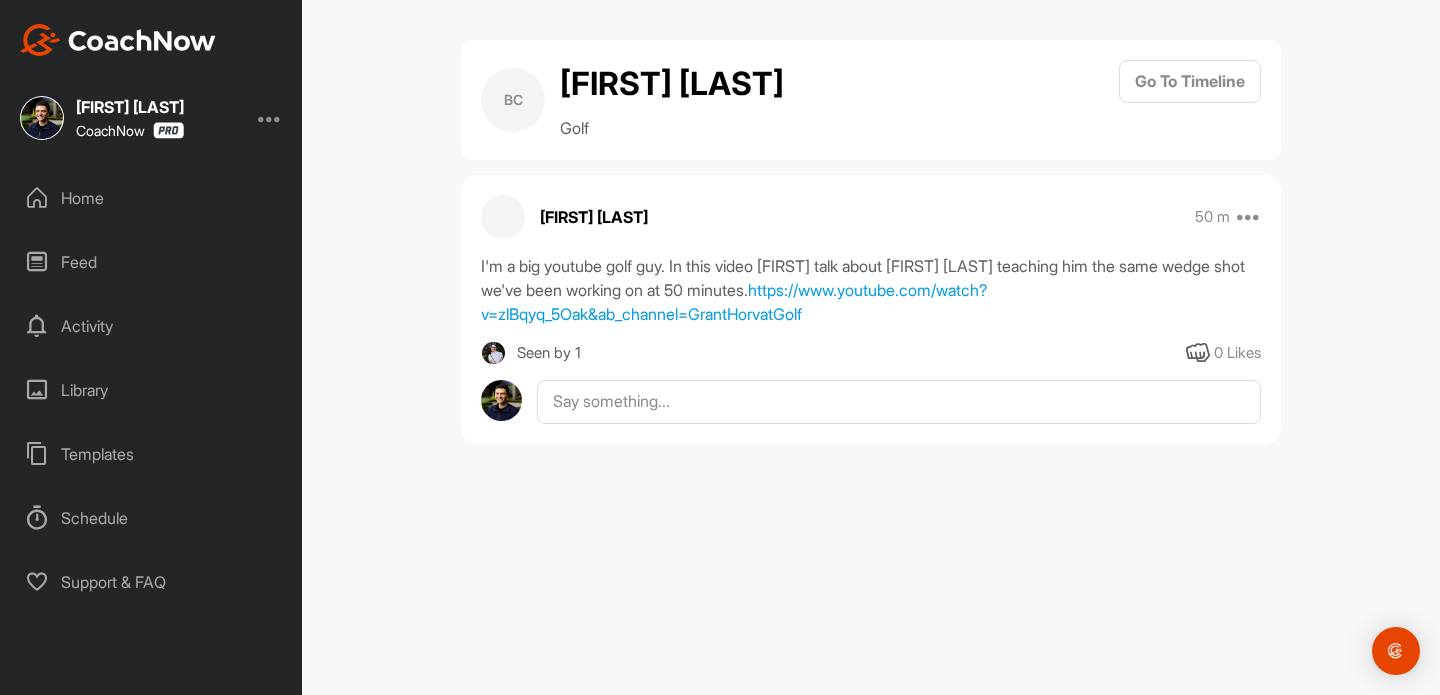 click on "Home" at bounding box center (152, 198) 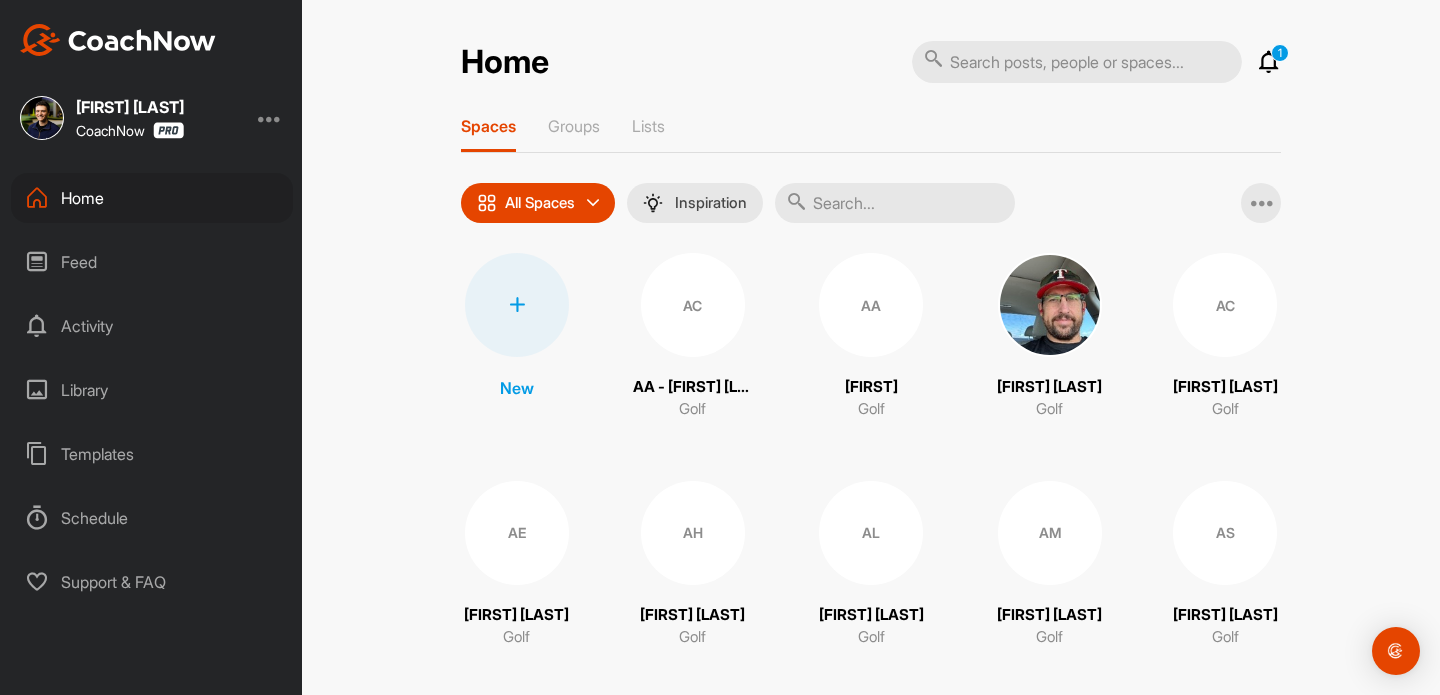 click on "1" at bounding box center (1280, 53) 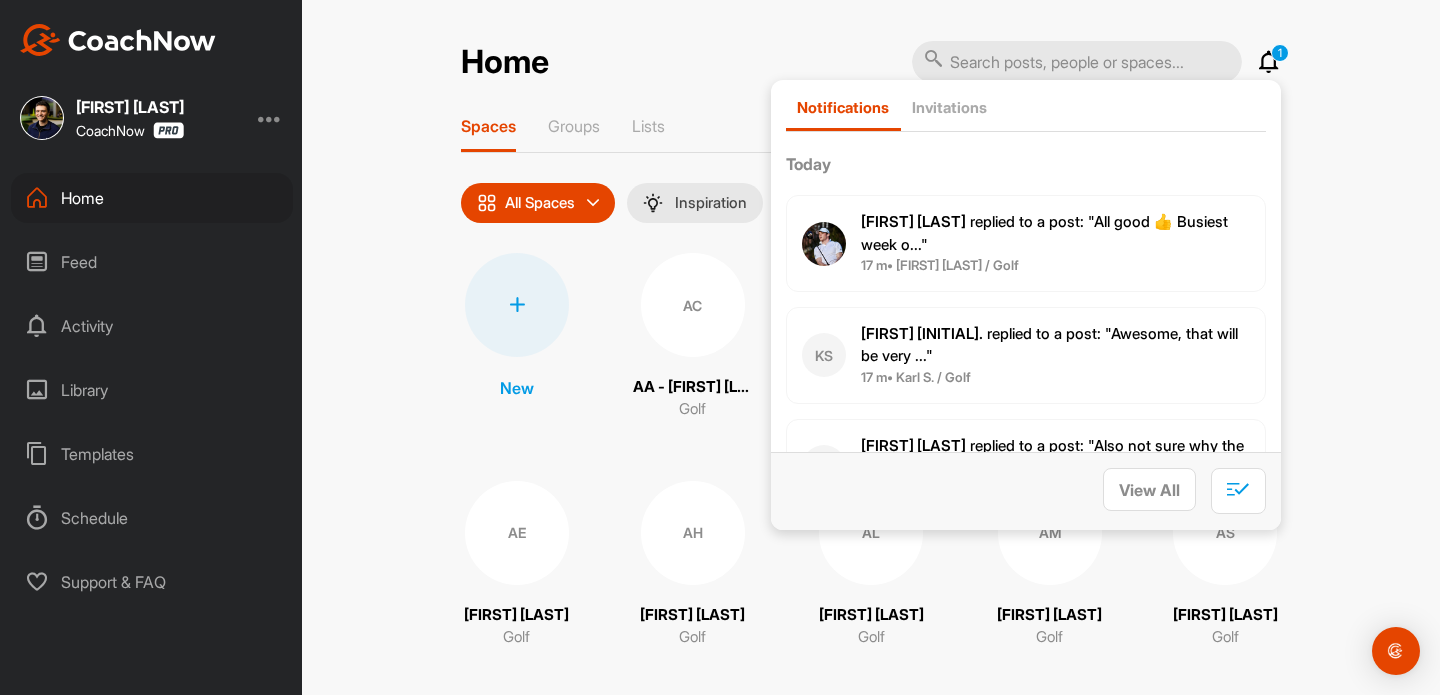click on "[NUMBER] Notifications Invitations Today [FIRST] [INITIAL]. replied to a post : "All good 👍
Busiest week o..." [NUMBER] m • [FIRST] [INITIAL]. / Golf [FIRST] [INITIAL]. replied to a post : "Awesome, that will be very ..." [NUMBER] m • [FIRST] [INITIAL]. / Golf [FIRST] [INITIAL]. replied to a post : "Also not sure why the first..." [NUMBER] m • [FIRST] [INITIAL]. / Golf [FIRST] [INITIAL]. replied to a post : "Absolutely you can.
The ‘..." [NUMBER] m • [FIRST] [INITIAL]. / Golf [FIRST] [INITIAL]. replied to a post : "Alex, I had a question. If ..." [NUMBER] m • [FIRST] [INITIAL]. / Golf [FIRST] [INITIAL]. replied to a post : "Perfect. " [NUMBER] m • [FIRST] [INITIAL]. / Golf [FIRST] [INITIAL]. posted a video . [NUMBER] m • [FIRST] [INITIAL]. / Golf [FIRST] [INITIAL]. replied to a post : "Excited to get to work!!
..." [NUMBER] m • [FIRST] [INITIAL]. / Golf [FIRST] [INITIAL]. posted a video : " Hey [FIRST],
Excited to get so... " [NUMBER] m • [FIRST] [INITIAL]. / Golf [FIRST] [INITIAL]. replied to a post : "I’m sure you’re on his list..." [NUMBER] m • [FIRST] [INITIAL]. / Golf [FIRST] [INITIAL]. replied to a post : "Are you going to give me th..." [NUMBER] m • [FIRST] [INITIAL]. / Golf [FIRST] [INITIAL]. : "" at bounding box center (1096, 62) 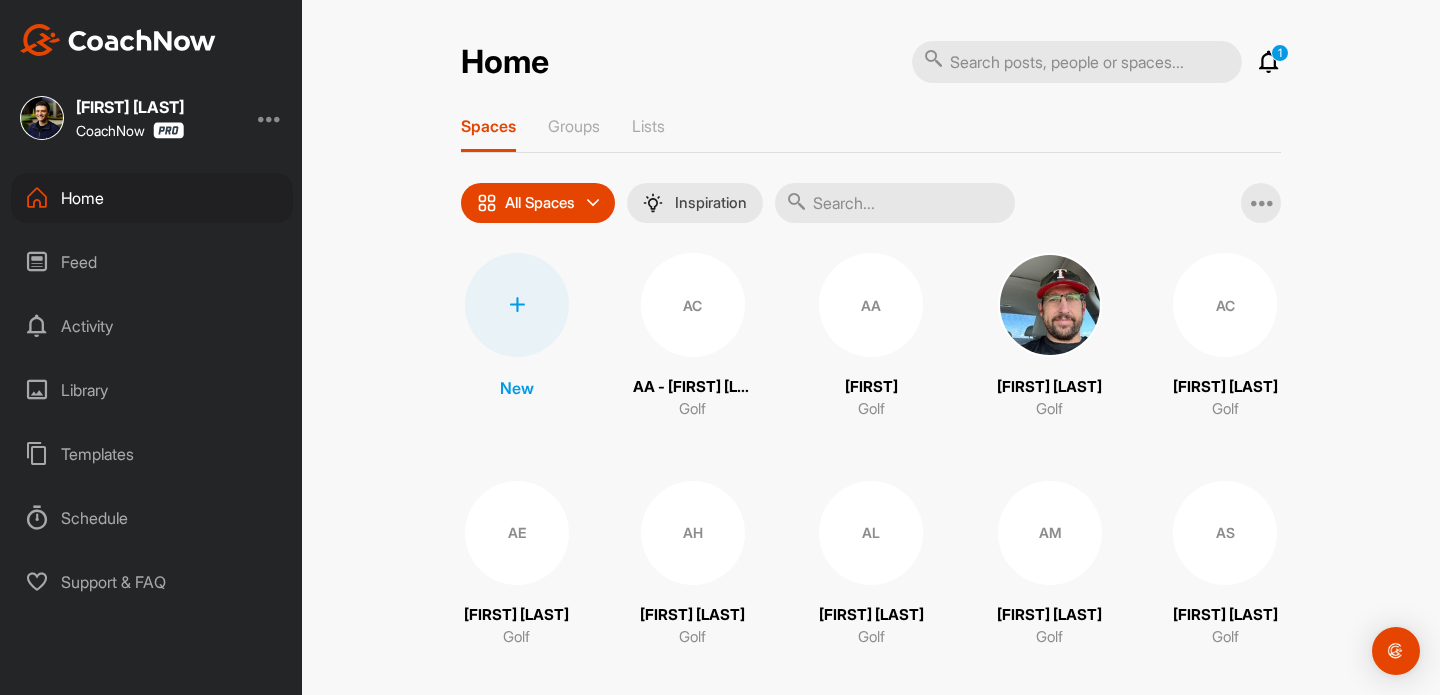 click at bounding box center (1269, 62) 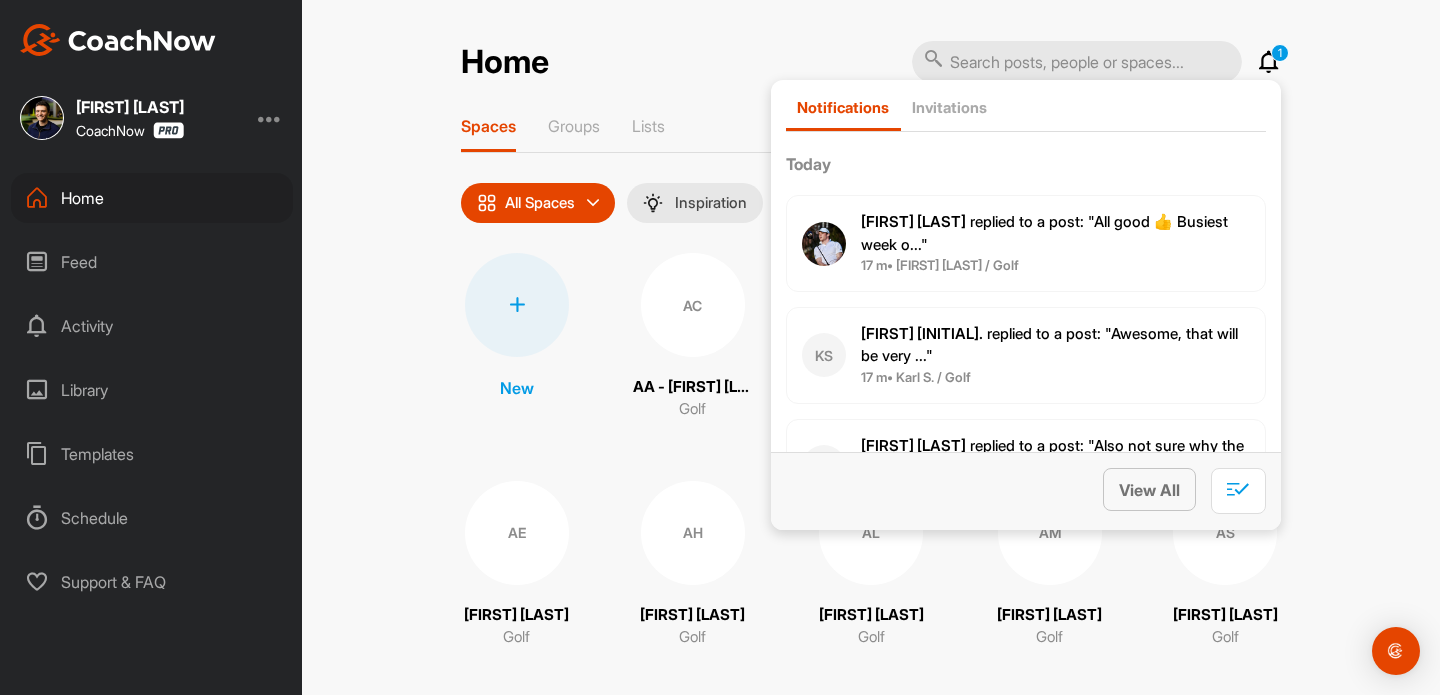 click on "View All" at bounding box center (1149, 489) 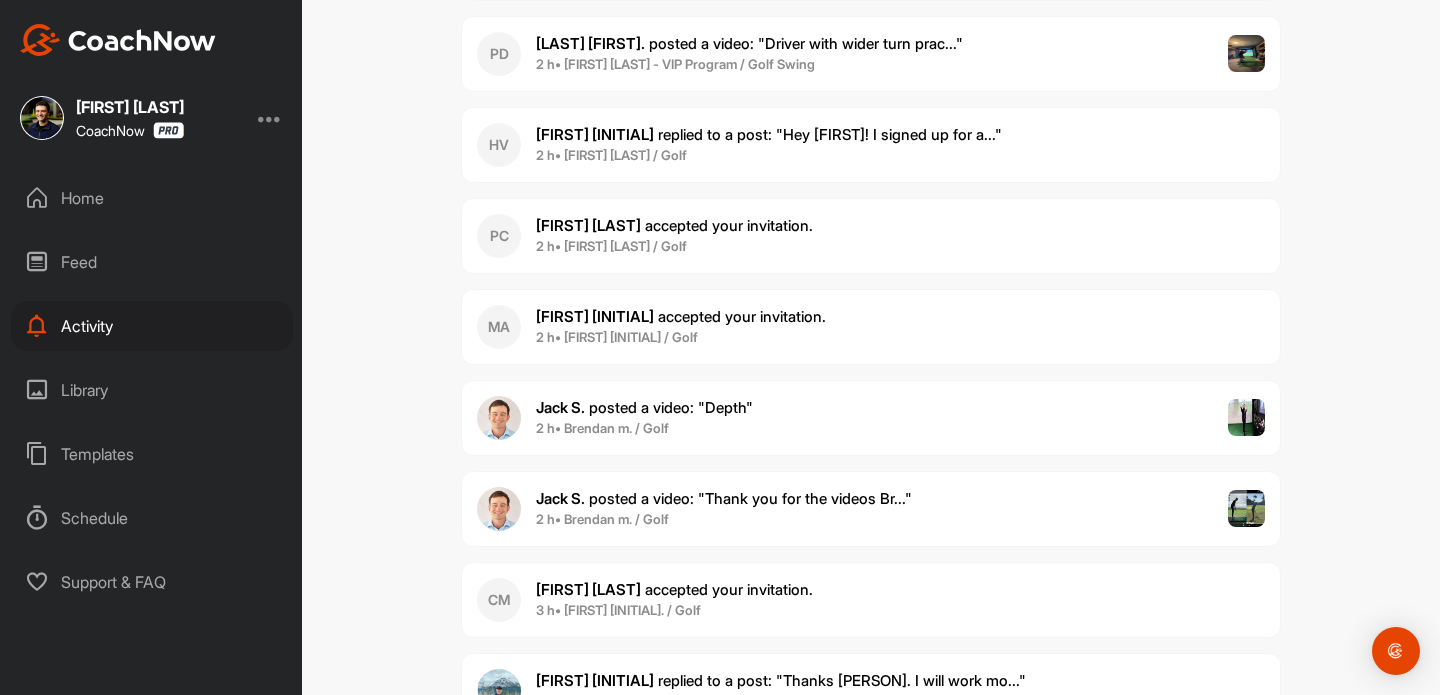 scroll, scrollTop: 1919, scrollLeft: 0, axis: vertical 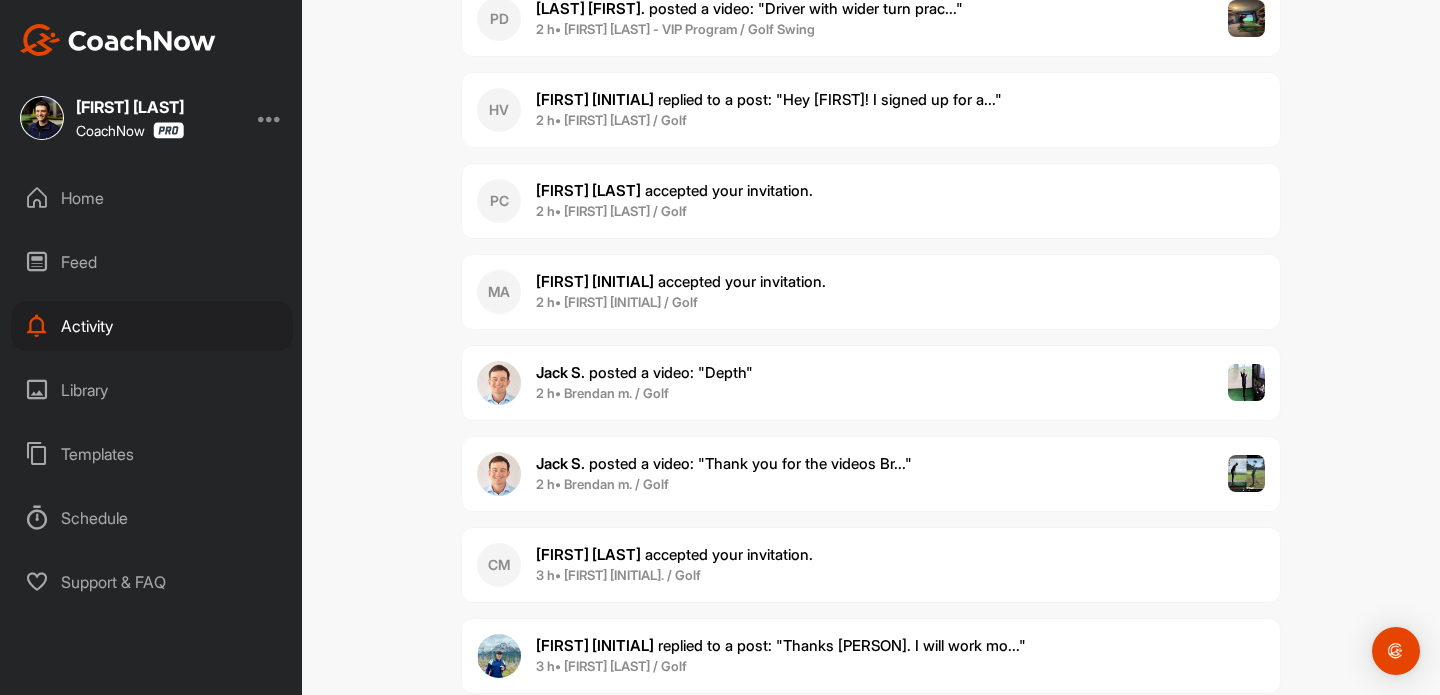 click on "2 h  • [FIRST] [LAST] / Golf" at bounding box center [769, 121] 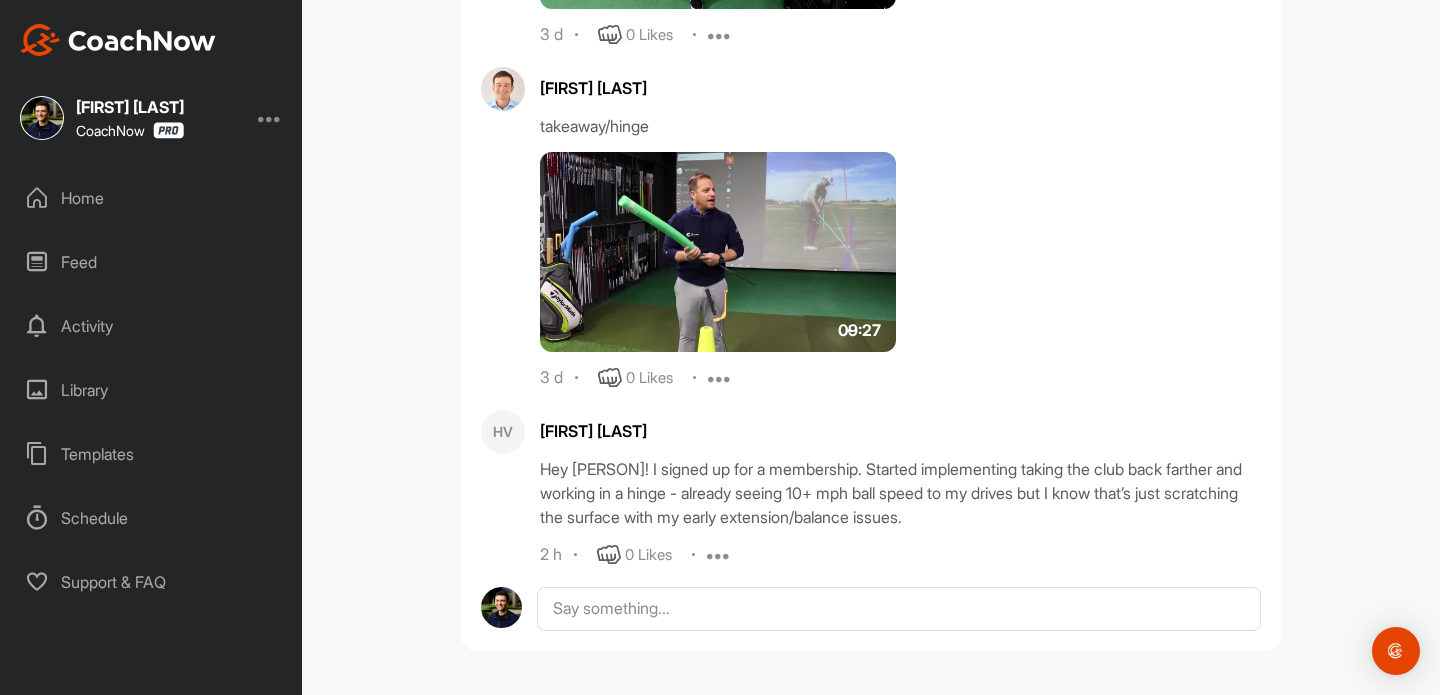 scroll, scrollTop: 1653, scrollLeft: 0, axis: vertical 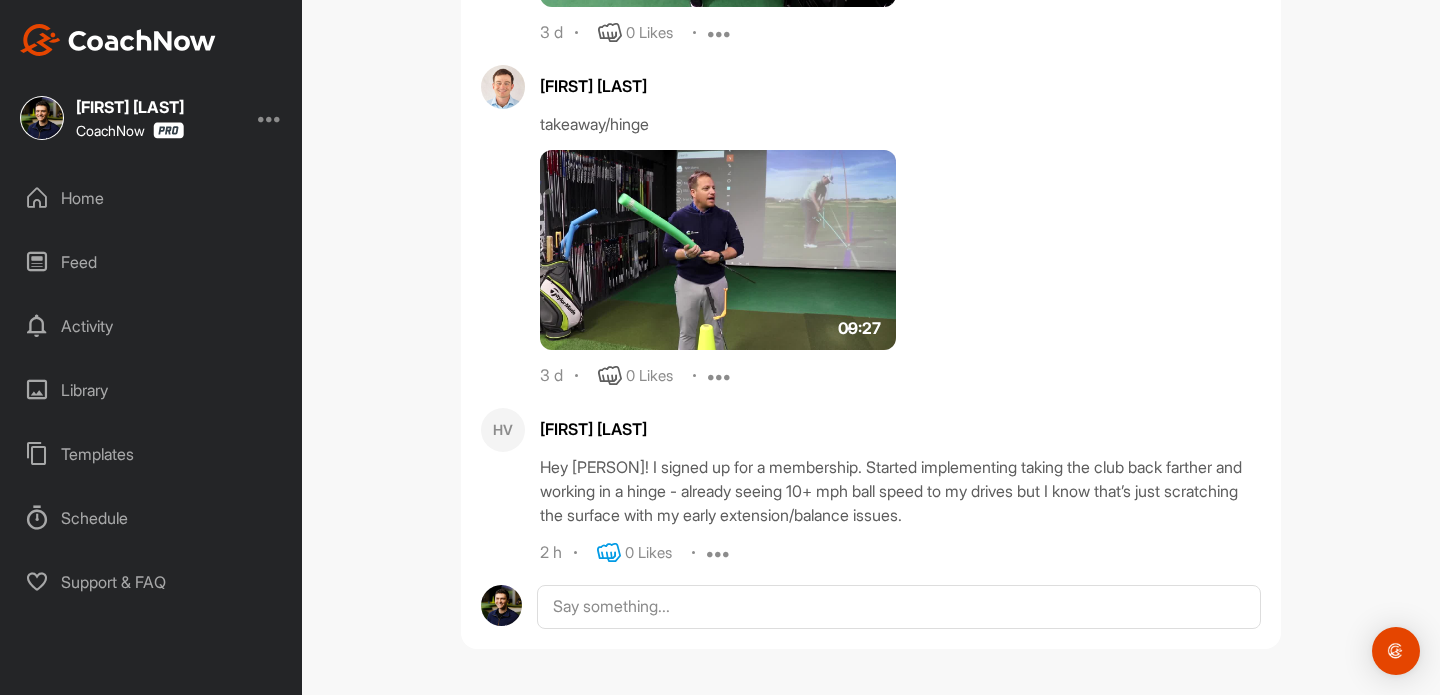 click at bounding box center (609, 553) 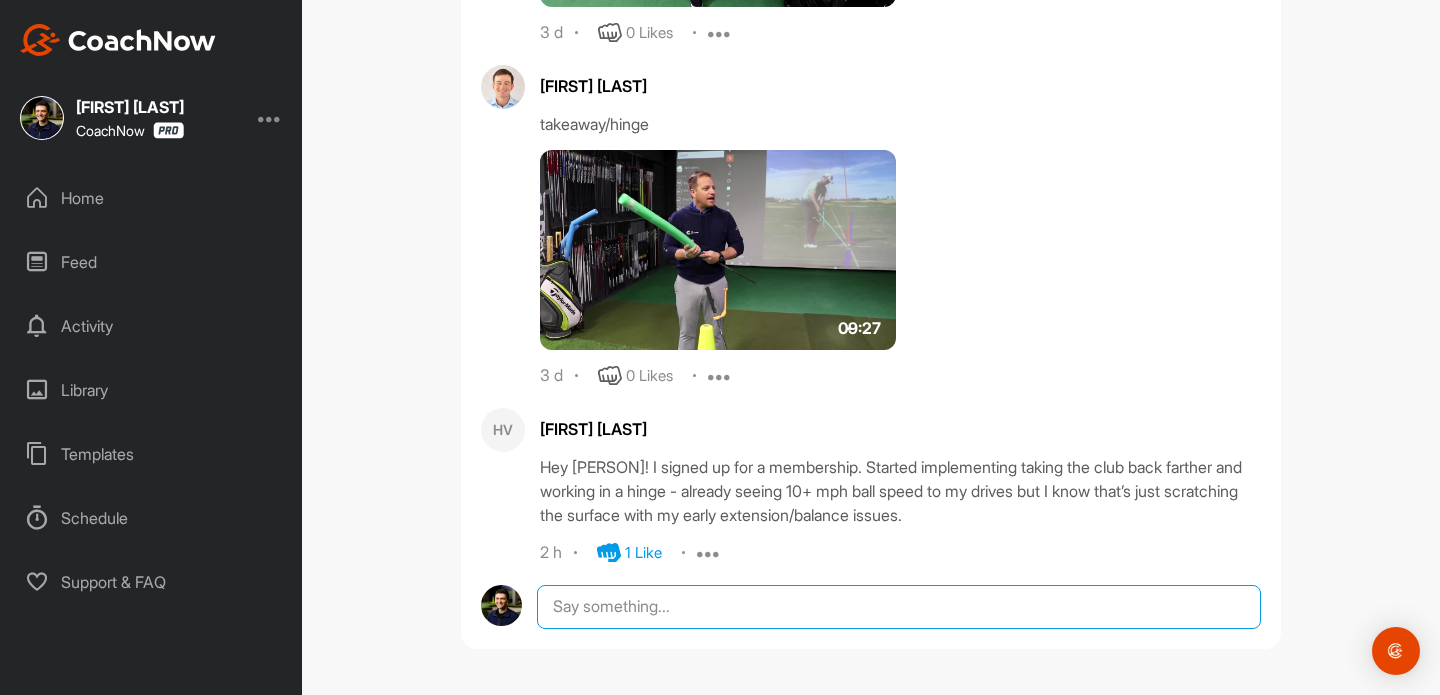 click at bounding box center (899, 607) 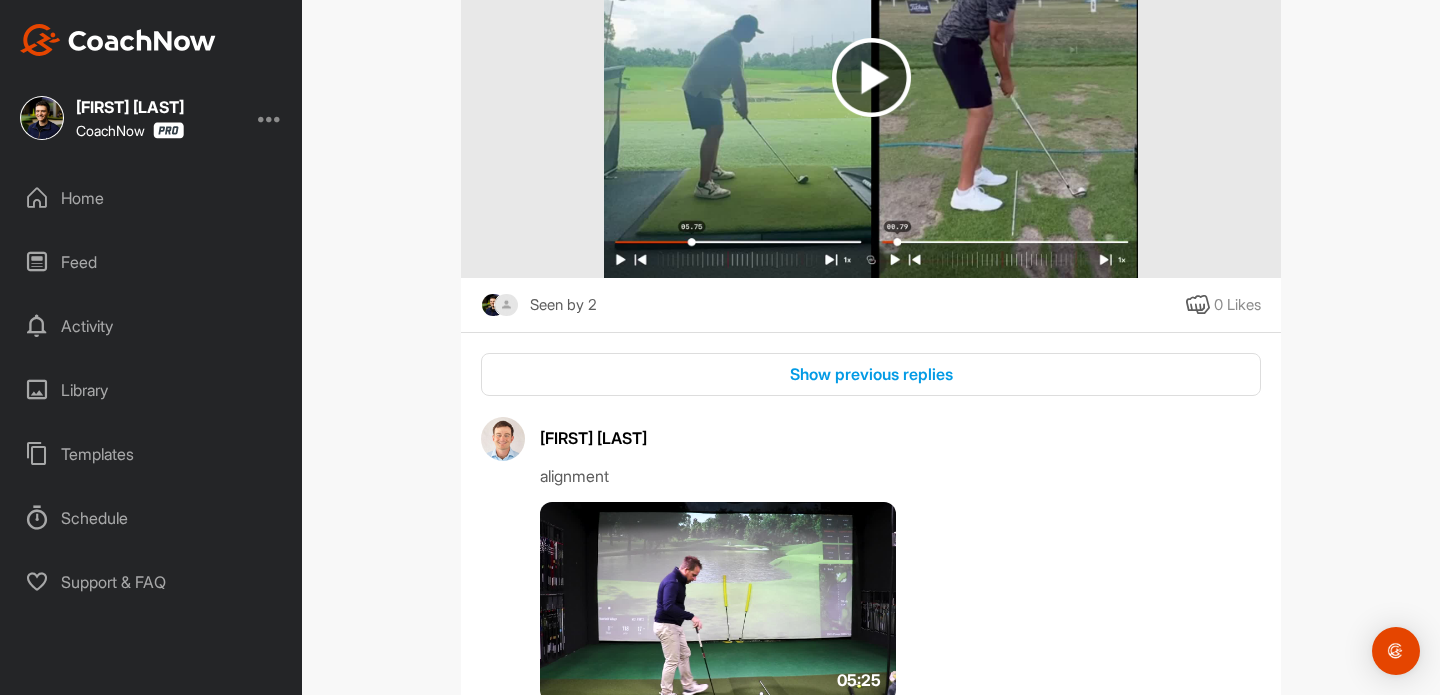 scroll, scrollTop: 0, scrollLeft: 0, axis: both 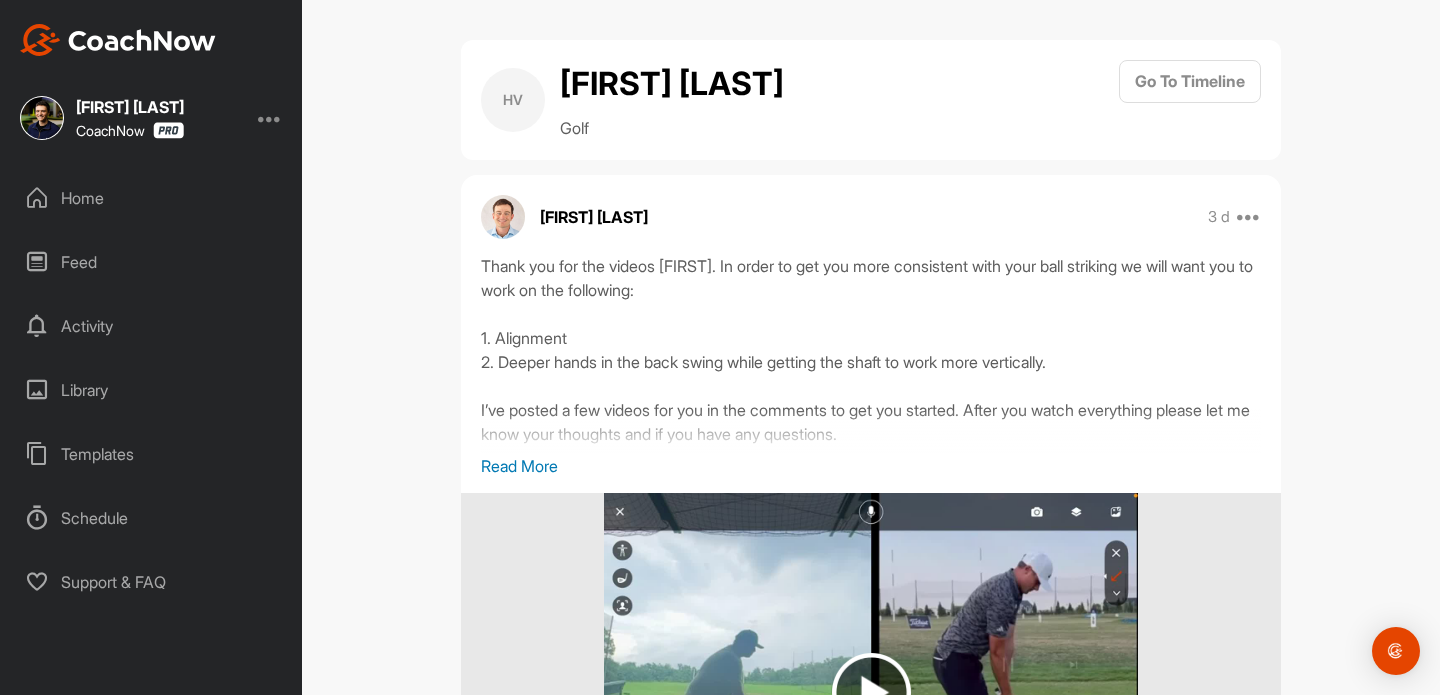 click on "Go To Timeline" at bounding box center [1190, 100] 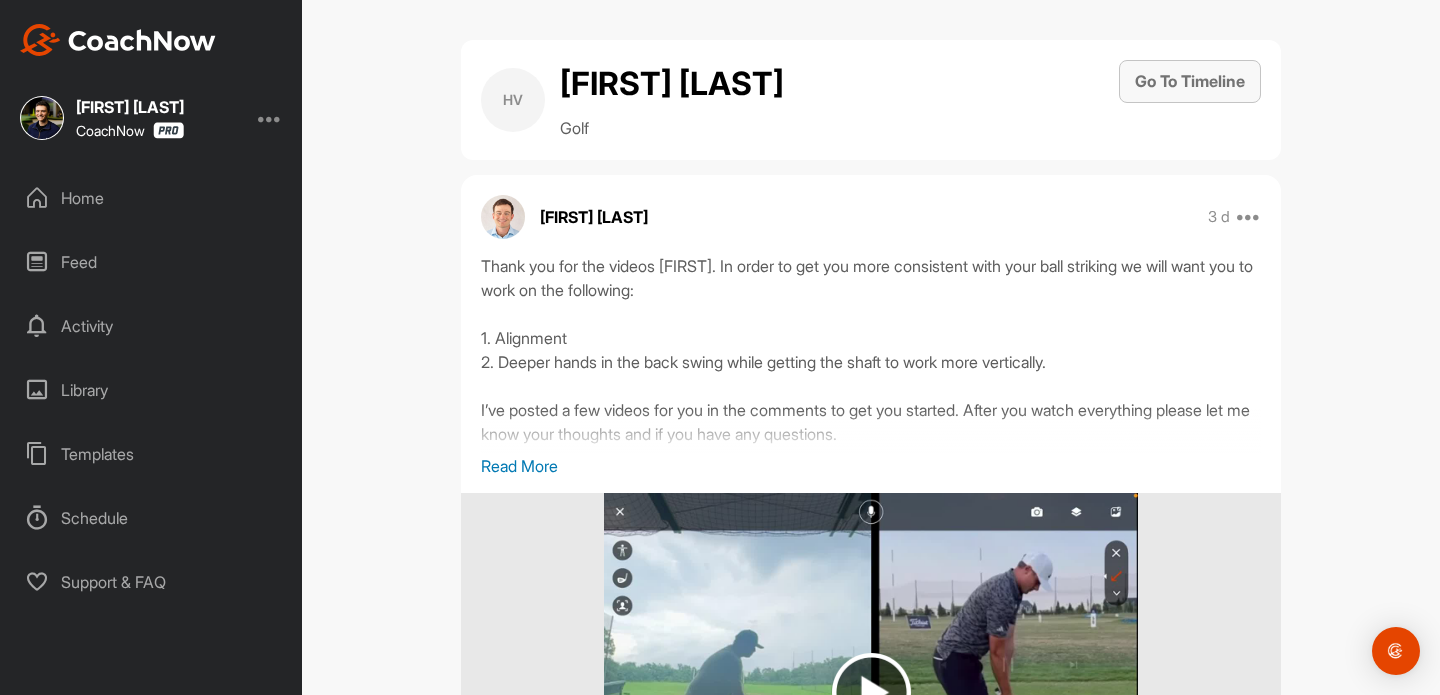 click on "Go To Timeline" at bounding box center (1190, 81) 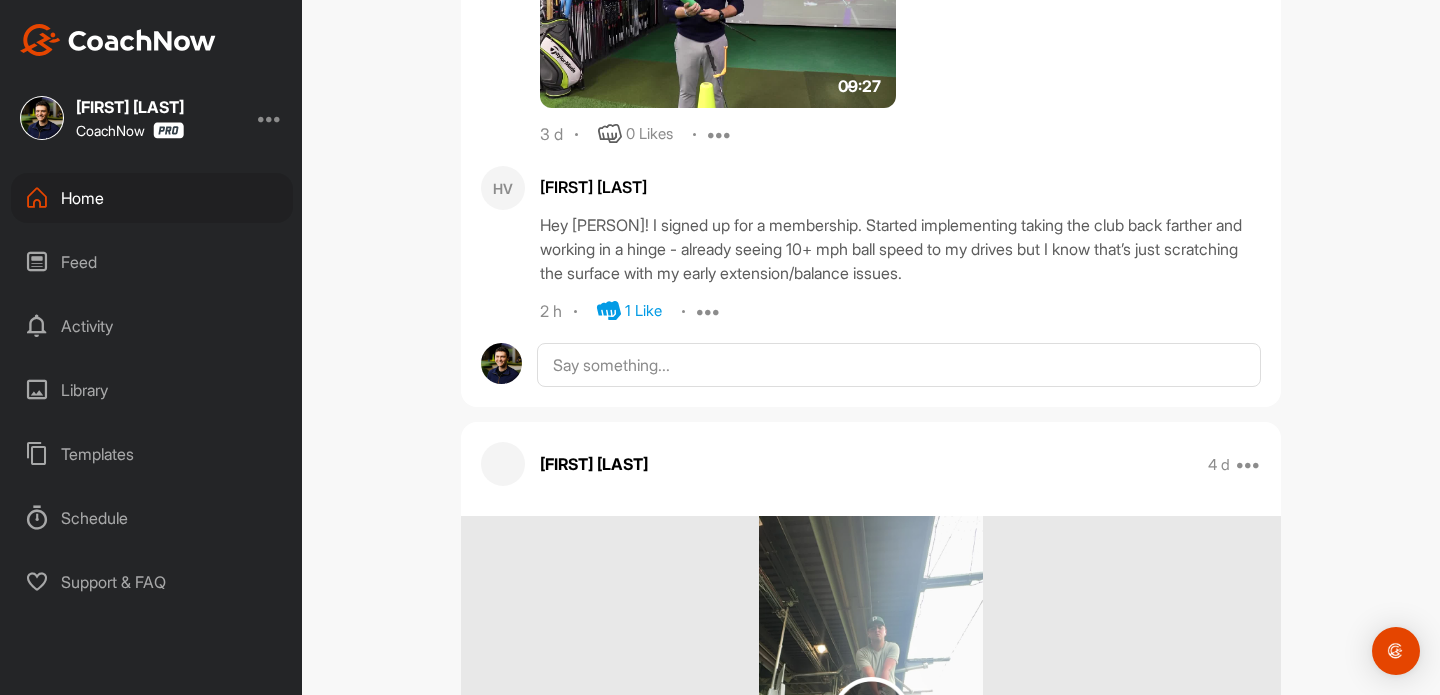scroll, scrollTop: 2702, scrollLeft: 0, axis: vertical 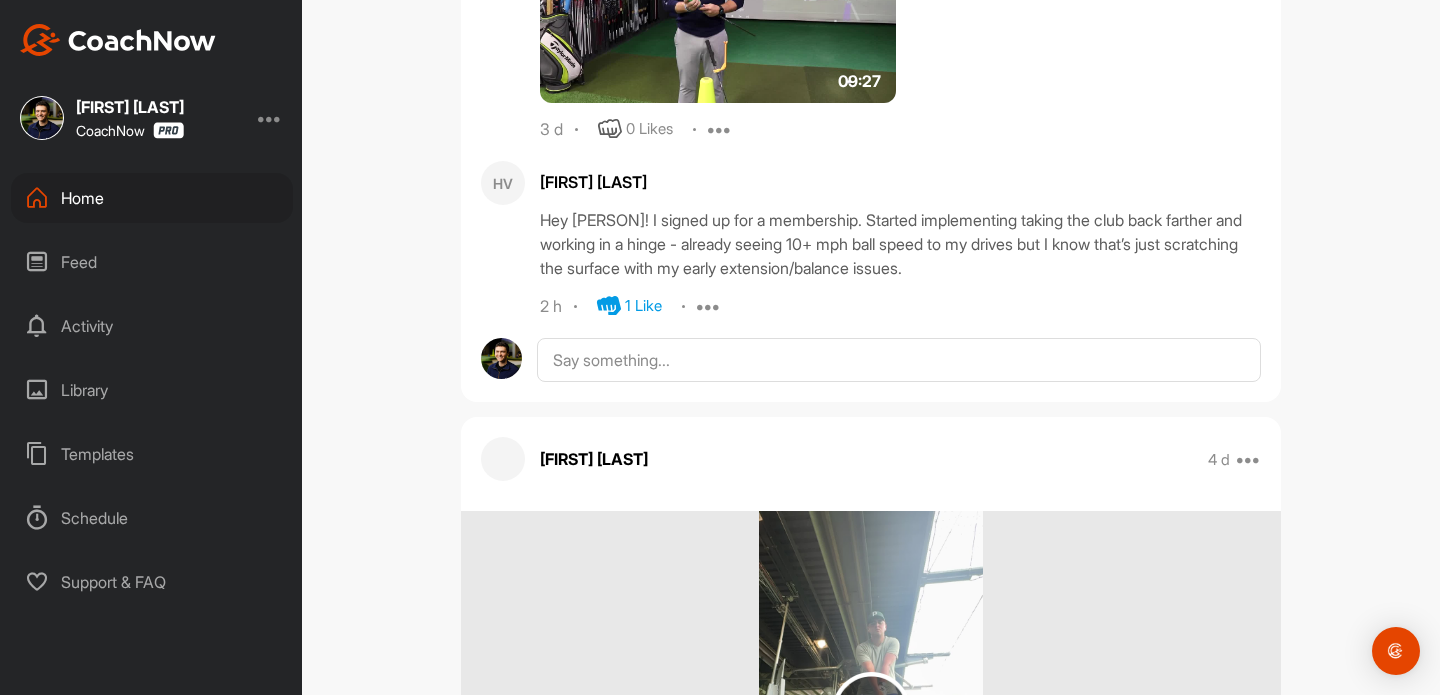 click on "Home" at bounding box center [152, 198] 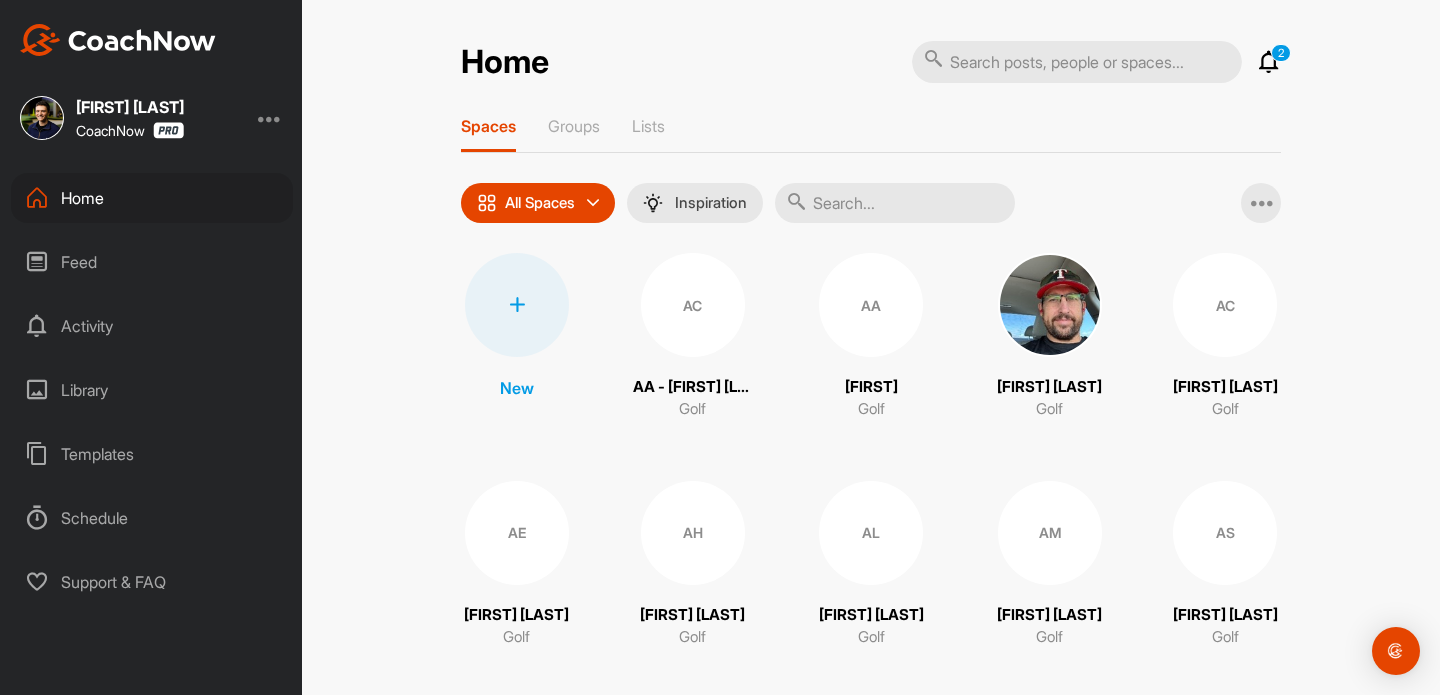 click on "Home 2 Notifications Invitations Today [FIRST] [LAST].   replied to a post : "One major issue I’ve been h..." 1 m  • [FIRST] [LAST] / Golf [FIRST] [LAST].   replied to a post : "All good 👍
Busiest week o..." 19 m  • [FIRST] [LAST] / Golf KS [FIRST] [LAST].   replied to a post : "Awesome, that will be very ..." 19 m  • [FIRST] [LAST] / Golf GP [FIRST] [LAST].   replied to a post : "Also not sure why the first..." 19 m  • [FIRST] [LAST] / Golf [FIRST] [LAST].   replied to a post : "Absolutely you can.
The ‘..." 20 m  • [FIRST] [LAST] / Golf KS [FIRST] [LAST].   replied to a post : "[FIRST], I had a question. If ..." 21 m  • [FIRST] [LAST] / Golf [FIRST] [LAST].   replied to a post : "Perfect. " 22 m  • [FIRST] [LAST] / Golf GP [FIRST] [LAST].   posted a video . 22 m  • [FIRST] [LAST] / Golf [FIRST] [LAST].   replied to a post : "Excited to get to work!!
..." 23 m  • [FIRST] [LAST] / Golf GP [FIRST] [LAST].   posted a video : " Hey [FIRST],
Excited to get so... " 24 m  • [FIRST] [LAST] / Golf [FIRST] [LAST].   replied to a post : "I’m sure you’re on his list..." 24 m  • [FIRST] [LAST] / Golf KS [FIRST] [LAST].   25 m BC" at bounding box center (871, 2526) 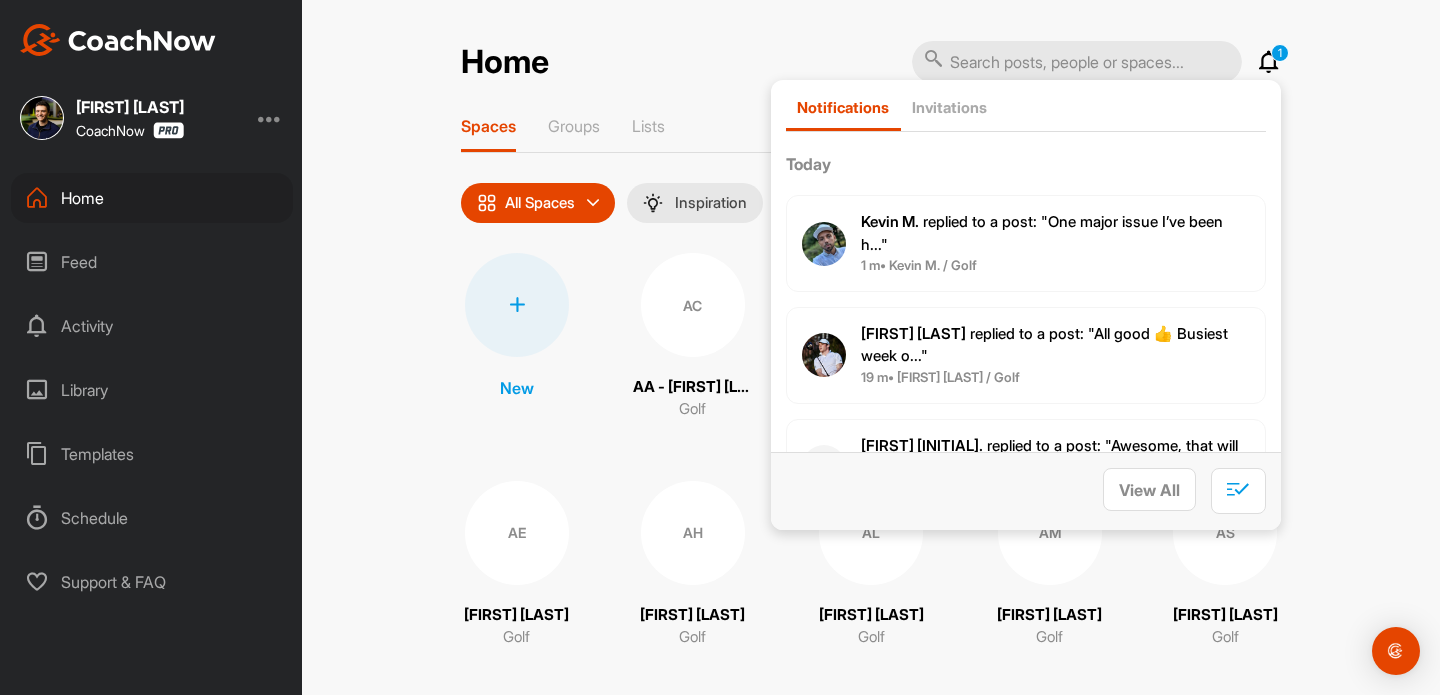 click on "[FIRST] [LAST]   replied to a post : "One major issue I’ve been h..."" at bounding box center [1055, 233] 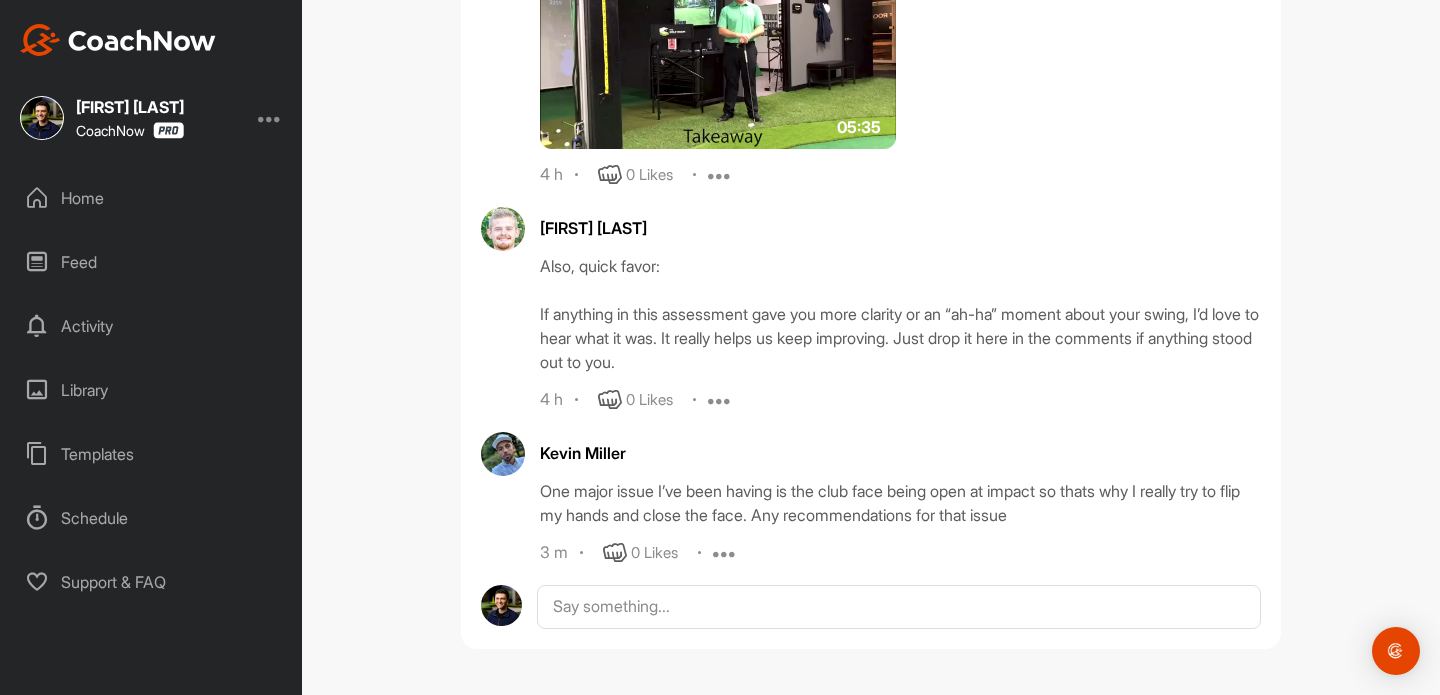 scroll, scrollTop: 1878, scrollLeft: 0, axis: vertical 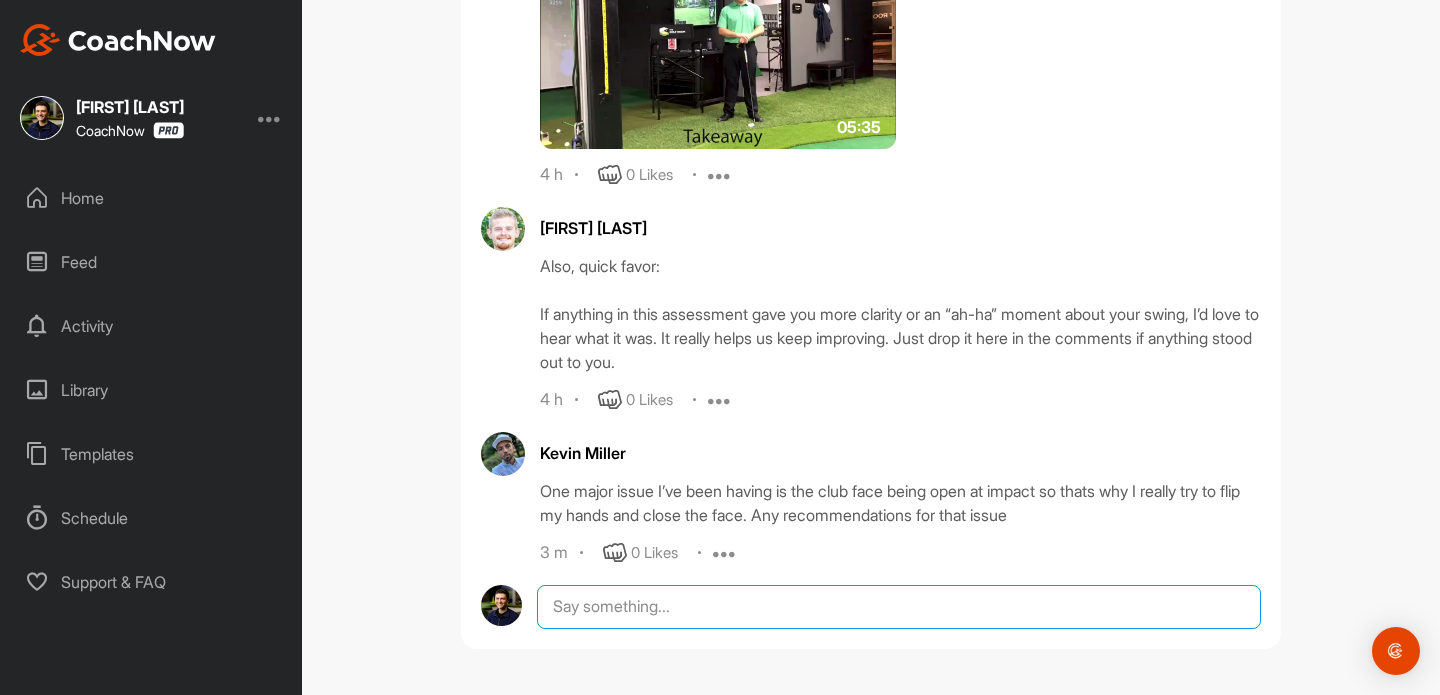 click at bounding box center (899, 607) 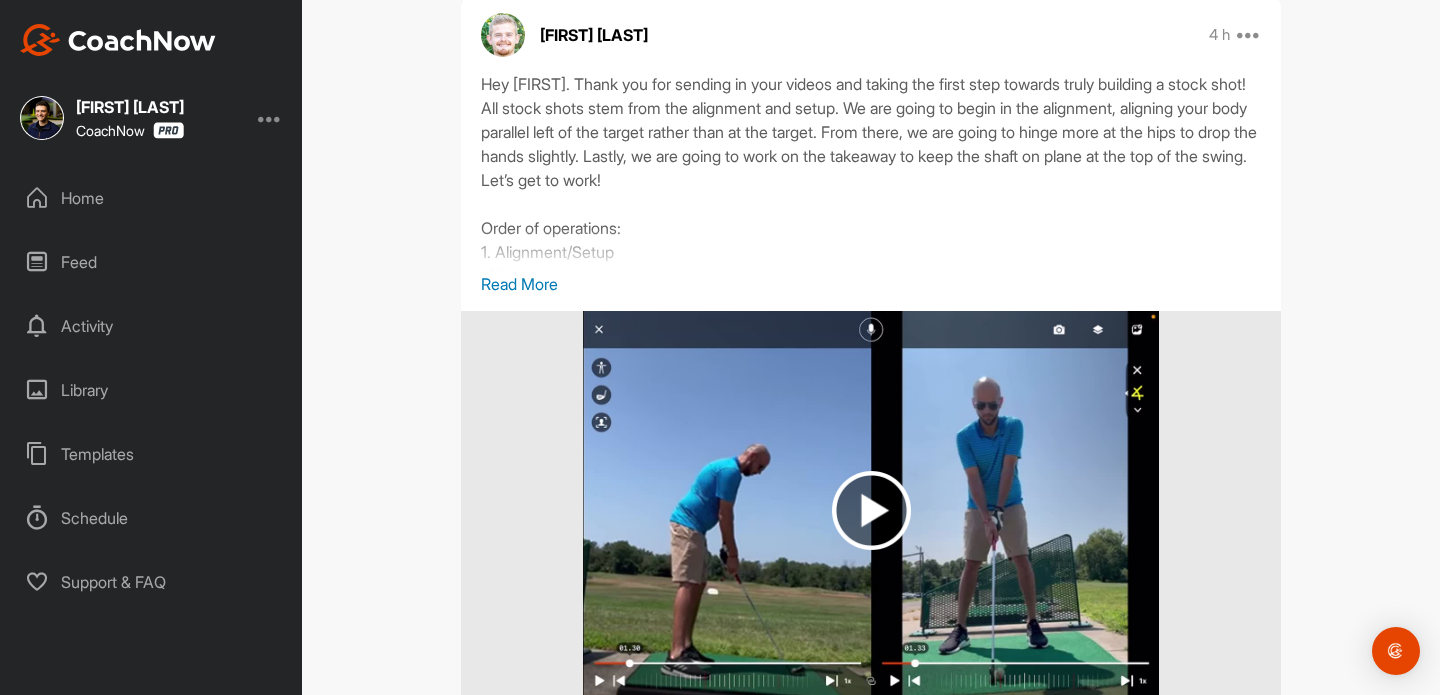 scroll, scrollTop: 181, scrollLeft: 0, axis: vertical 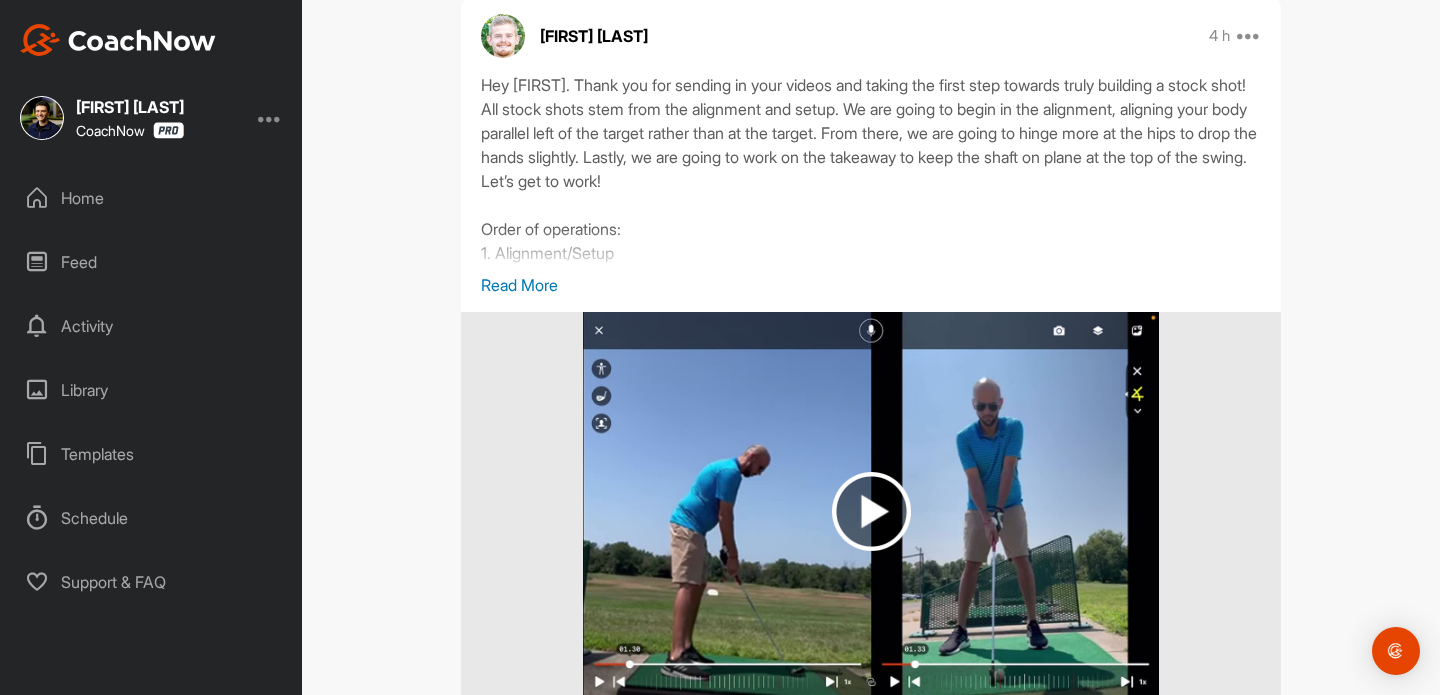 click on "Read More" at bounding box center [871, 285] 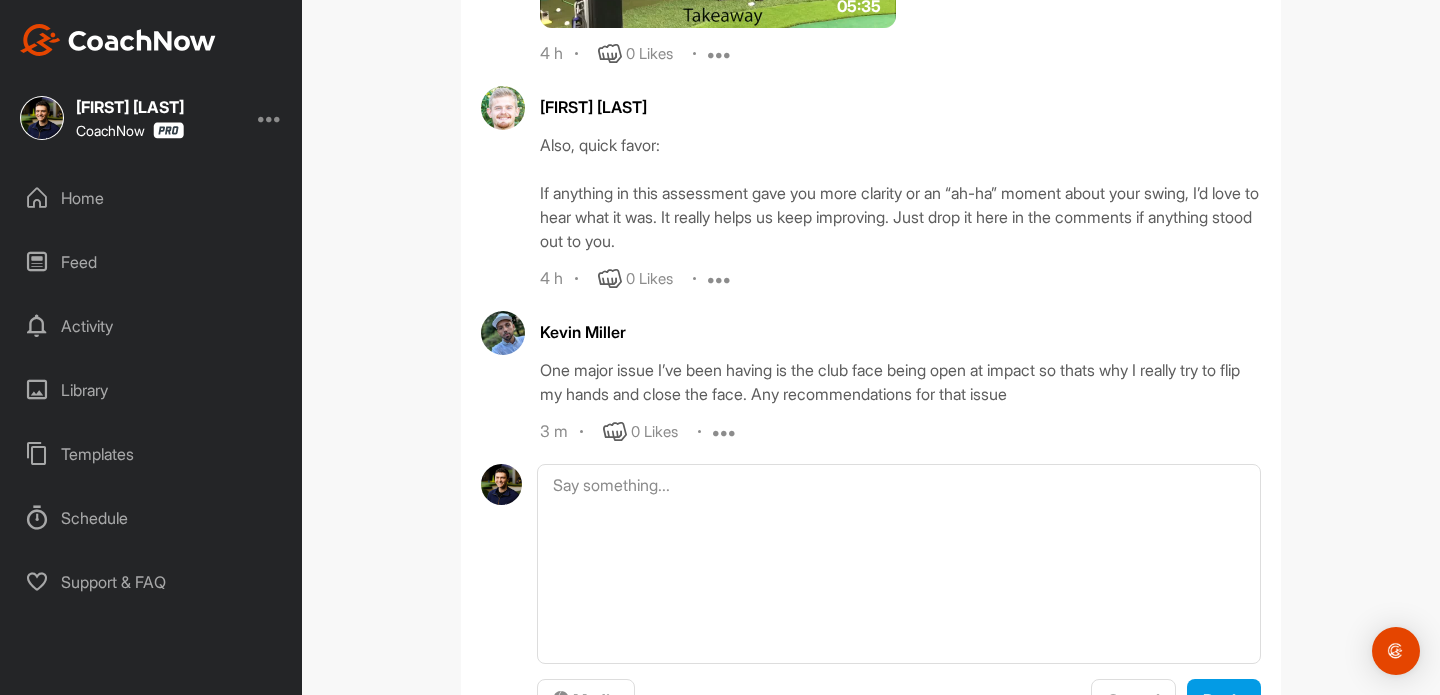 scroll, scrollTop: 2157, scrollLeft: 0, axis: vertical 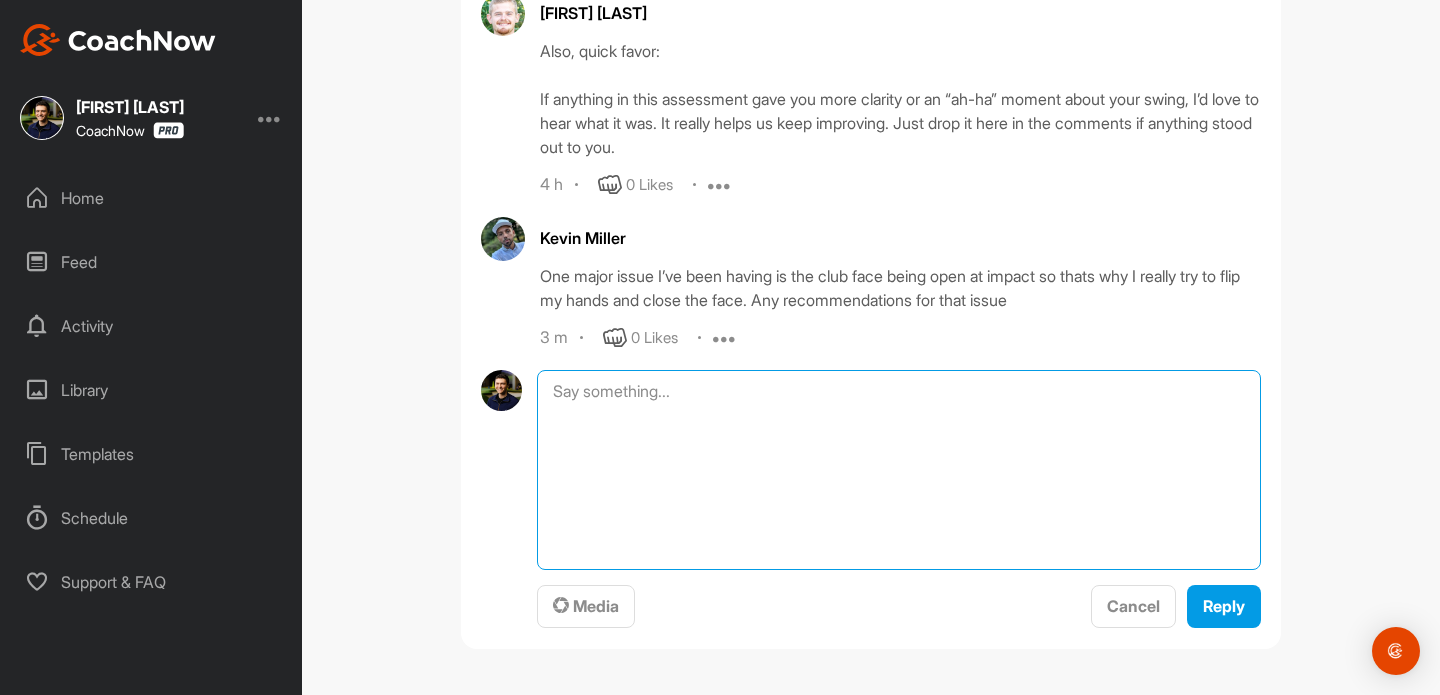 click at bounding box center (899, 470) 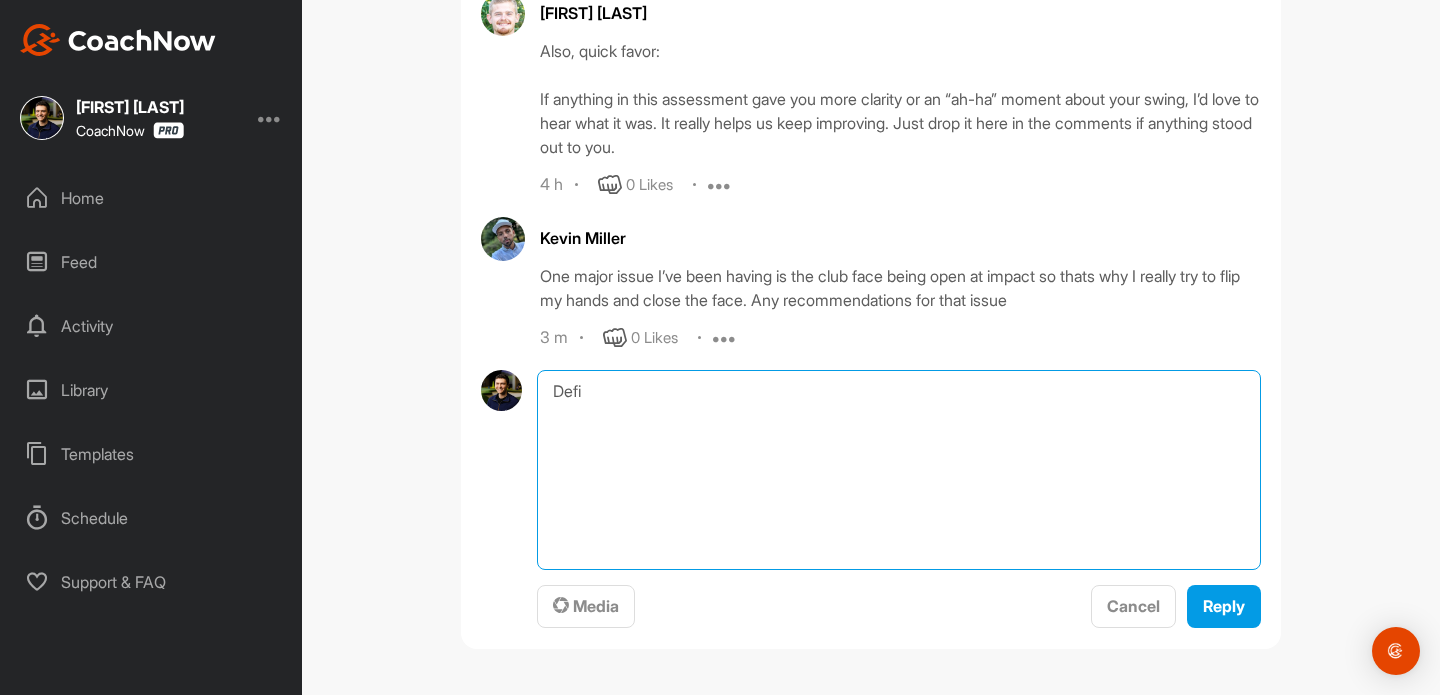 type on "Defin" 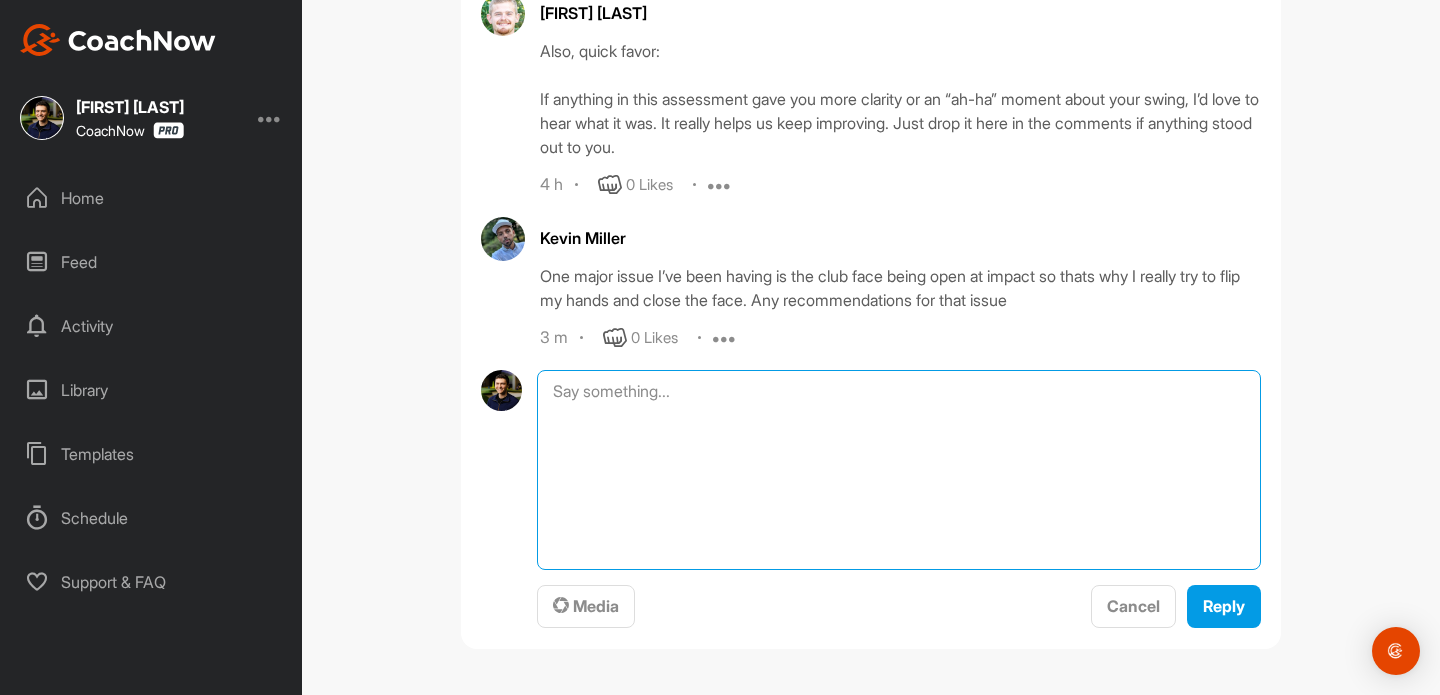type on "A" 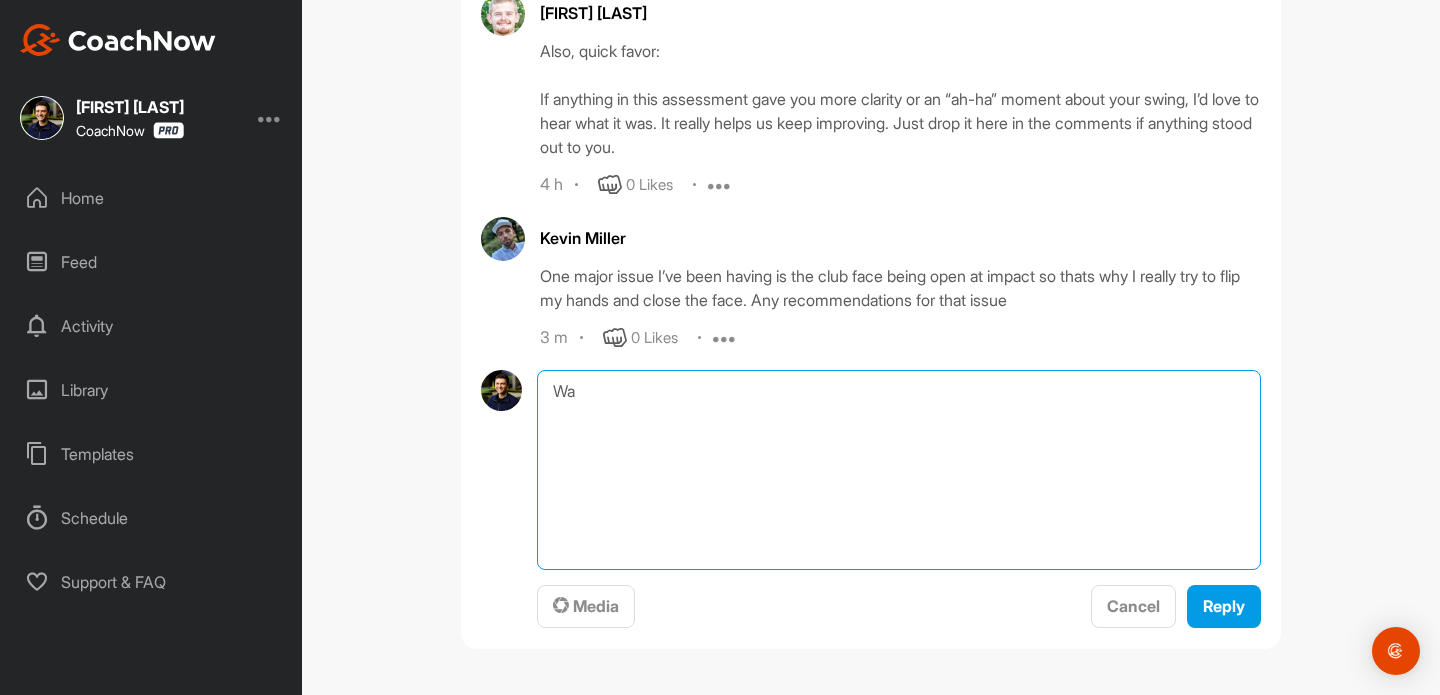 type on "W" 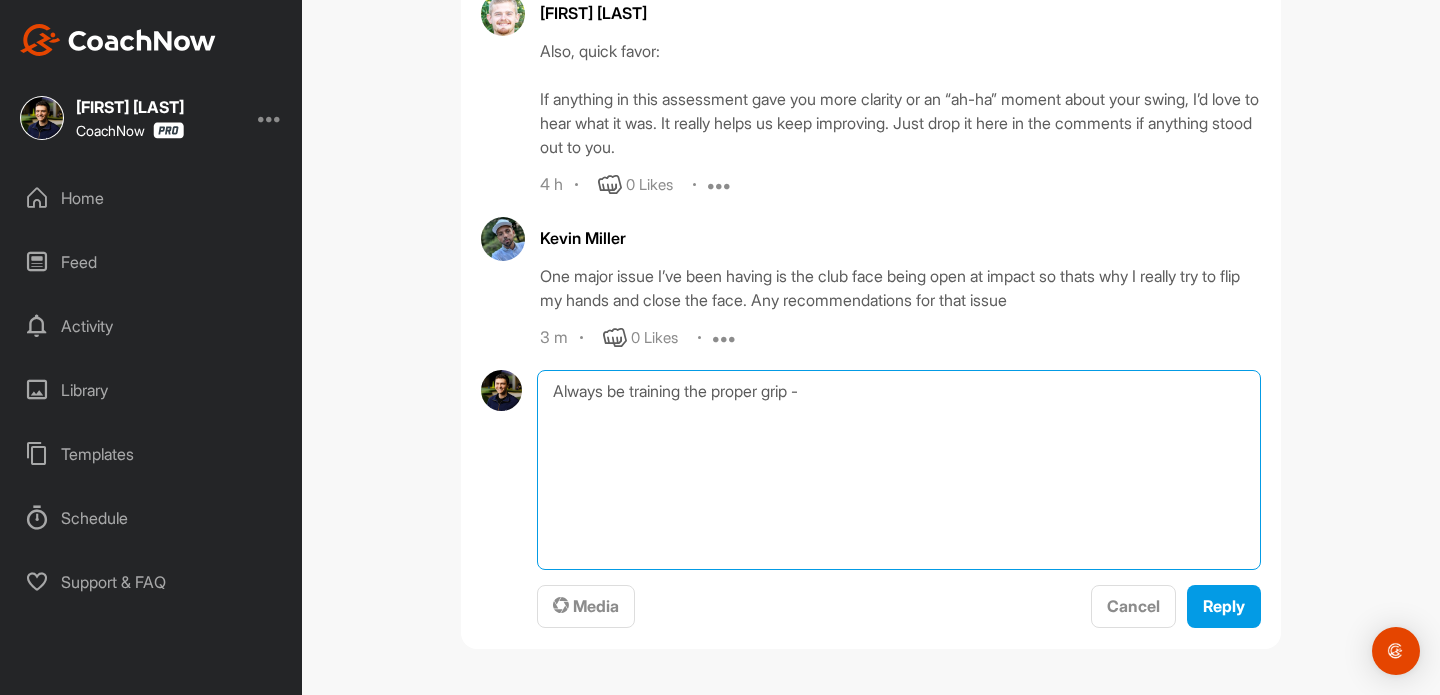 paste on "https://shorturl.at/MPZ0l" 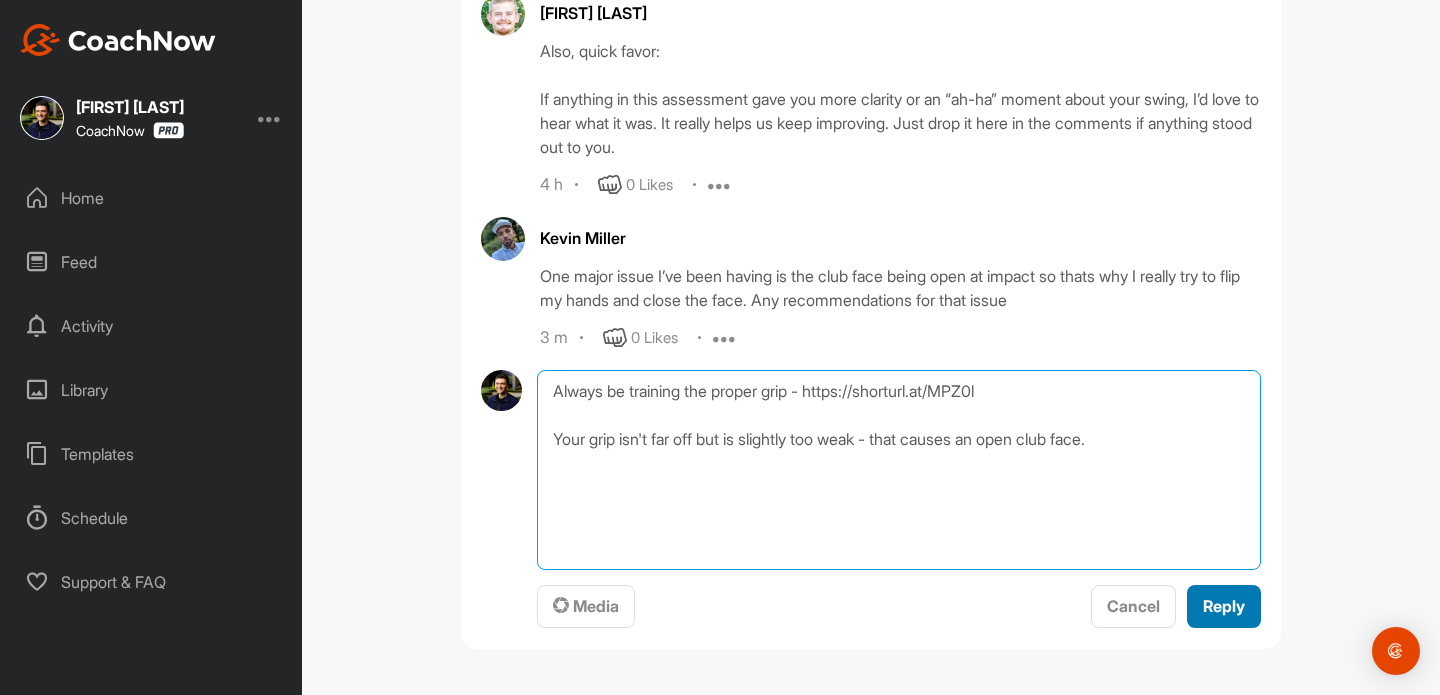 type on "Always be training the proper grip - https://shorturl.at/MPZ0l
Your grip isn't far off but is slightly too weak - that causes an open club face." 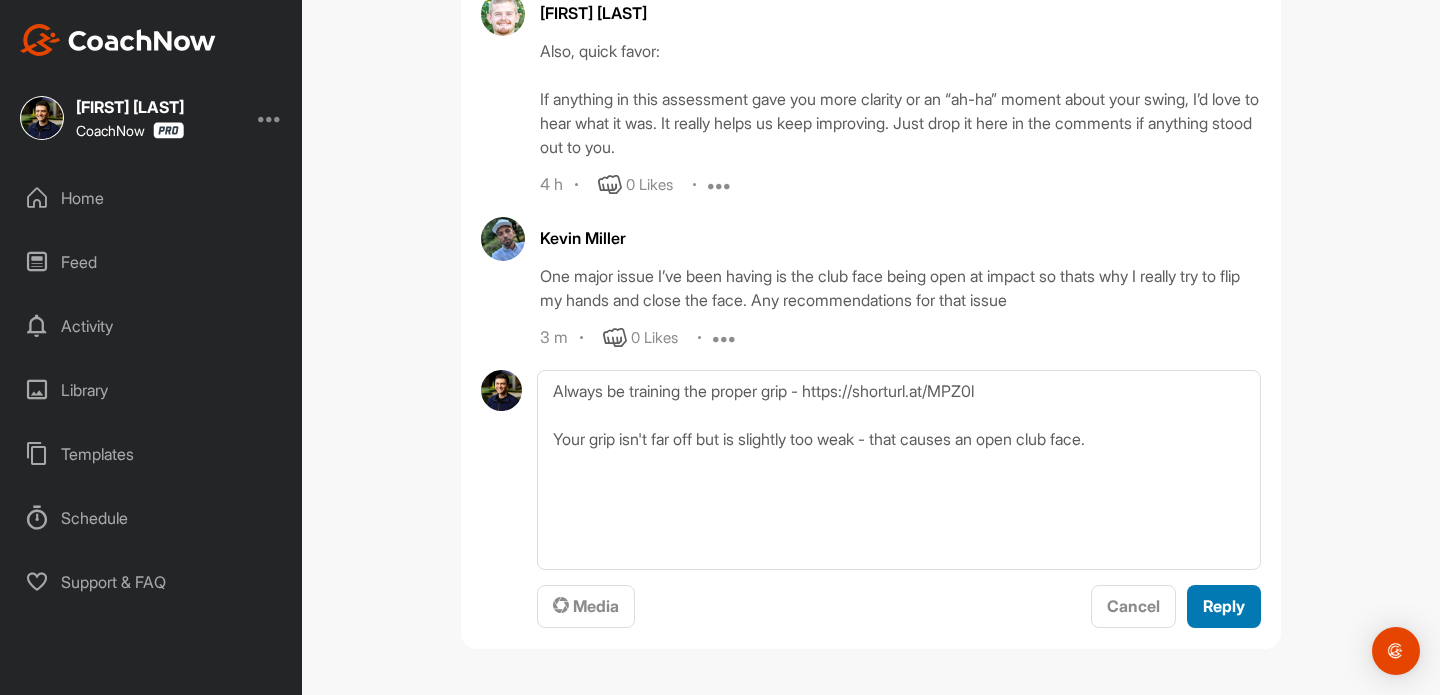 click on "Reply" at bounding box center [1224, 606] 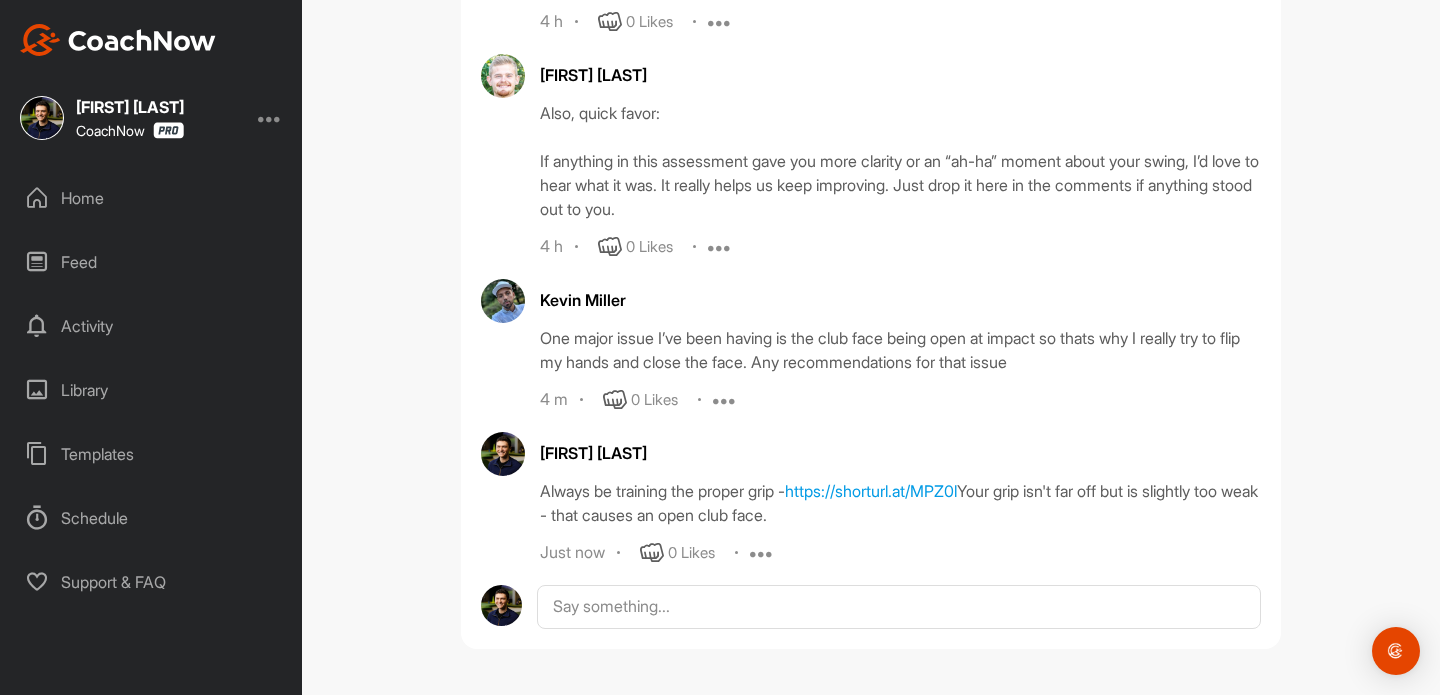 scroll, scrollTop: 2093, scrollLeft: 0, axis: vertical 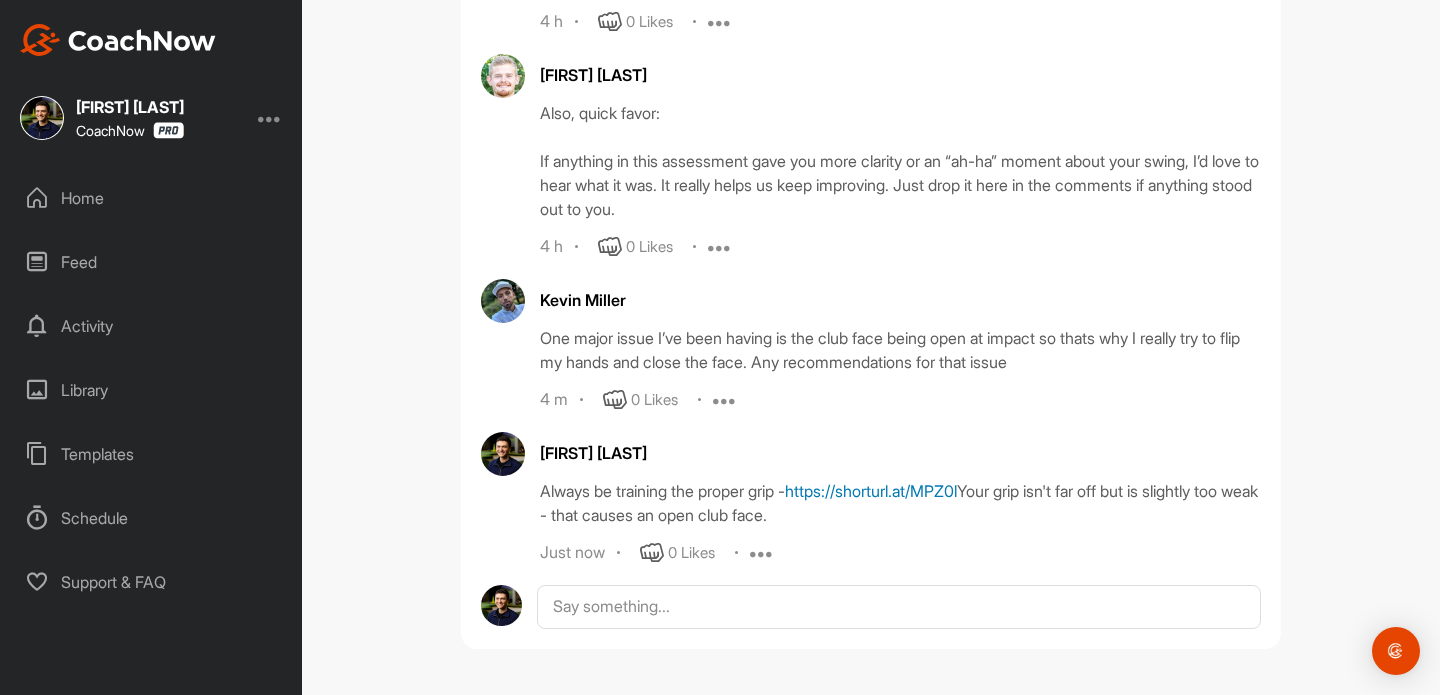 click on "https://shorturl.at/MPZ0l" at bounding box center (871, 491) 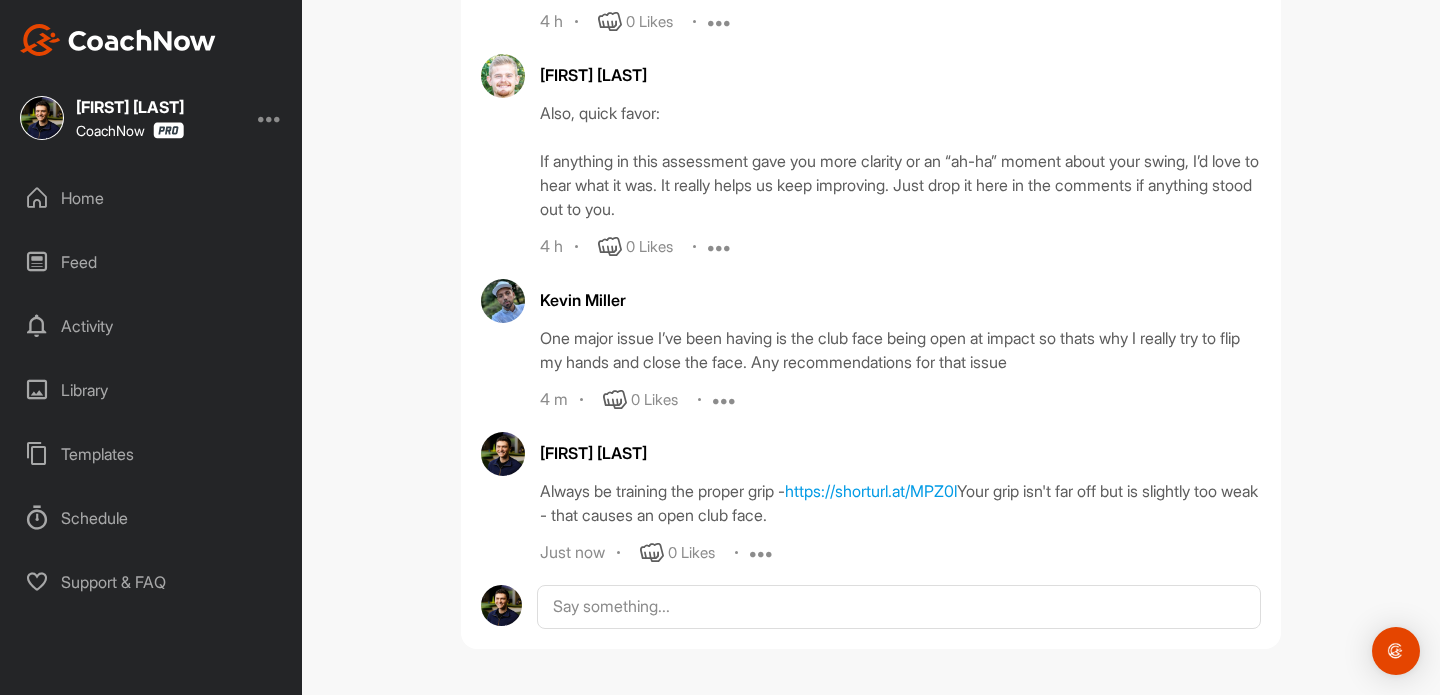 click on "Home" at bounding box center (152, 198) 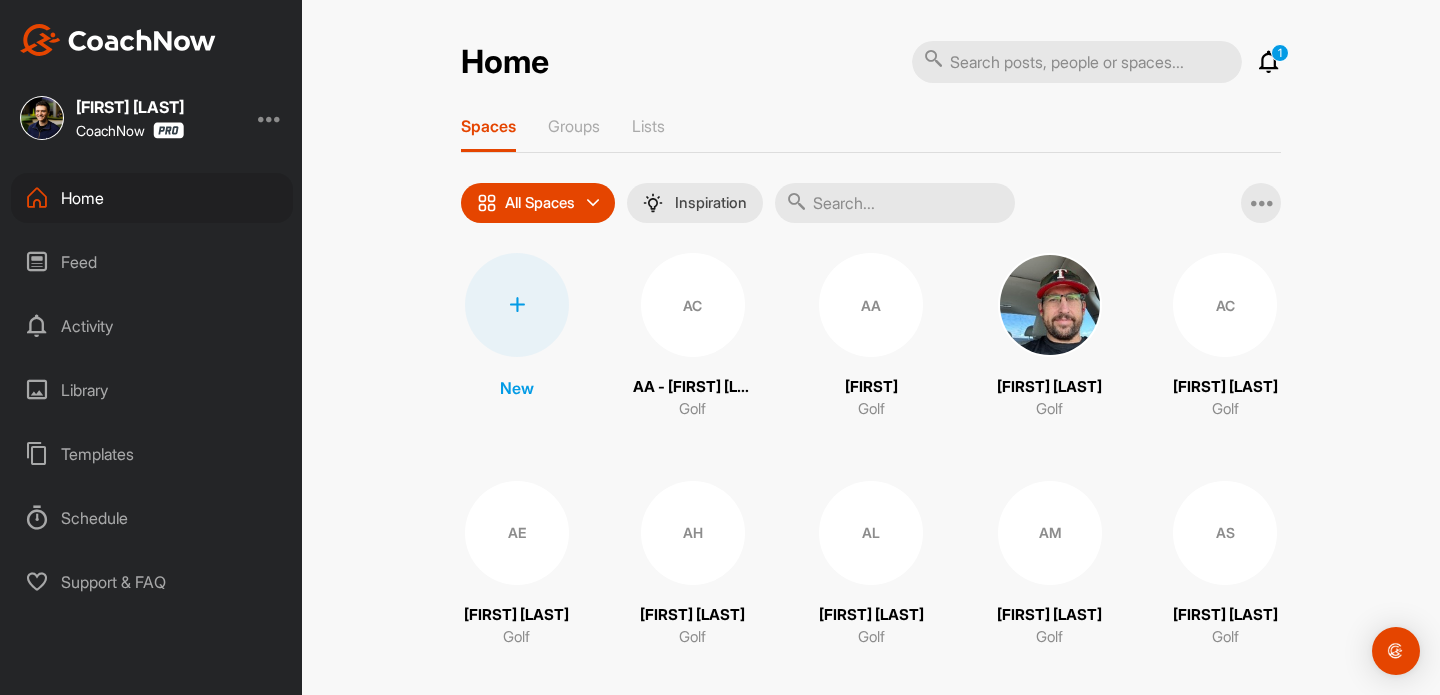click on "1 Notifications Invitations Today [FIRST] M.   replied to a post : "One major issue I’ve been h..." 5 m  • [FIRST] M. / Golf [FIRST] S.   replied to a post : "All good 👍
Busiest week o..." 23 m  • [FIRST] P. / Golf KS [FIRST] S.   replied to a post : "Awesome, that will be very ..." 23 m  • [FIRST] S. / Golf GP [FIRST] P.   replied to a post : "Also not sure why the first..." 24 m  • [FIRST] P. / Golf [FIRST] S.   replied to a post : "Absolutely you can.
The ‘..." 24 m  • [FIRST] S. / Golf KS [FIRST] S.   replied to a post : "[FIRST], I had a question. If ..." 25 m  • [FIRST] S. / Golf [FIRST] S.   replied to a post : "Perfect. " 26 m  • [FIRST] P. / Golf GP [FIRST] P.   posted a video . 26 m  • [FIRST] P. / Golf [FIRST] S.   replied to a post : "Excited to get to work!!
..." 27 m  • [FIRST] P. / Golf GP [FIRST] P.   posted a video : " Hey [FIRST],
Excited to get so... " 29 m  • [FIRST] S. / Golf [FIRST] S.   replied to a post : "I’m sure you’re on his list..." 29 m  • [FIRST] S. / Golf KS [FIRST] S.   30 m BC     "" at bounding box center [1269, 62] 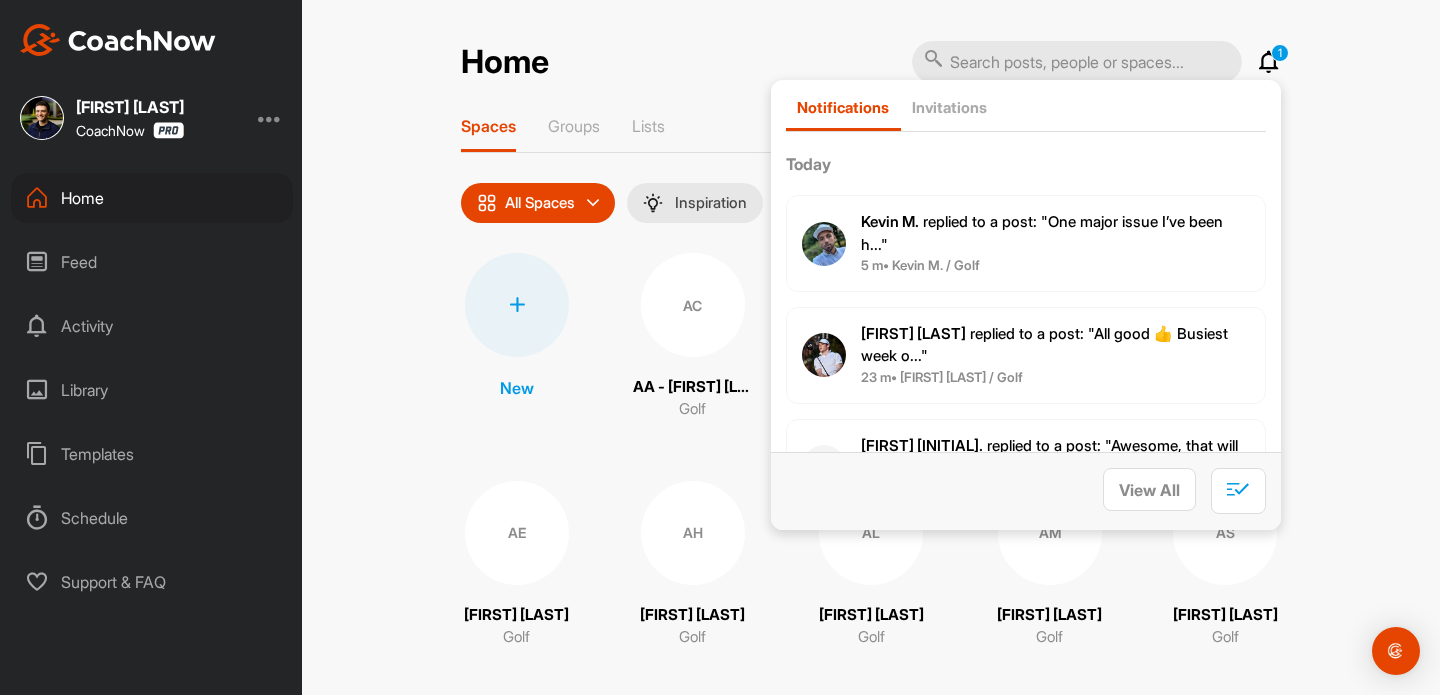 click on "Home 1 Notifications Invitations Today [FIRST] [LAST].   replied to a post : "One major issue I’ve been h..." 5 m  • [FIRST] [LAST] / Golf [FIRST] [LAST].   replied to a post : "All good 👍
Busiest week o..." 23 m  • [FIRST] [LAST] / Golf KS [FIRST] [LAST].   replied to a post : "Awesome, that will be very ..." 23 m  • [FIRST] [LAST] / Golf GP [FIRST] [LAST].   replied to a post : "Also not sure why the first..." 24 m  • [FIRST] [LAST] / Golf [FIRST] [LAST].   replied to a post : "Absolutely you can.
The ‘..." 24 m  • [FIRST] [LAST] / Golf KS [FIRST] [LAST].   replied to a post : "[FIRST], I had a question. If ..." 25 m  • [FIRST] [LAST] / Golf [FIRST] [LAST].   replied to a post : "Perfect. " 26 m  • [FIRST] [LAST] / Golf GP [FIRST] [LAST].   posted a video . 26 m  • [FIRST] [LAST] / Golf [FIRST] [LAST].   replied to a post : "Excited to get to work!!
..." 27 m  • [FIRST] [LAST] / Golf GP [FIRST] [LAST].   posted a video : " Hey [FIRST],
Excited to get so... " 29 m  • [FIRST] [LAST] / Golf [FIRST] [LAST].   replied to a post : "I’m sure you’re on his list..." 29 m  • [FIRST] [LAST] / Golf KS [FIRST] [LAST].   30 m BC" at bounding box center (871, 347) 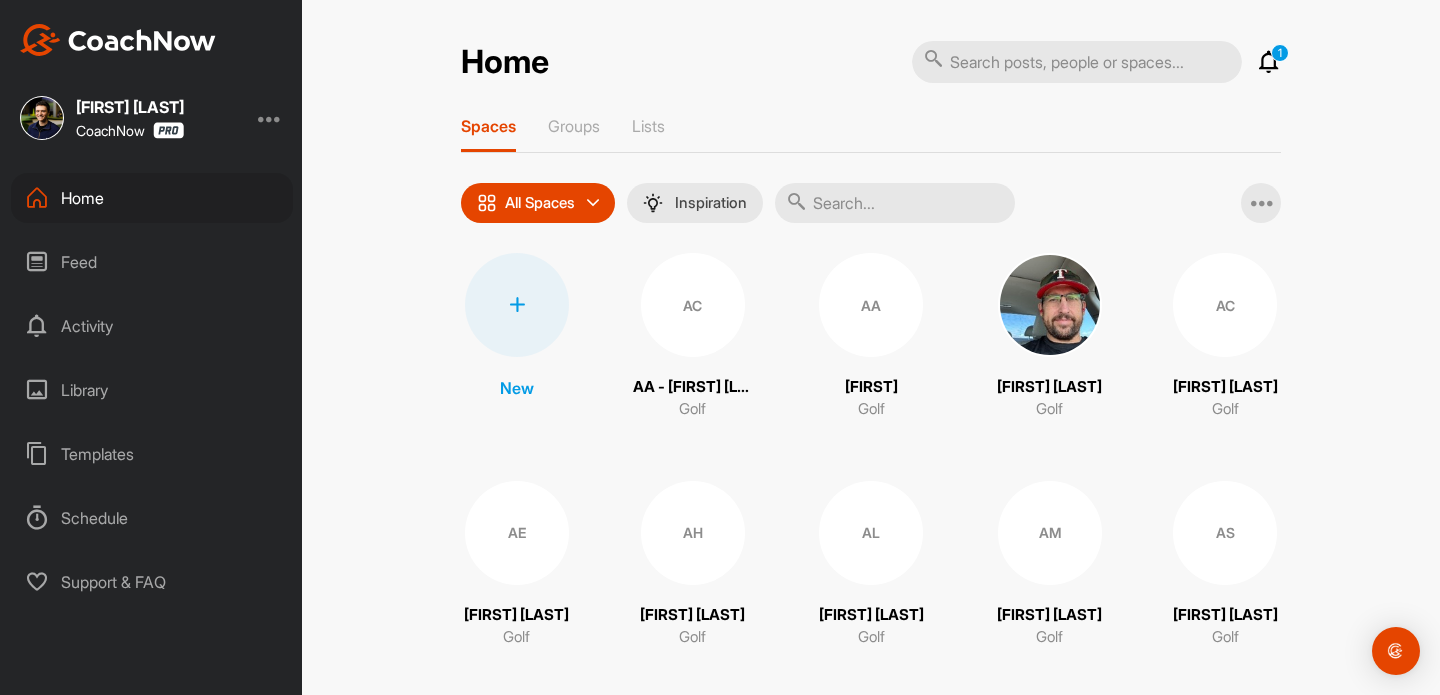 click on "1" at bounding box center (1280, 53) 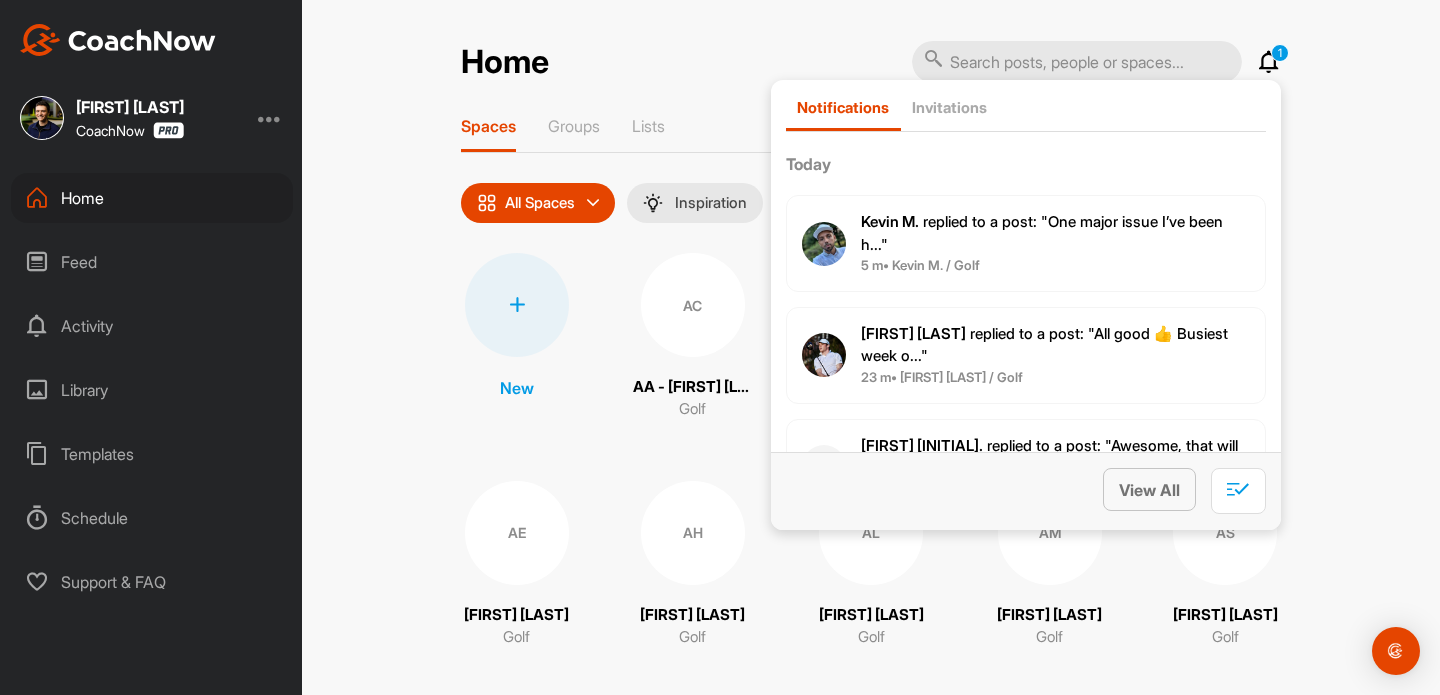 click on "View All" at bounding box center [1149, 490] 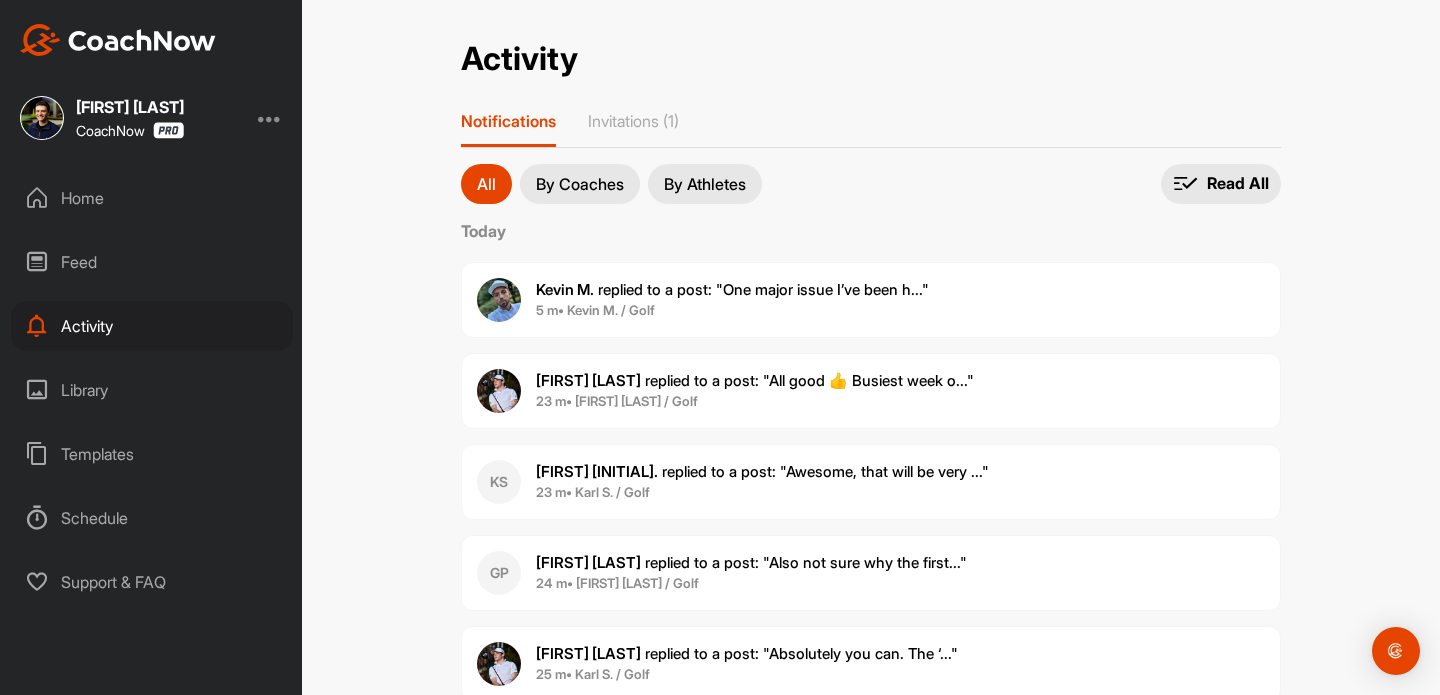 click on "Home" at bounding box center (152, 198) 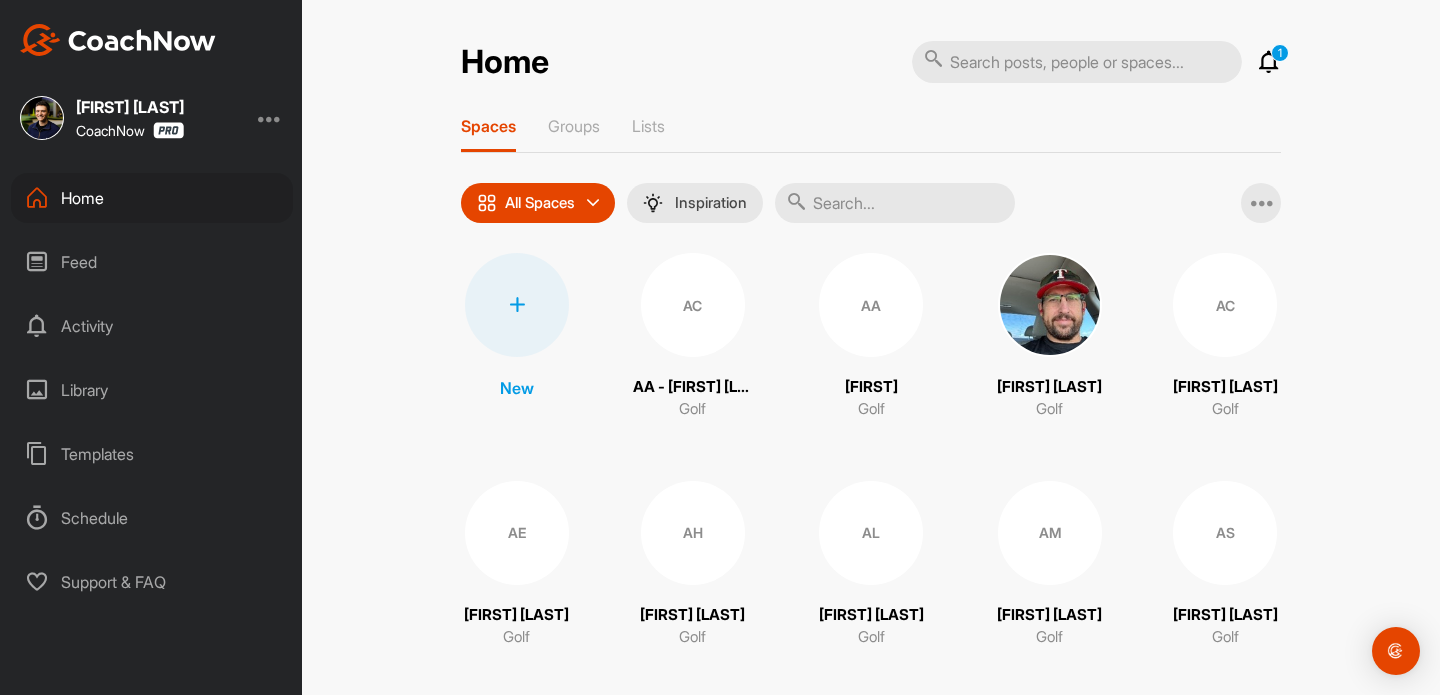 click at bounding box center (1269, 62) 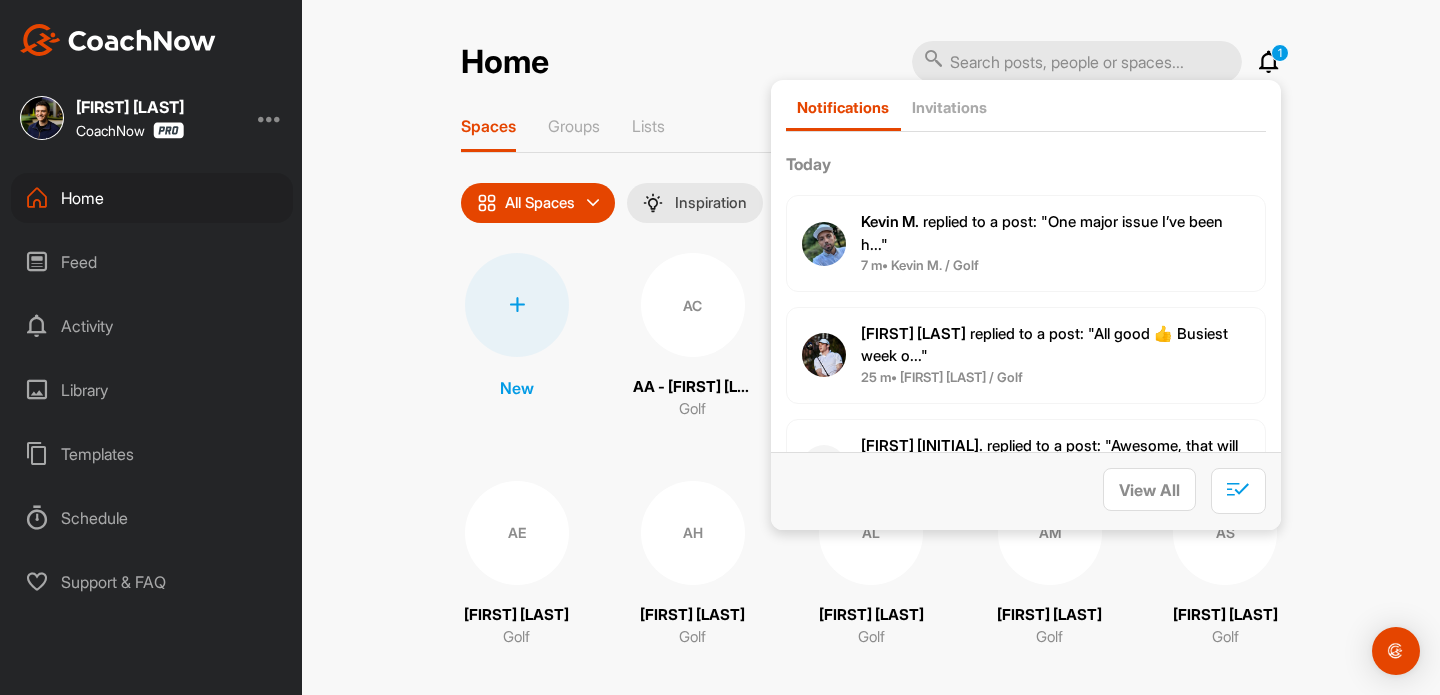 click at bounding box center [1269, 62] 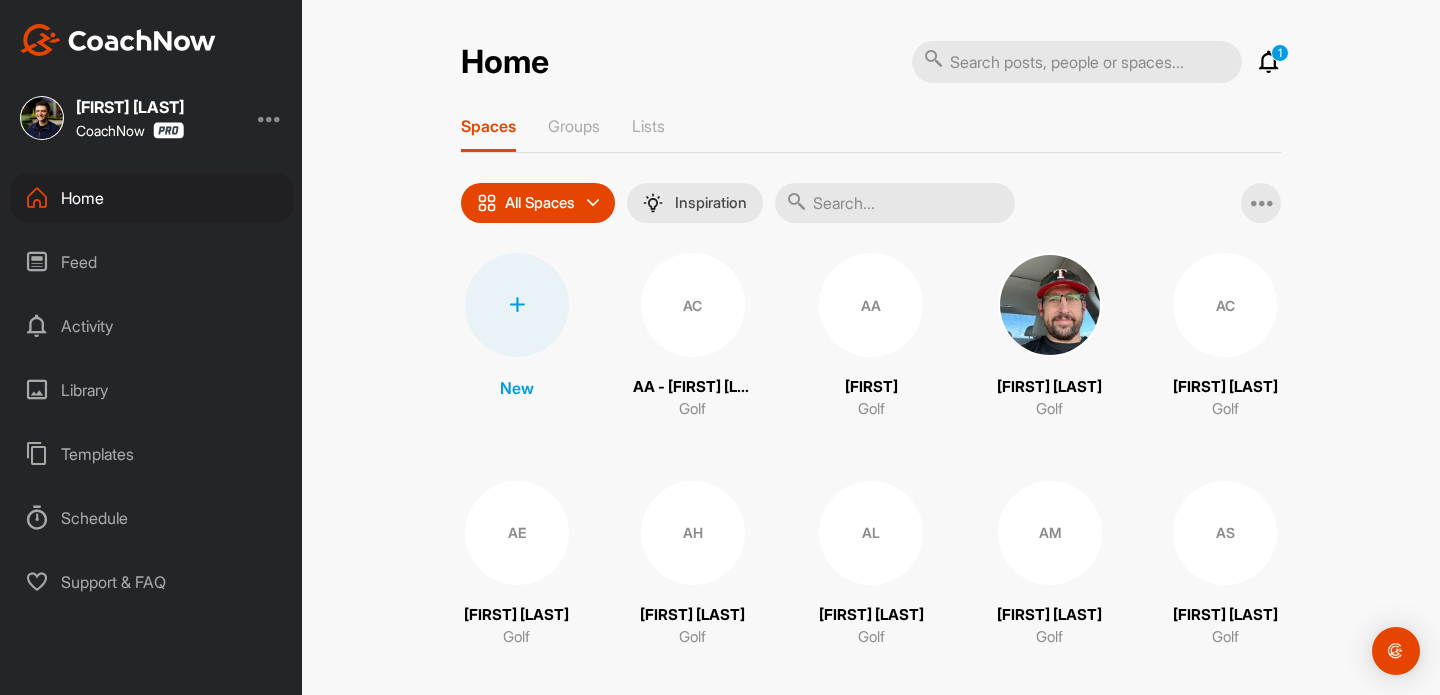 click at bounding box center (1269, 62) 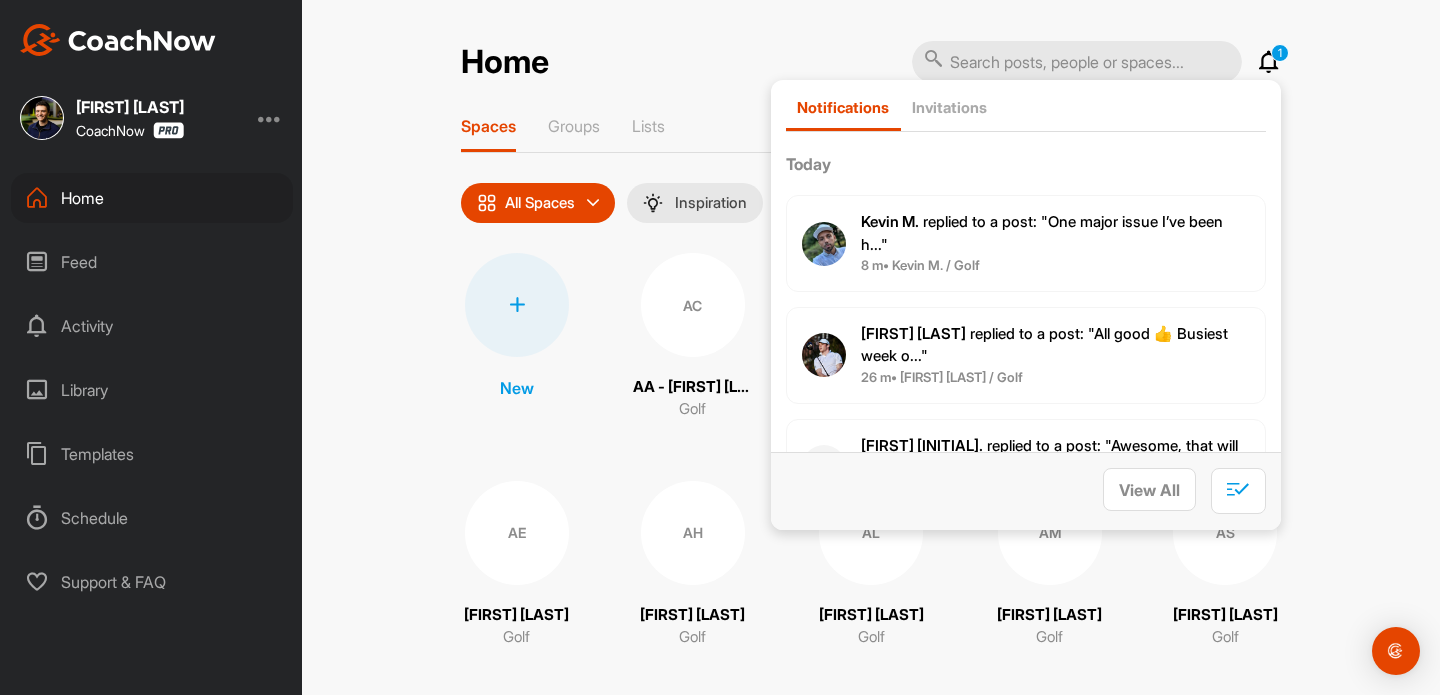 click at bounding box center (1269, 62) 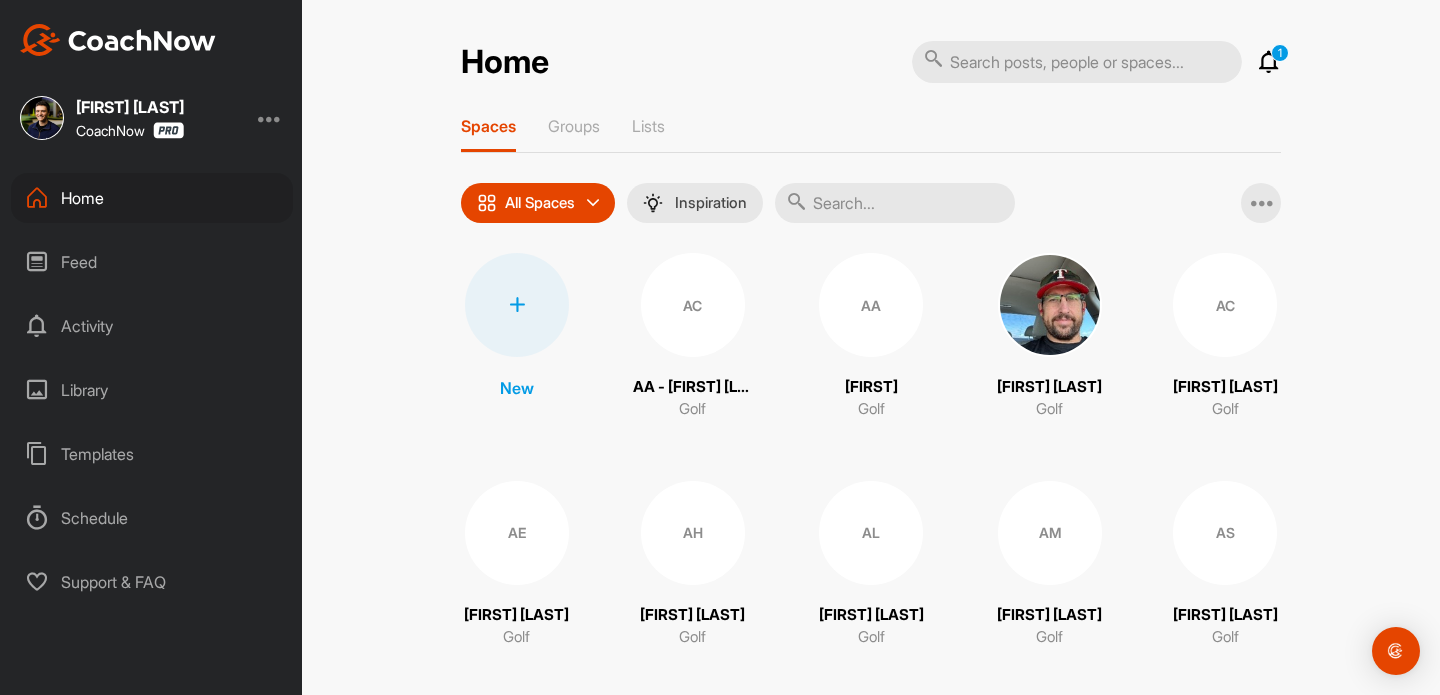 click at bounding box center [1269, 62] 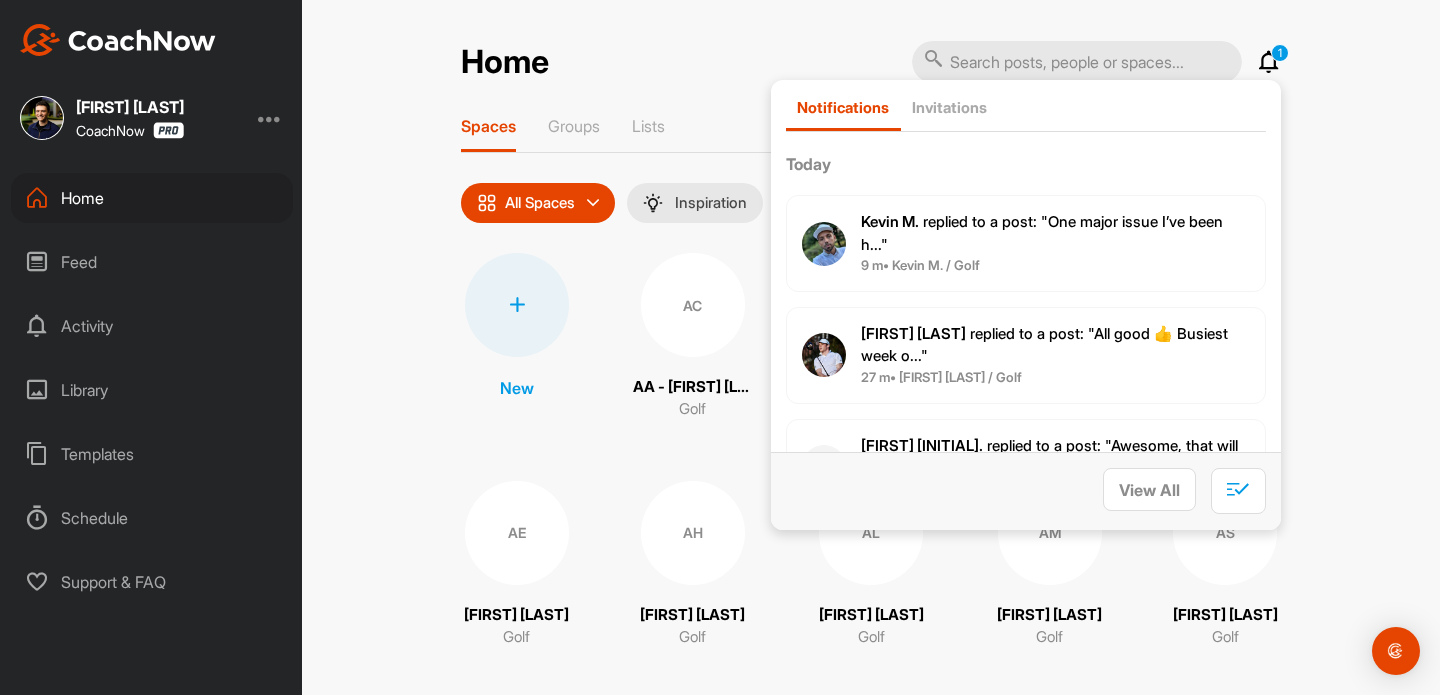 click on "View All" at bounding box center (1026, 491) 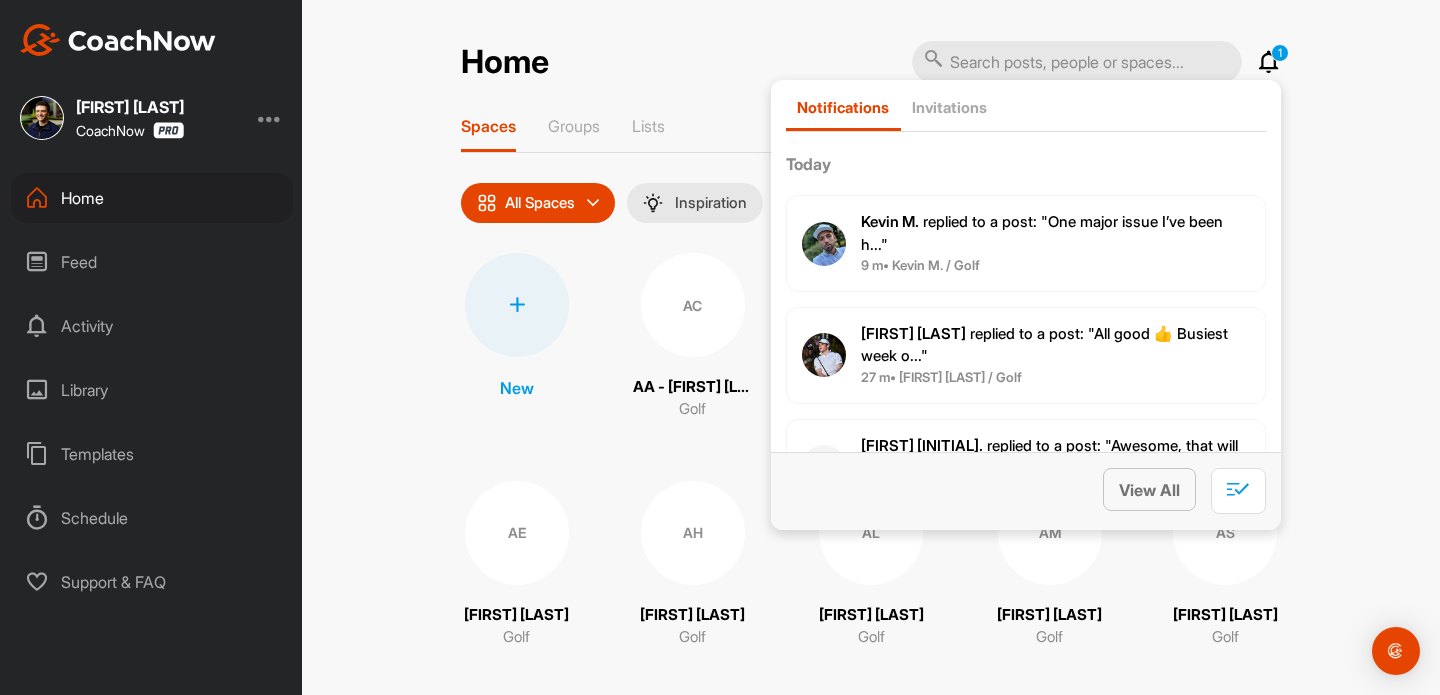 click on "View All" at bounding box center [1149, 490] 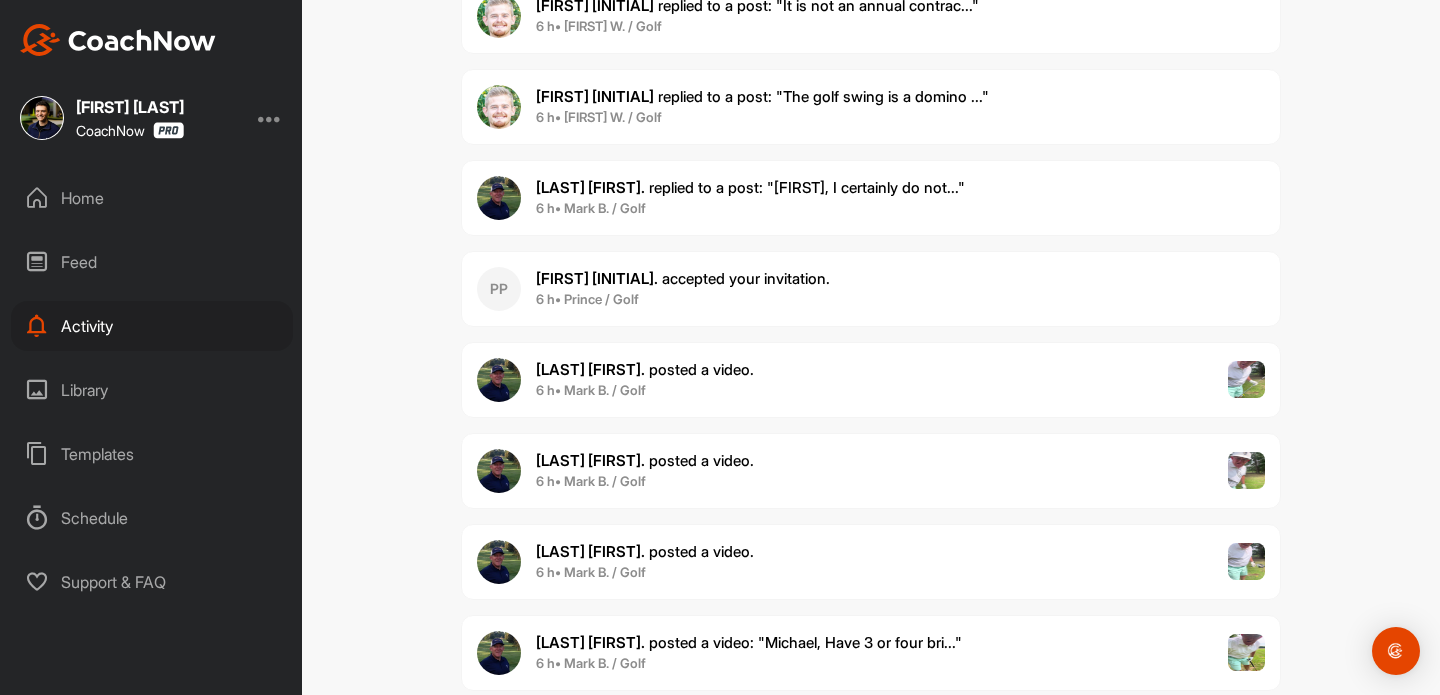 scroll, scrollTop: 6928, scrollLeft: 0, axis: vertical 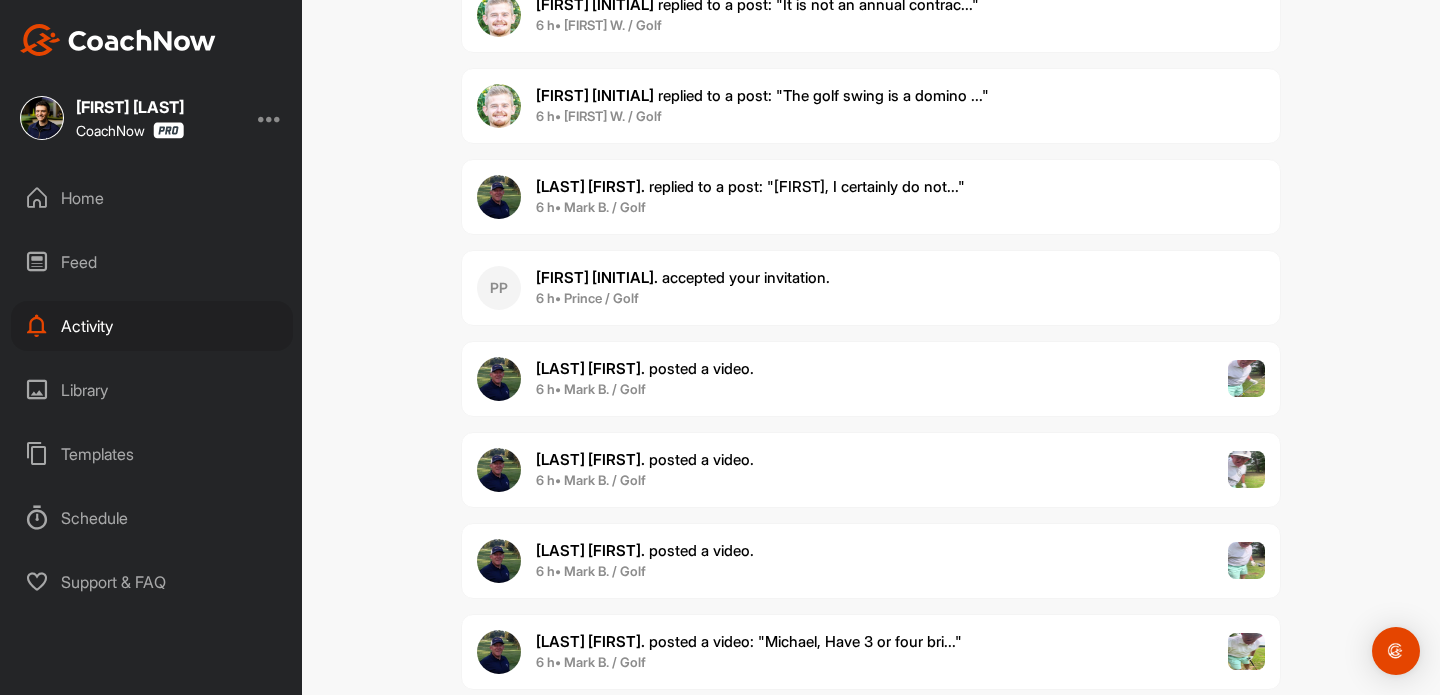 click on "6 h  • [LAST] [FIRST] / Golf" at bounding box center [750, 208] 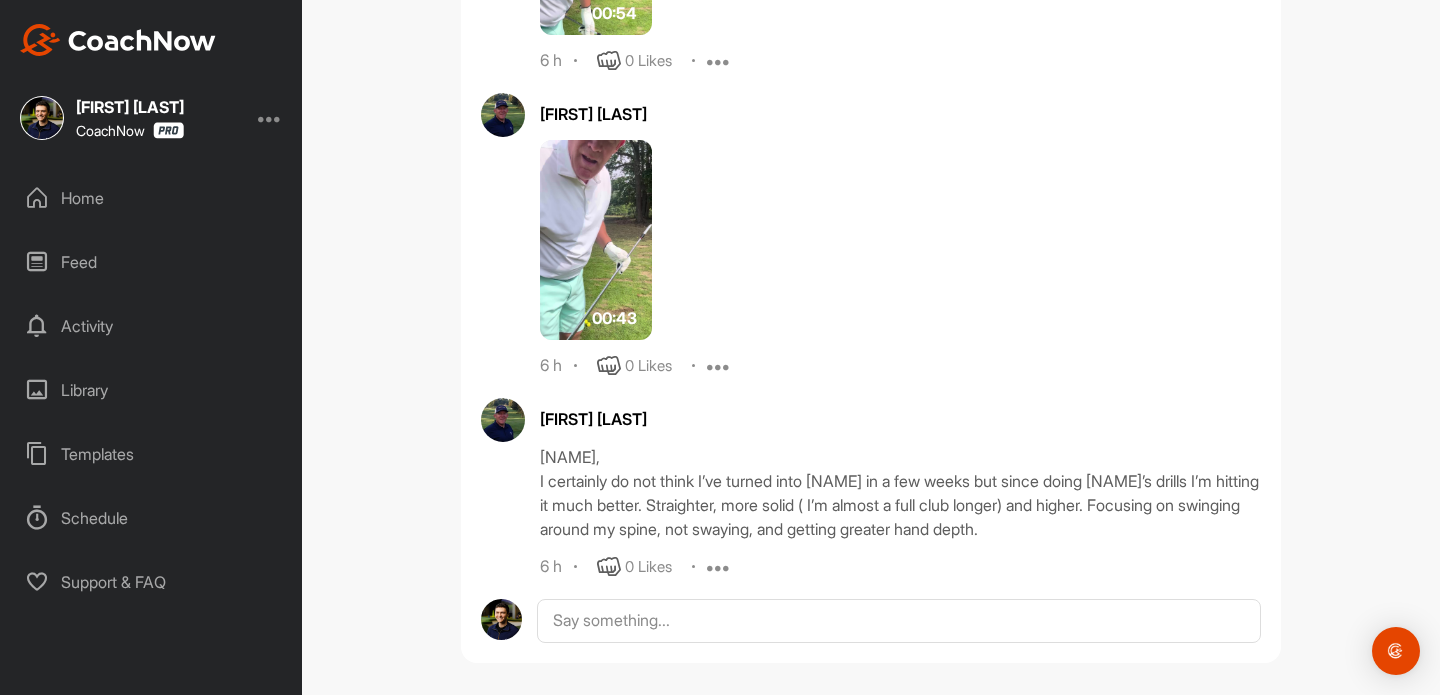 scroll, scrollTop: 2280, scrollLeft: 0, axis: vertical 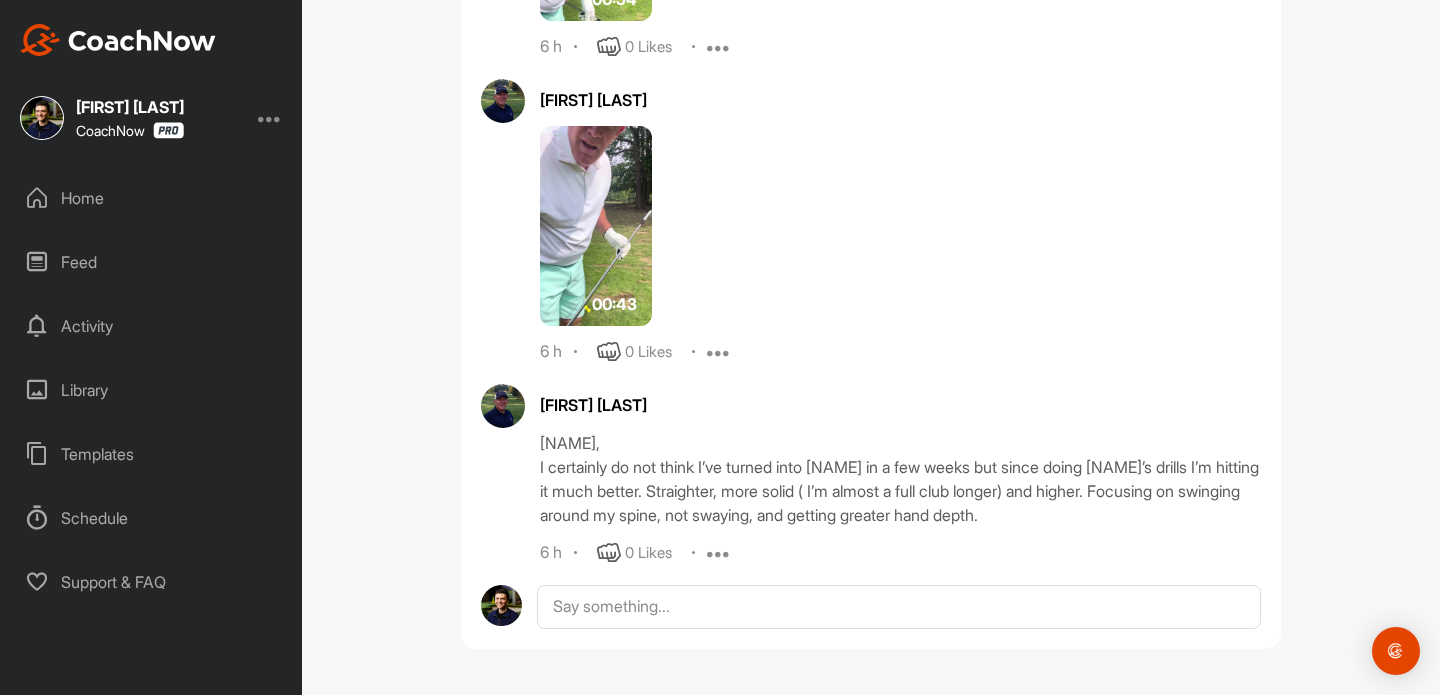 click at bounding box center [596, 226] 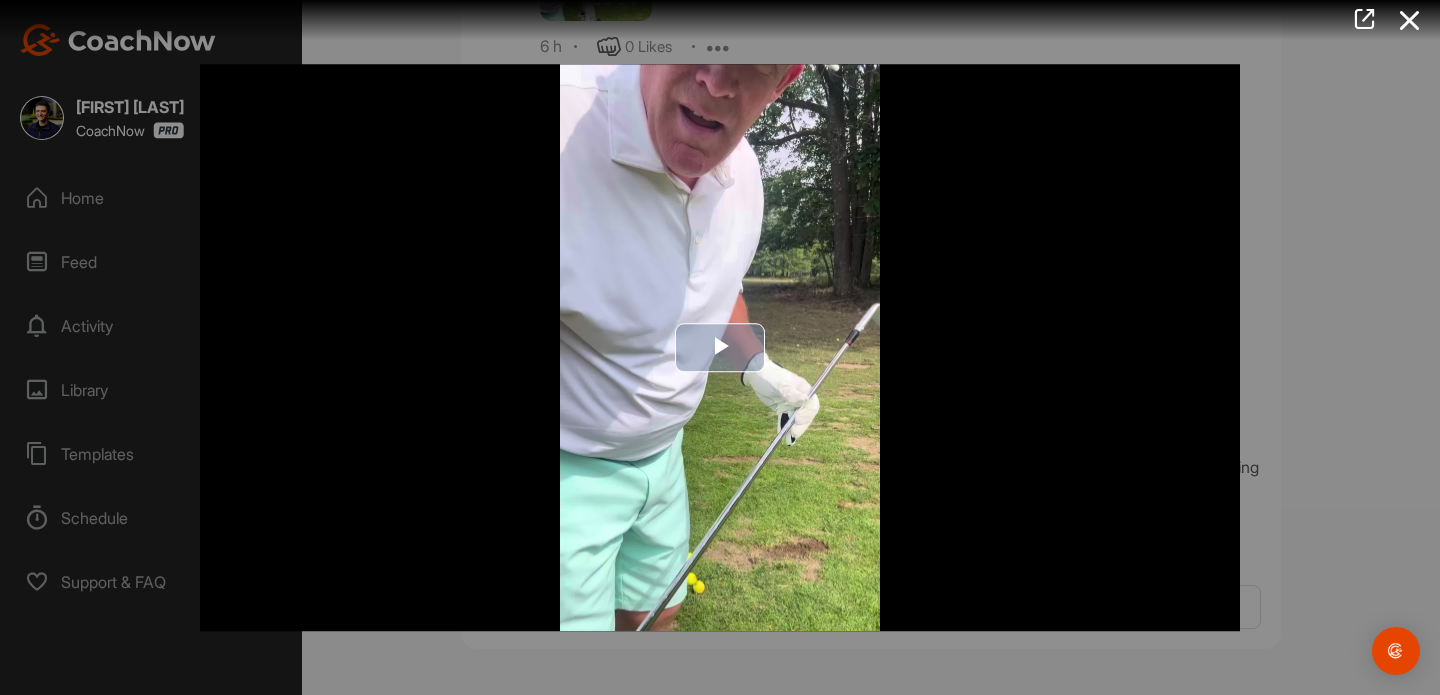 click at bounding box center [720, 348] 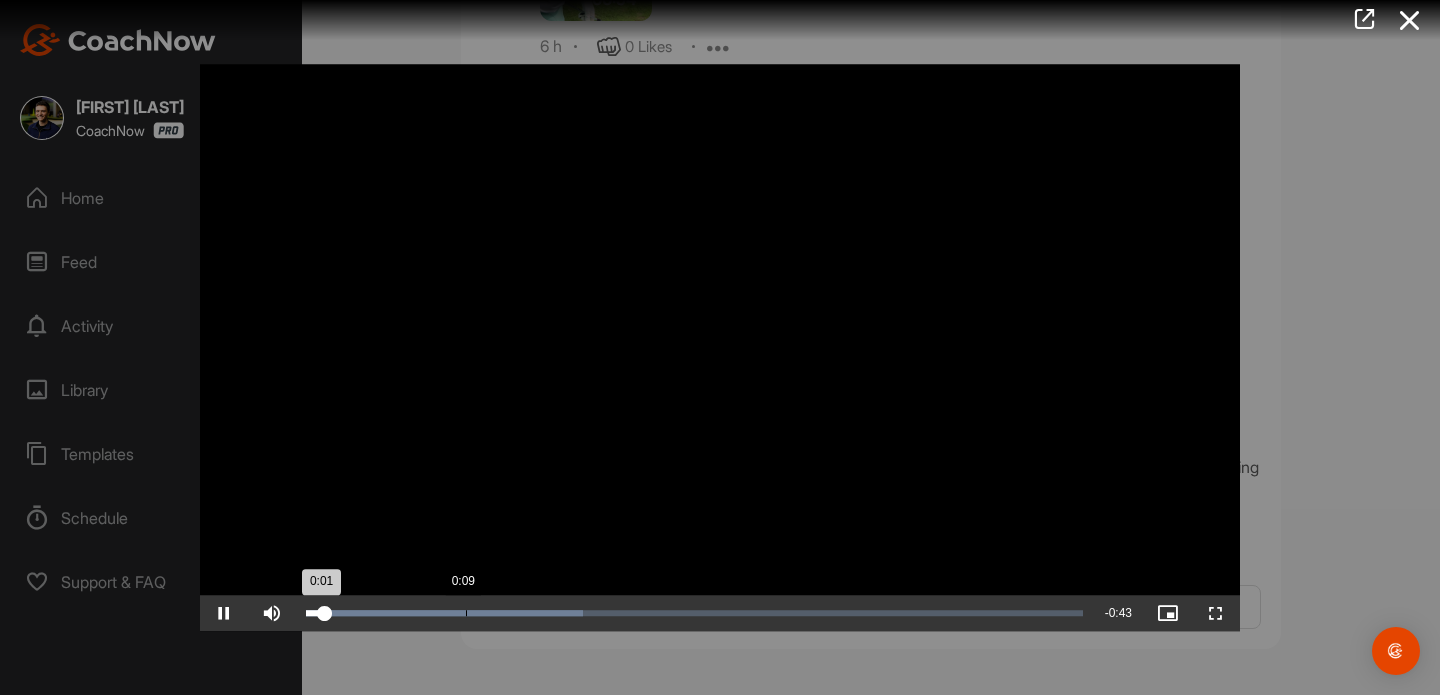 click on "Loaded :  35.64% 0:09 0:01" at bounding box center (694, 613) 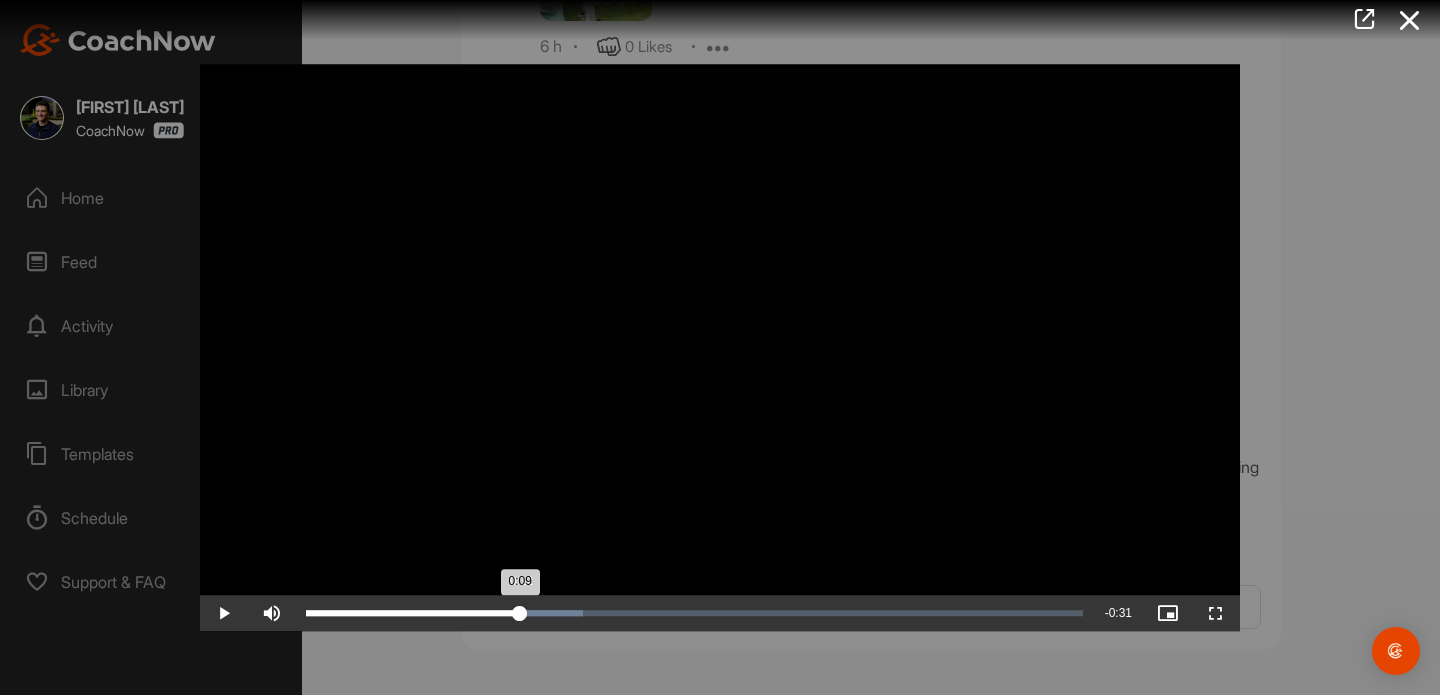 click on "Loaded :  35.64% 0:12 0:09" at bounding box center [694, 613] 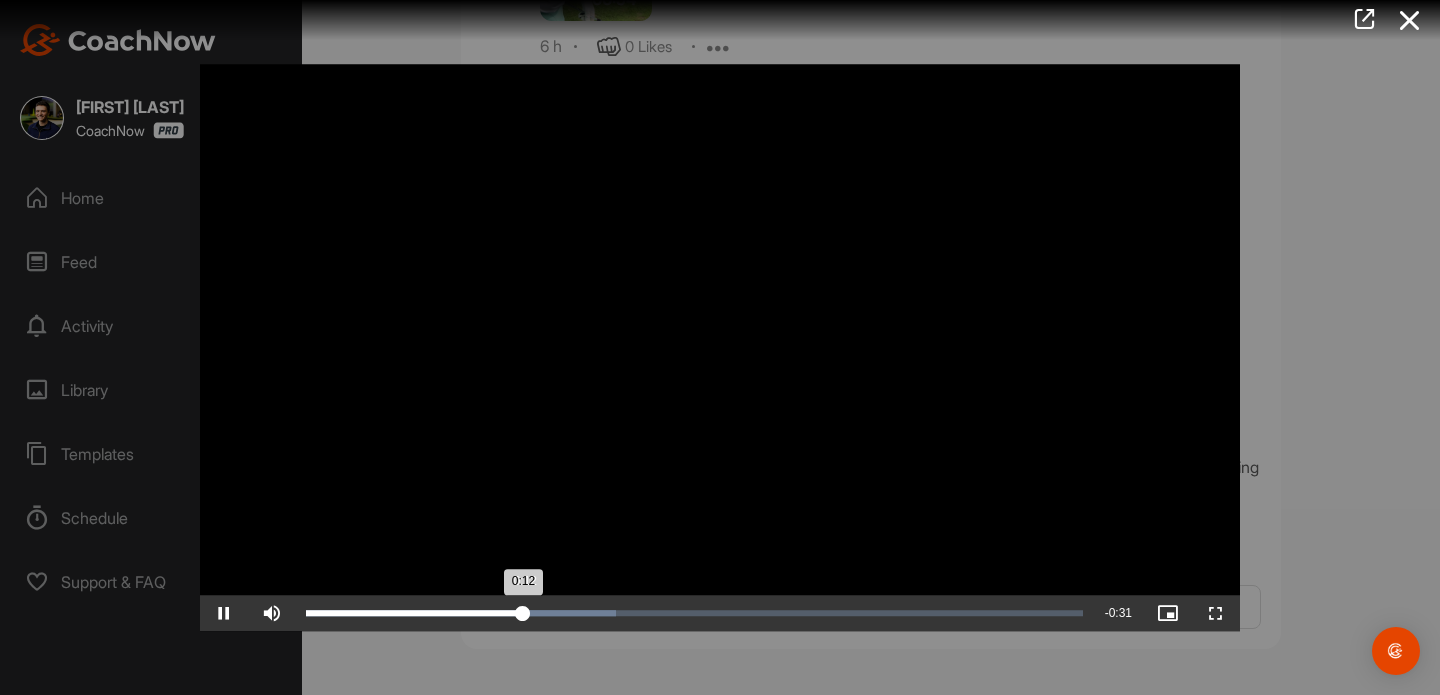 click on "Loaded :  39.88% 0:12 0:12" at bounding box center (694, 613) 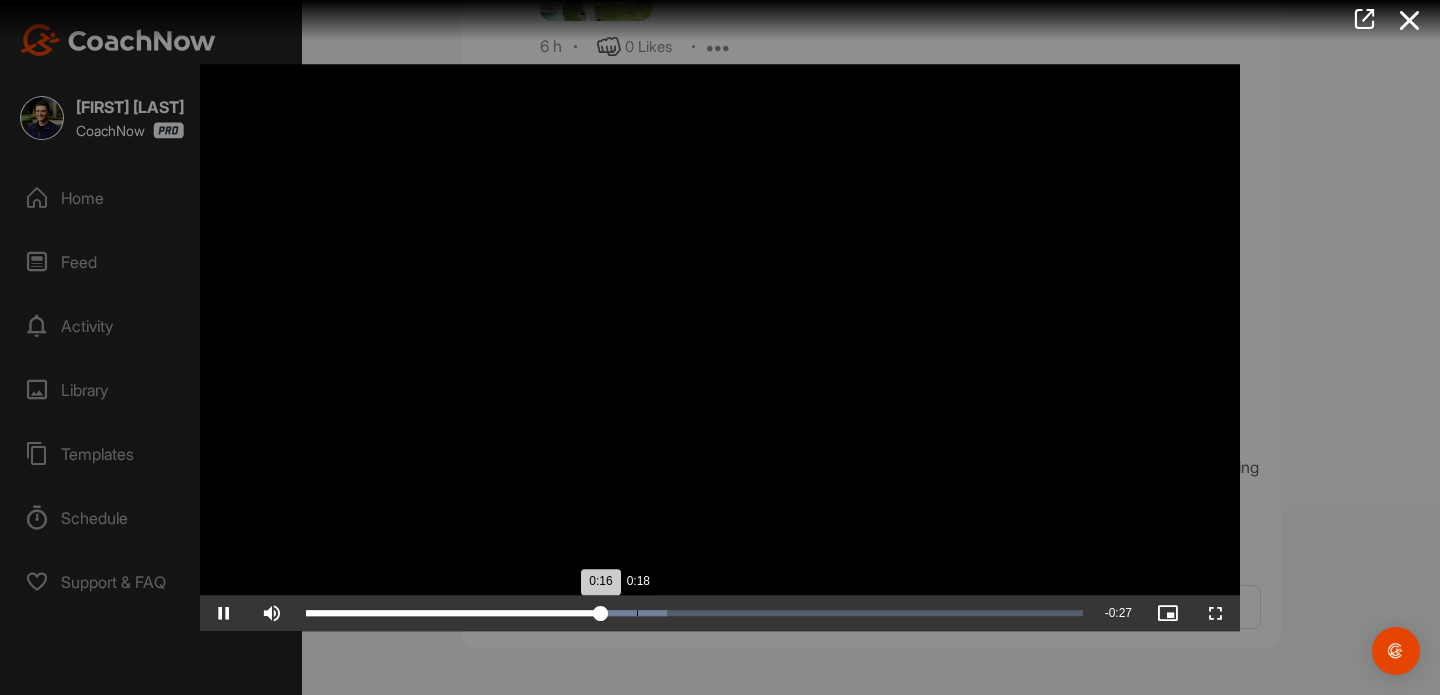 click on "Loaded : 46.51% 0:18 0:16" at bounding box center [694, 613] 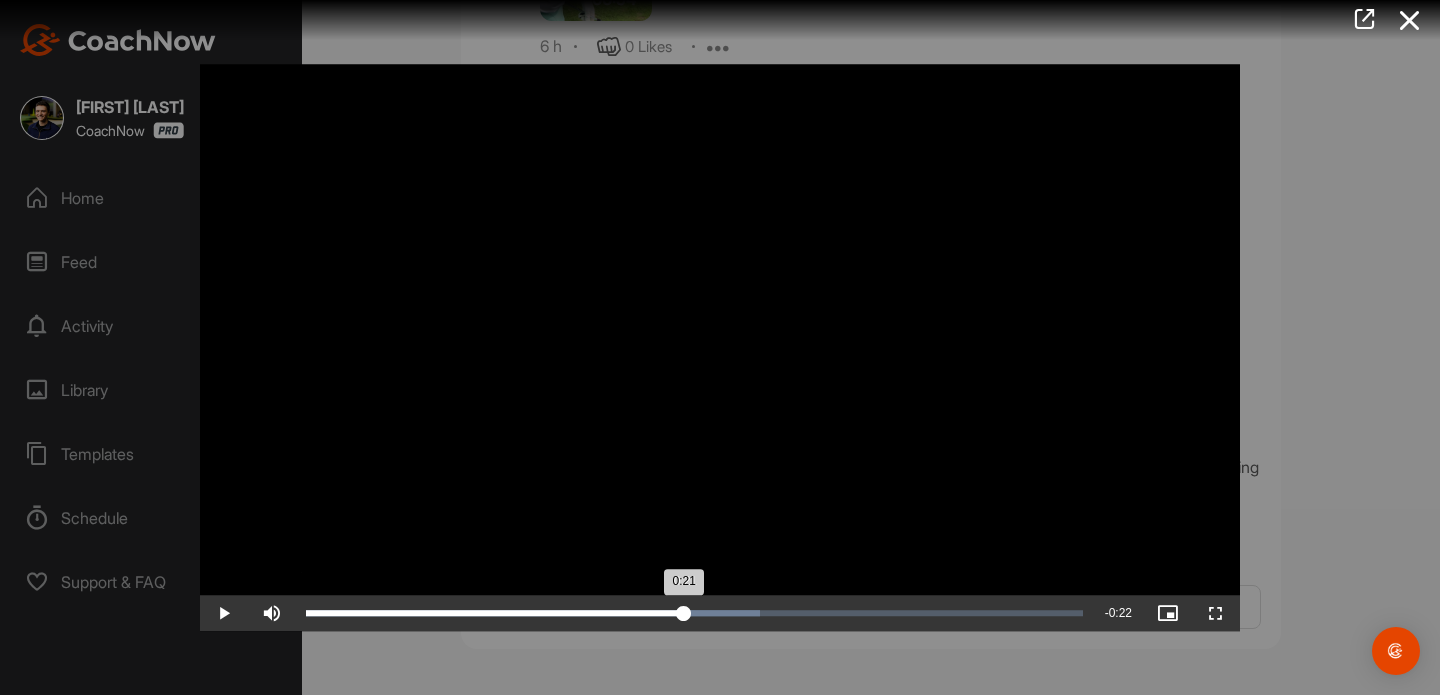 click on "Loaded :  58.40% 0:21 0:21" at bounding box center (694, 613) 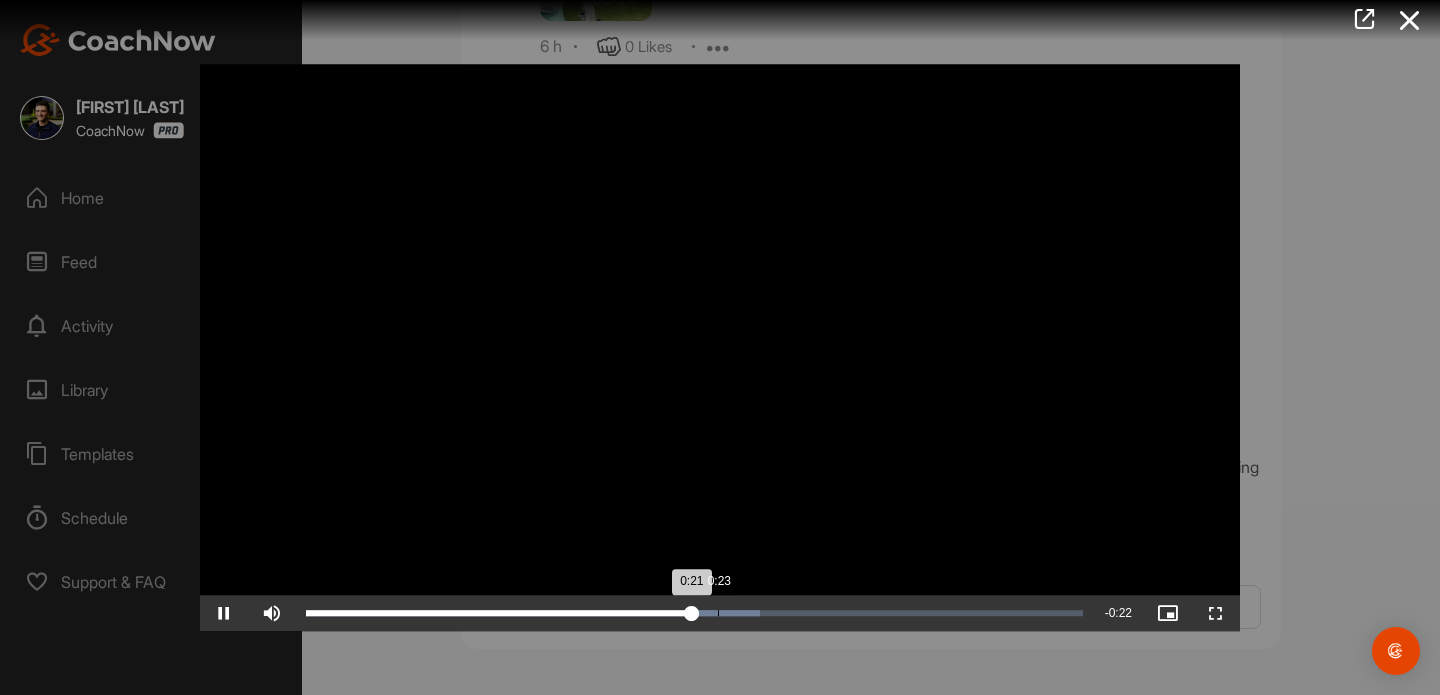 click on "Loaded :  58.40% 0:23 0:21" at bounding box center [694, 613] 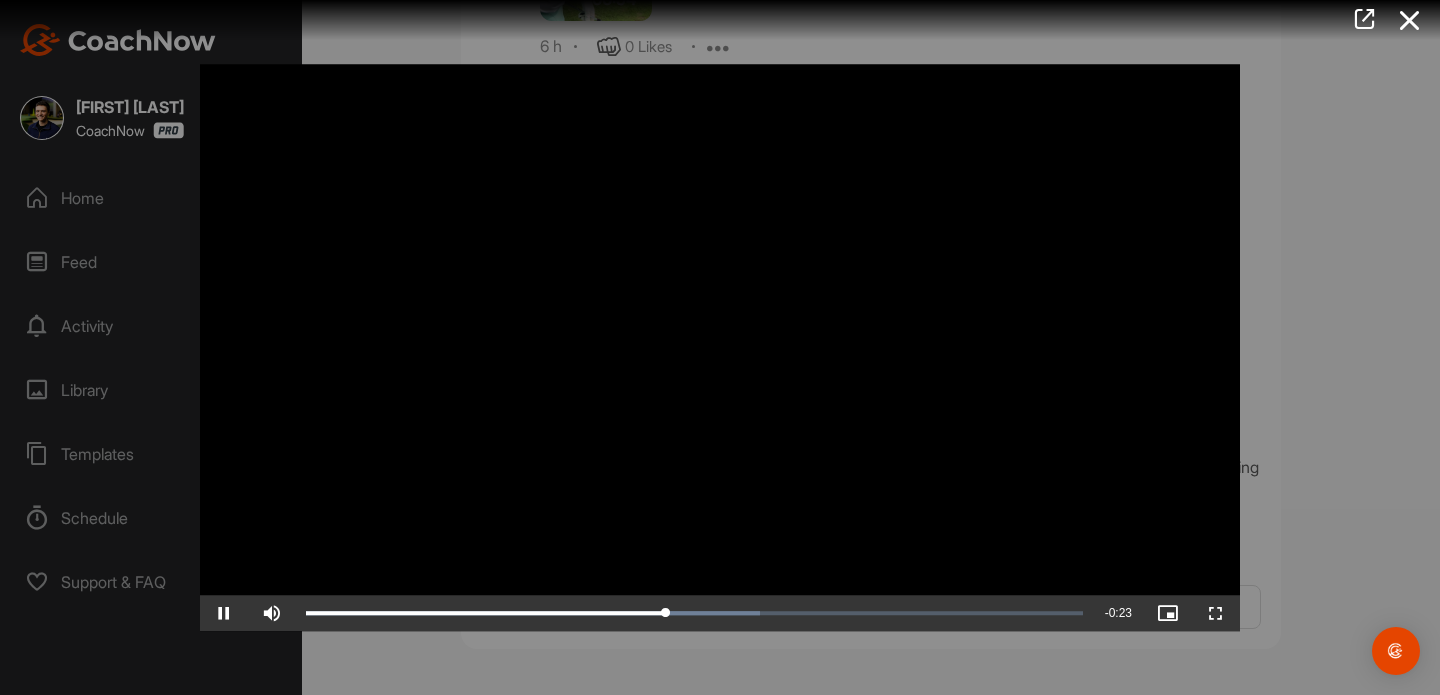 click at bounding box center [720, 347] 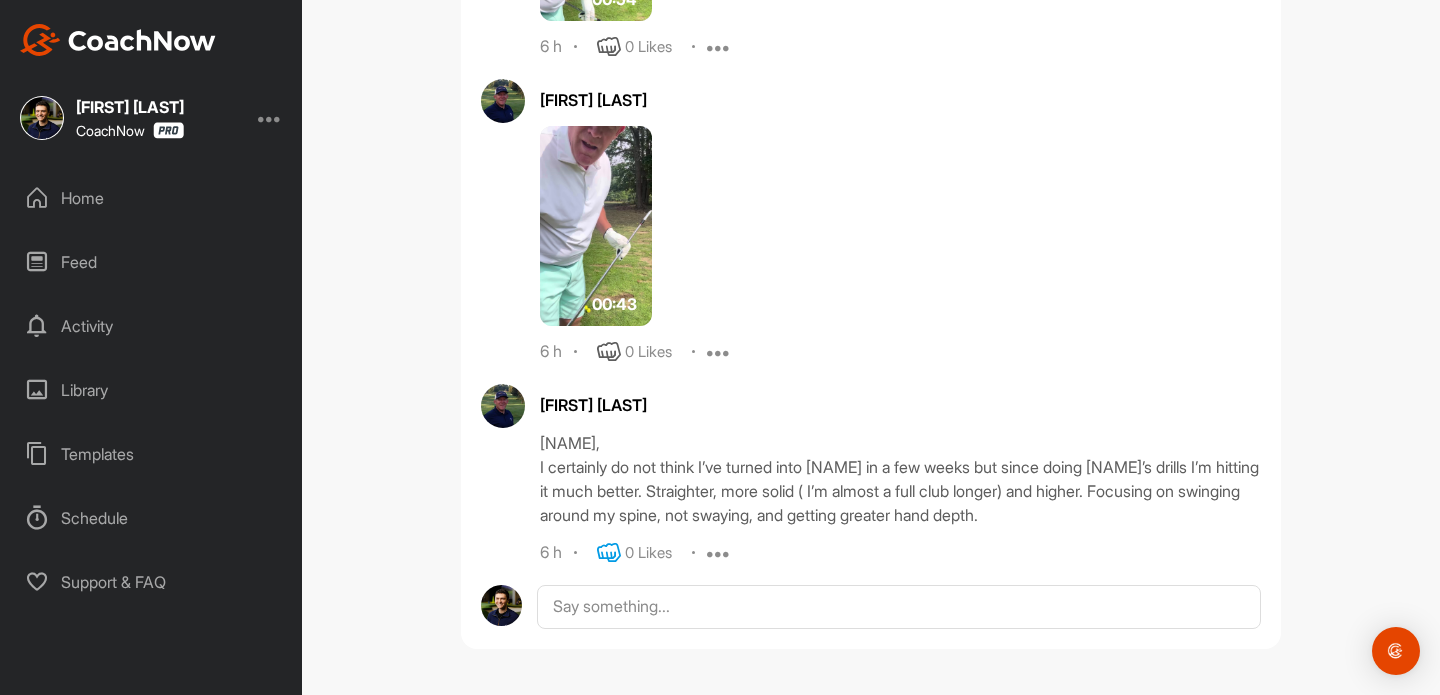 click on "[FIRST] [LAST] [FIRST],
I certainly do not think I’ve turned into Ben Hogan in a few weeks but since doing Dom’s drills I’m hitting it much better. Straighter, more solid ( I’m almost a full club longer) and higher. Focusing on swinging around my spine, not swaying, and getting greater hand depth. 6 h 0 Likes Report Delete" at bounding box center [900, 474] 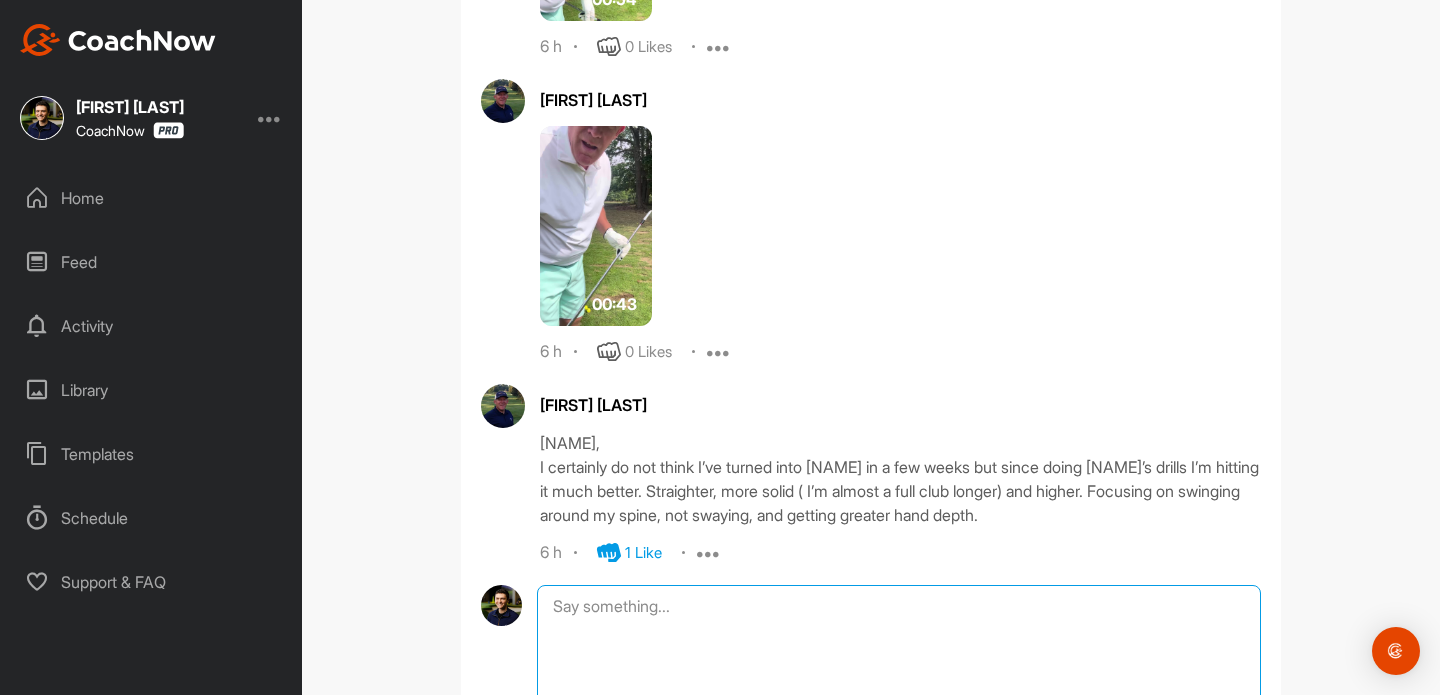 click at bounding box center [899, 685] 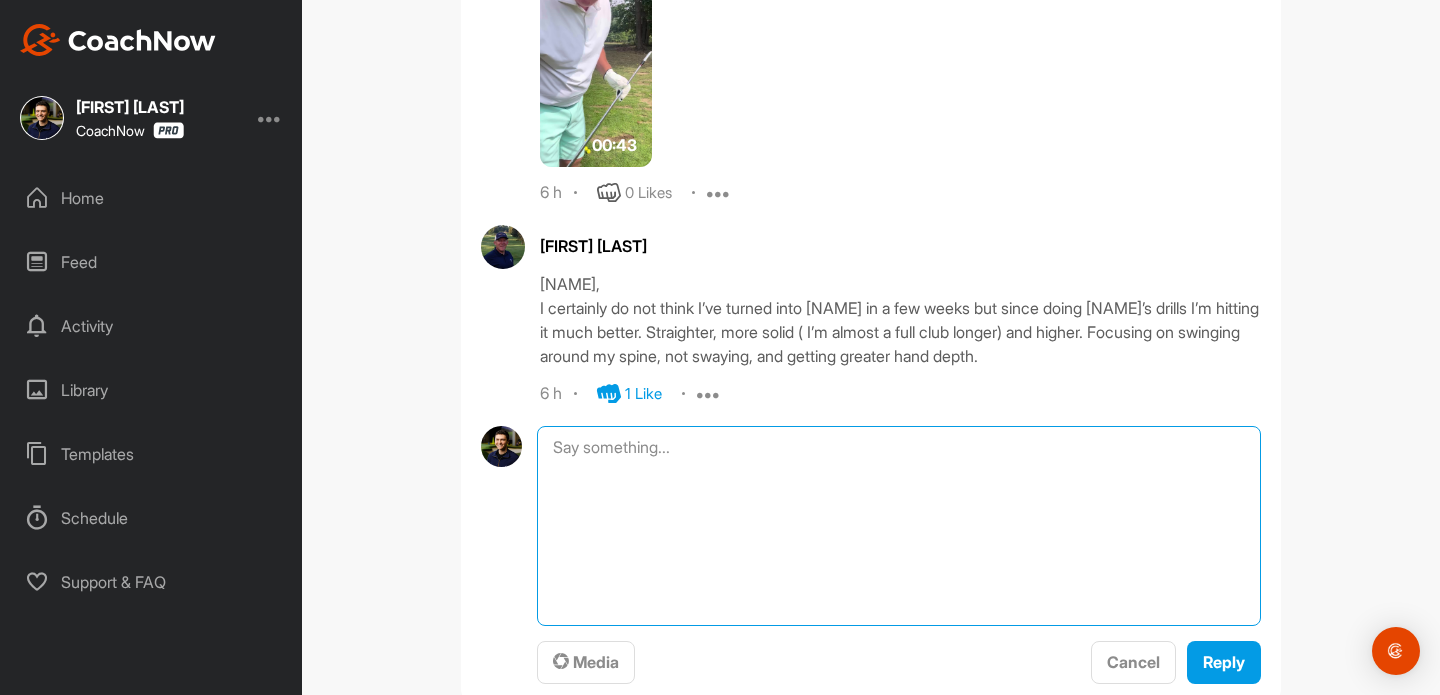 scroll, scrollTop: 2448, scrollLeft: 0, axis: vertical 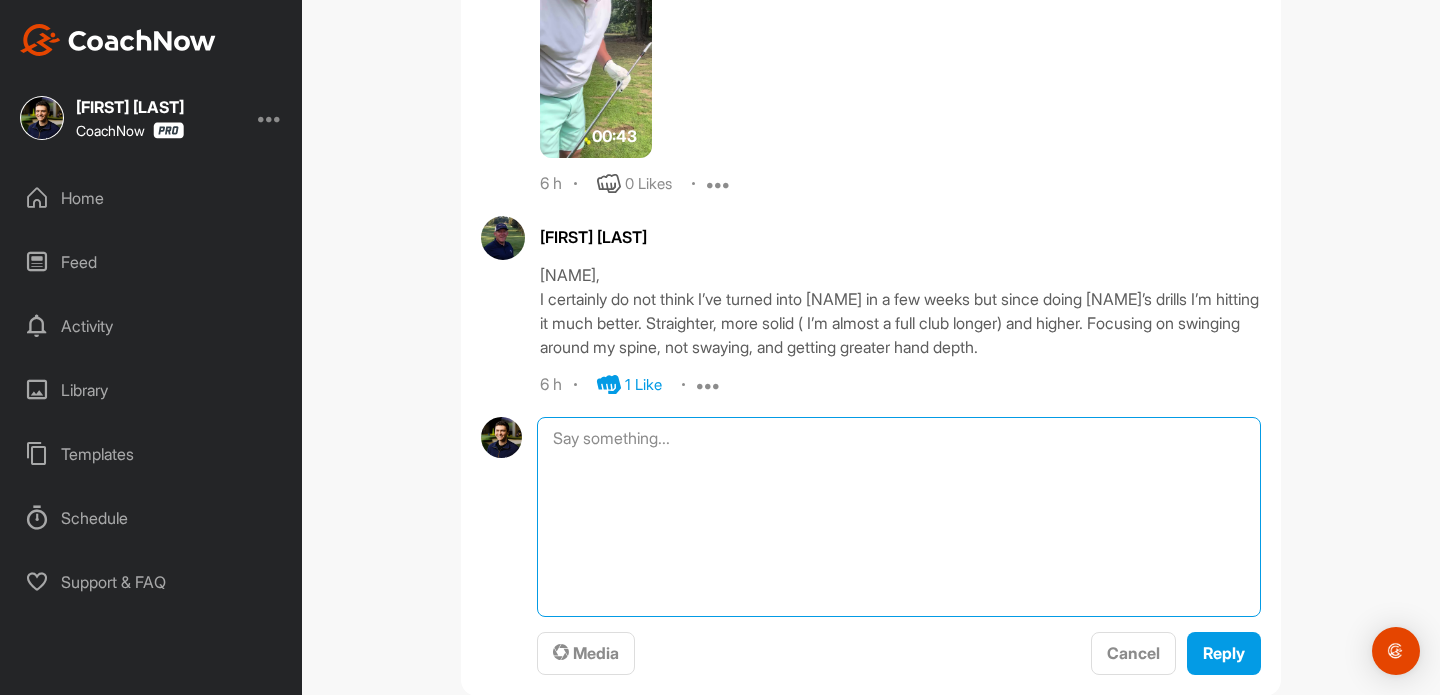 click at bounding box center (899, 517) 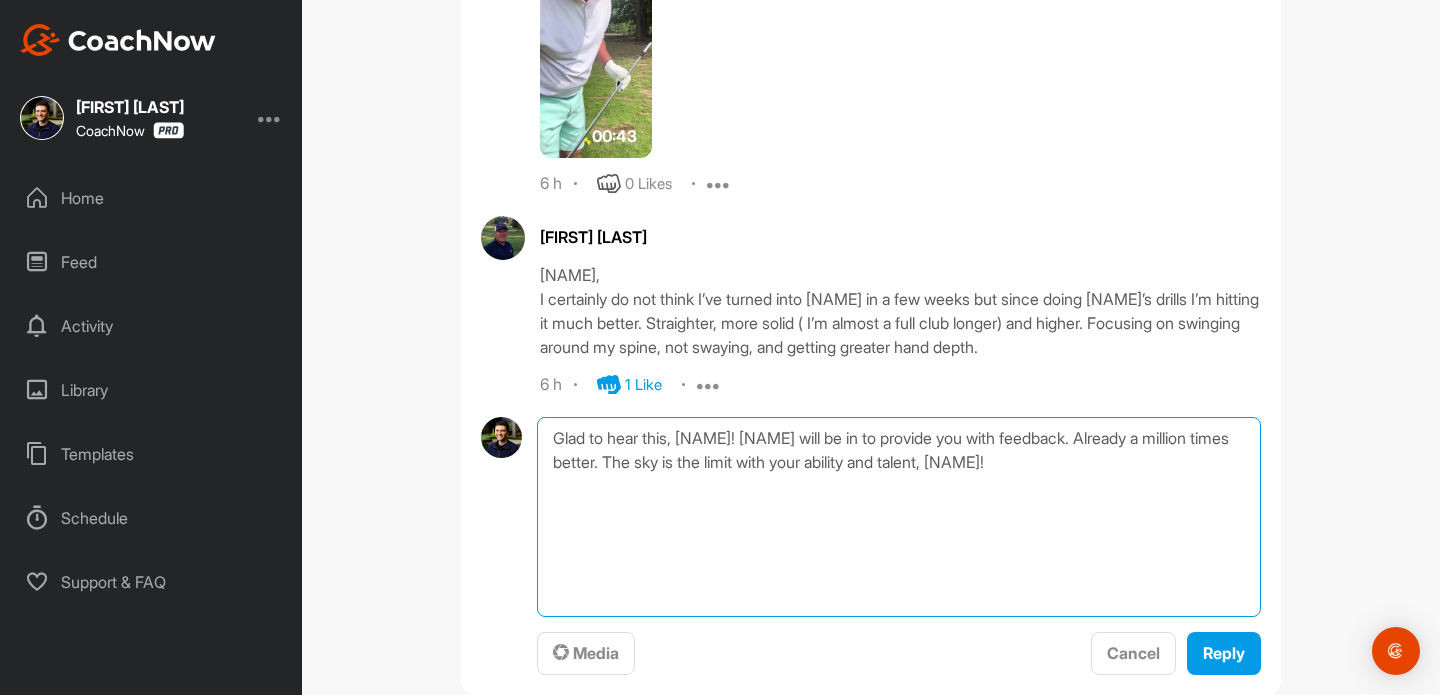 type on "Glad to hear this, [NAME]! [NAME] will be in to provide you with feedback. Already a million times better. The sky is the limit with your ability and talent, [NAME]!" 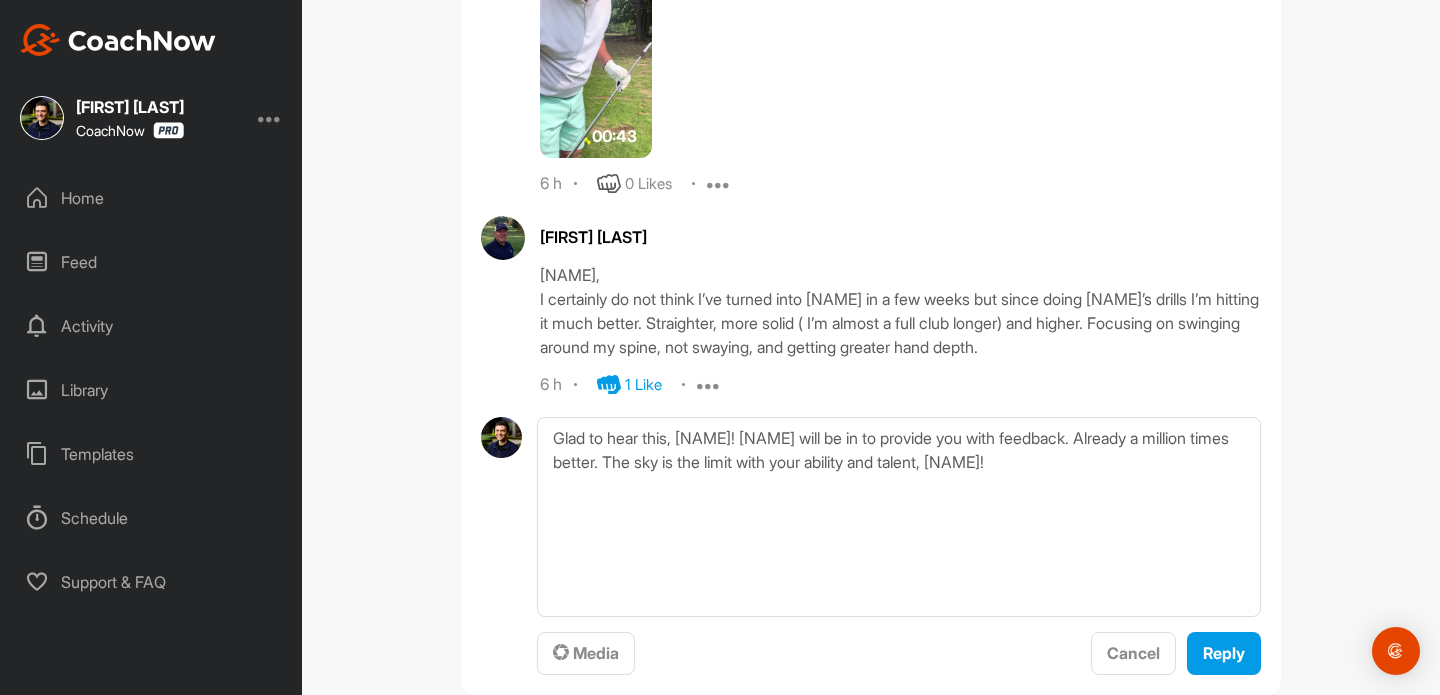 click on "Glad to hear this, [FIRST]!  [FIRST] will be in to provide you with feedback.  Already a million times better.  The sky is the limit with your ability and talent, [FIRST]!   Media   Cancel   Reply" at bounding box center (871, 546) 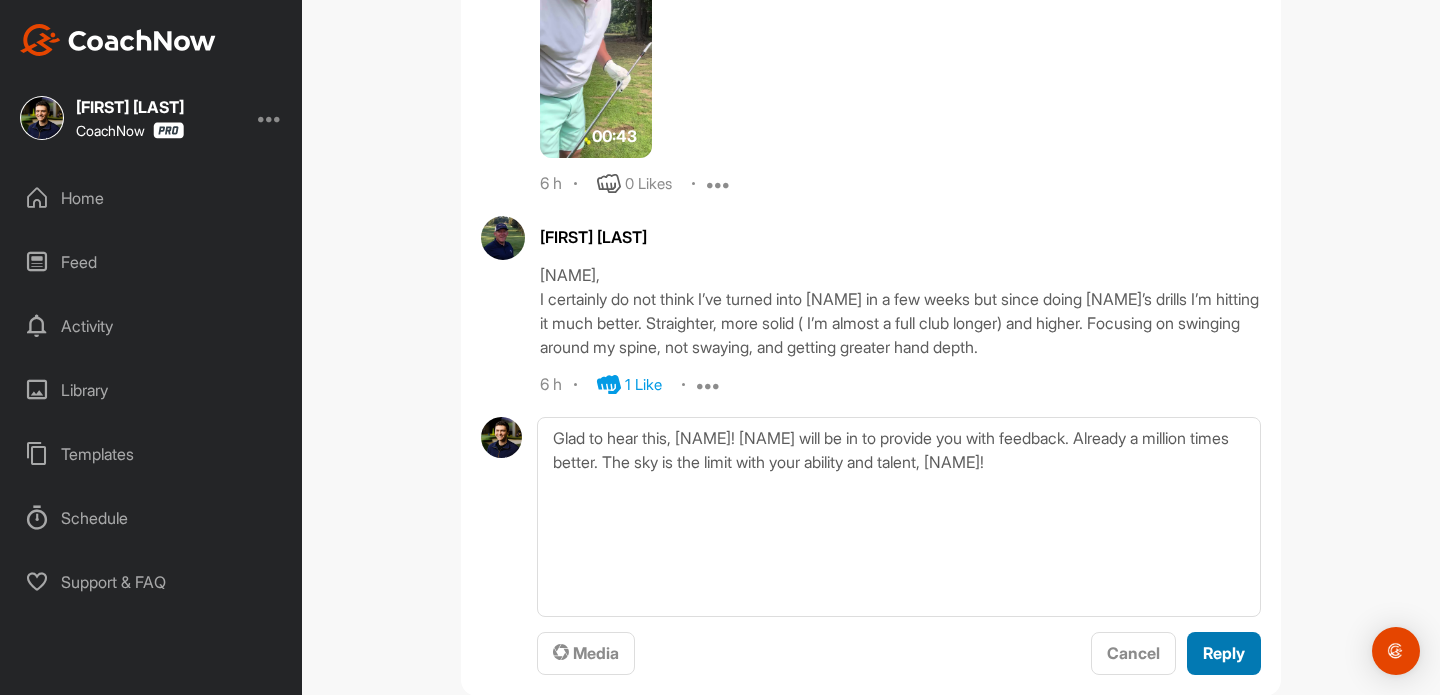 click on "Reply" at bounding box center (1224, 653) 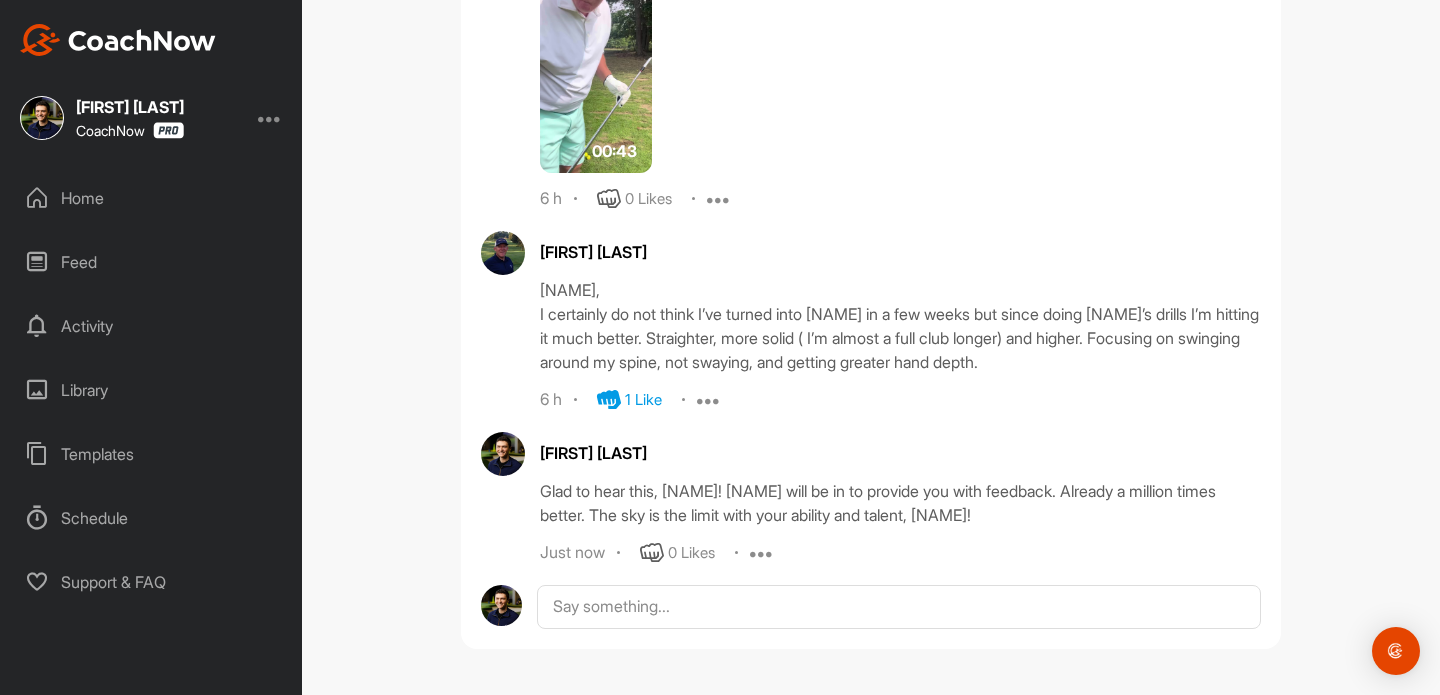 scroll, scrollTop: 2407, scrollLeft: 0, axis: vertical 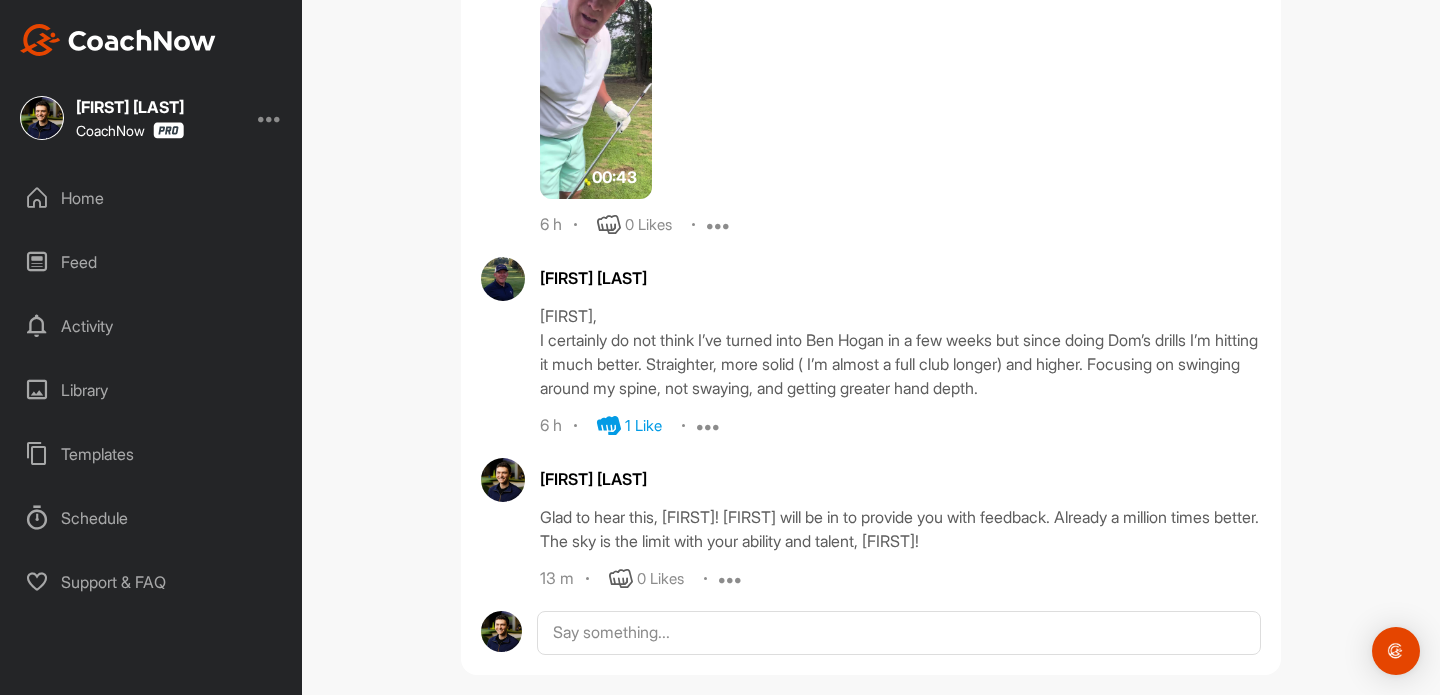 click on "Home" at bounding box center (152, 198) 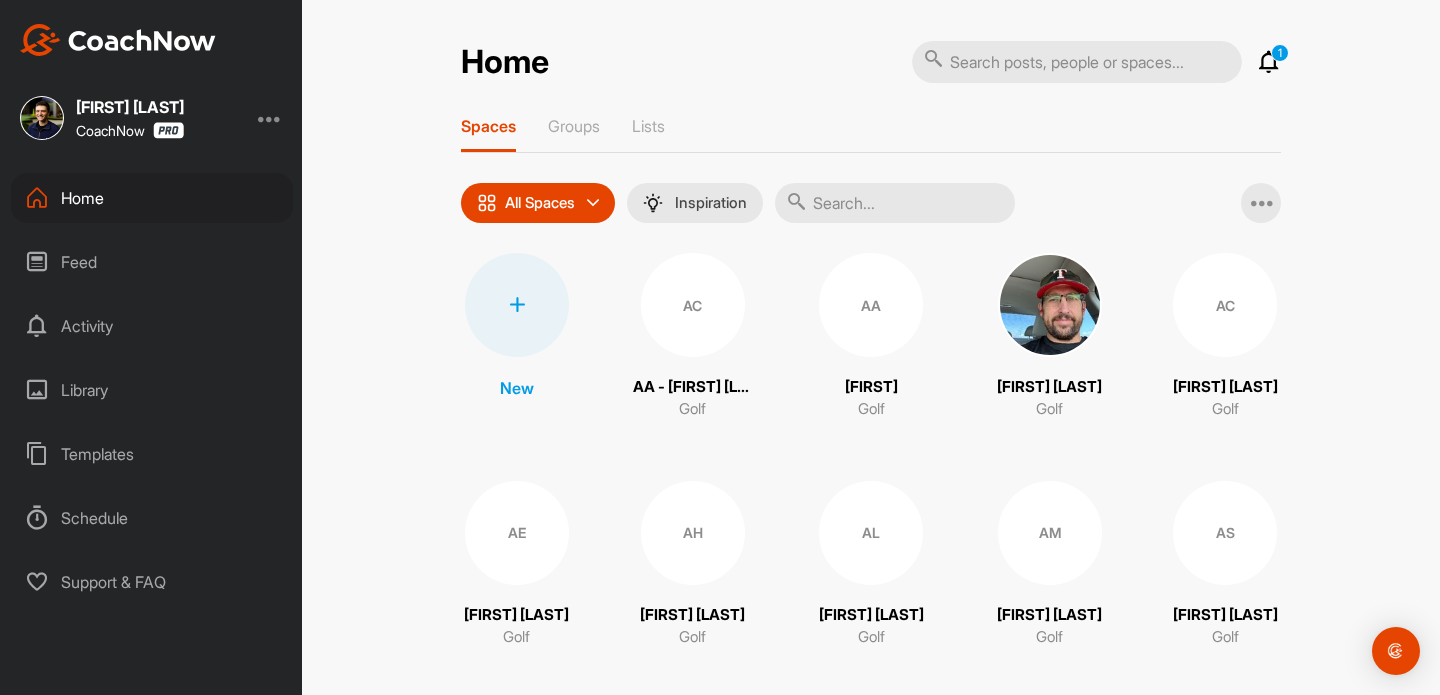 click at bounding box center [1269, 62] 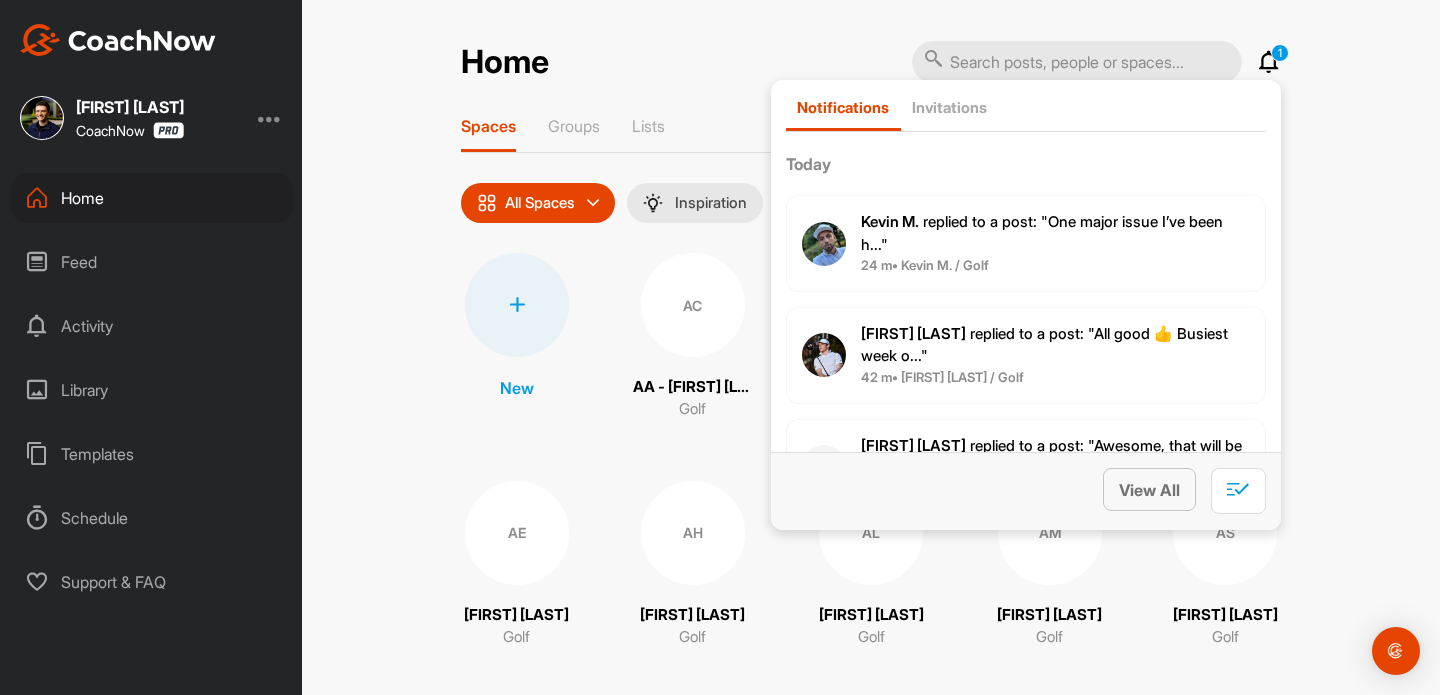 click on "View All" at bounding box center [1149, 490] 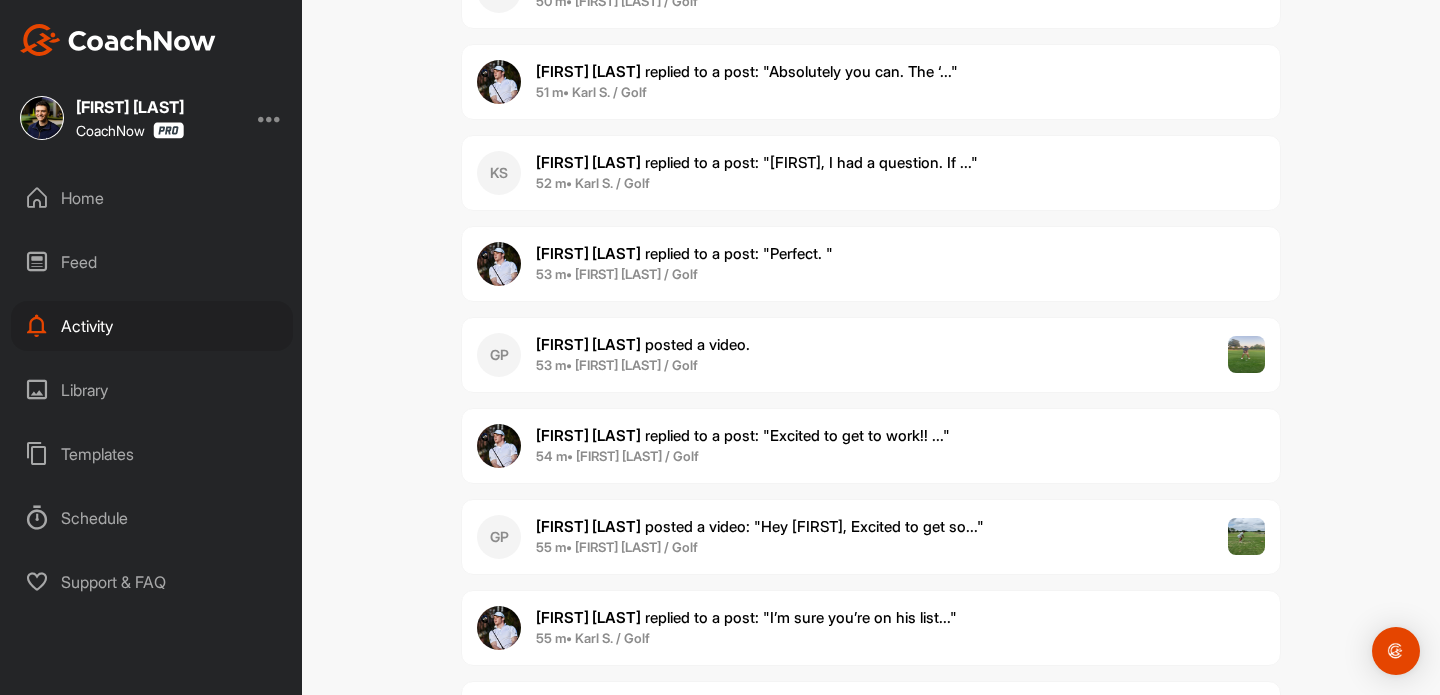 scroll, scrollTop: 0, scrollLeft: 0, axis: both 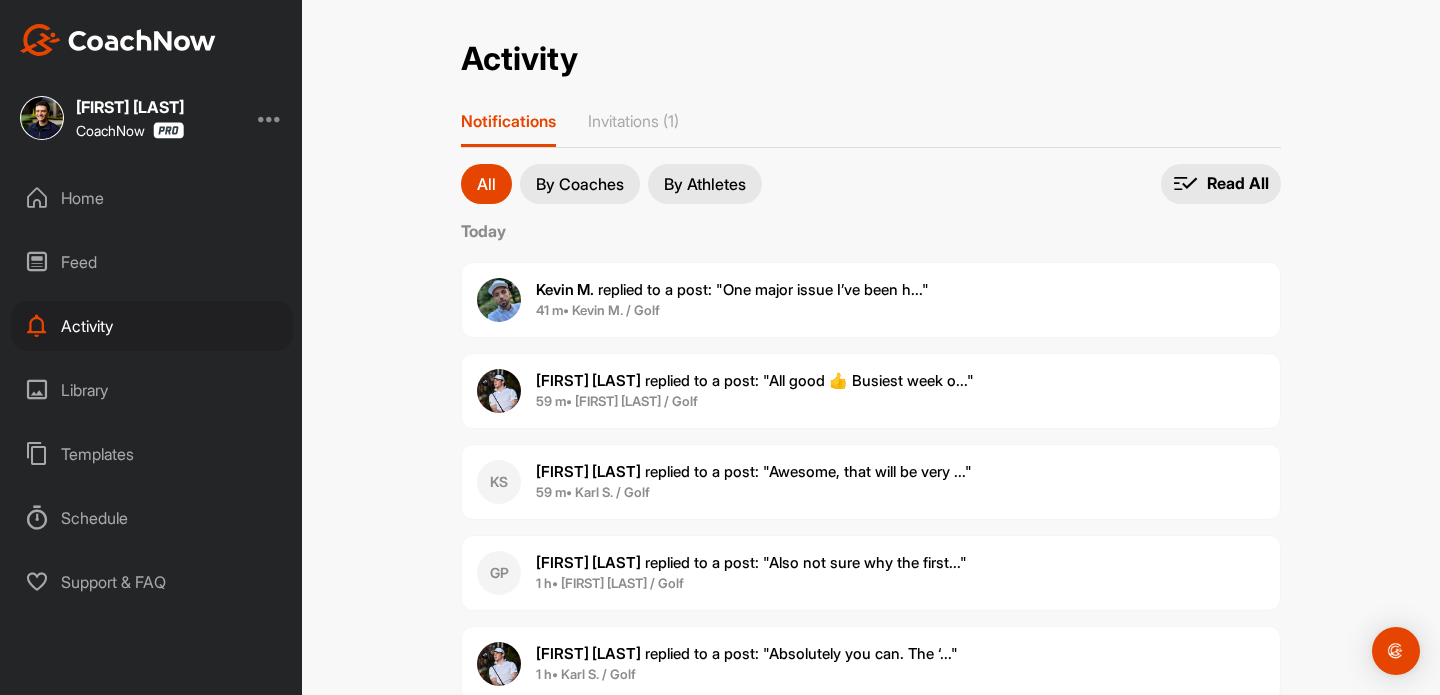 click on "Home" at bounding box center (152, 198) 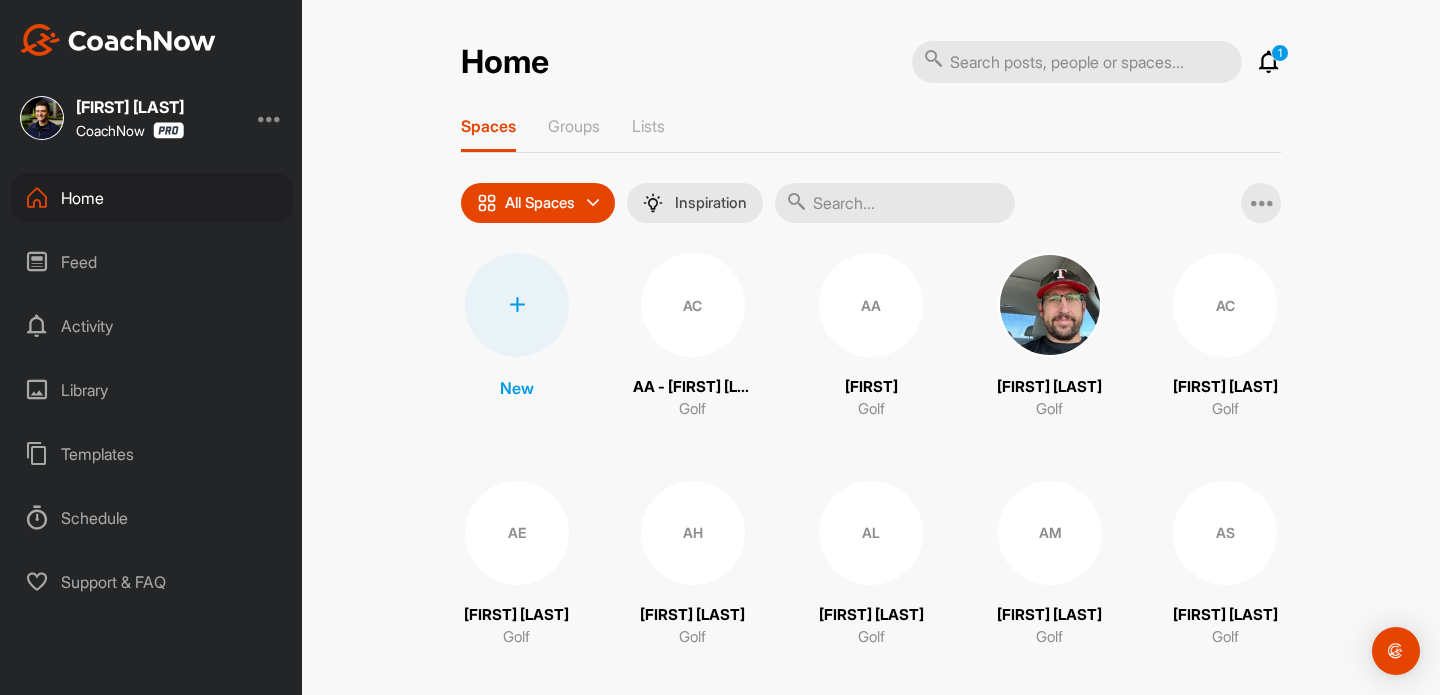 click on "1 Notifications Invitations Today [FIRST] [LAST]   replied to a post : "One major issue I’ve been h..." 41 m  • [FIRST] [LAST] / Golf [FIRST] [LAST]   replied to a post : "All good 👍
Busiest week o..." 59 m  • [FIRST] [LAST] / Golf KS [FIRST] [LAST]   replied to a post : "Awesome, that will be very ..." 59 m  • [FIRST] [LAST] / Golf GP [FIRST] [LAST]   replied to a post : "Also not sure why the first..." 1 h  • [FIRST] [LAST] / Golf [FIRST] [LAST]   replied to a post : "Absolutely you can.
The ‘..." 1 h  • [FIRST] [LAST] / Golf KS [FIRST] [LAST]   replied to a post : "[FIRST], I had a question. If ..." 1 h  • [FIRST] [LAST] / Golf [FIRST] [LAST]   replied to a post : "Perfect. " 1 h  • [FIRST] [LAST] / Golf GP [FIRST] [LAST]   posted a video . 1 h  • [FIRST] [LAST] / Golf [FIRST] [LAST]   replied to a post : "Excited to get to work!!
..." 1 h  • [FIRST] [LAST] / Golf GP [FIRST] [LAST]   posted a video : " Hey [FIRST],
Excited to get so... " 1 h  • [FIRST] [LAST] / Golf [FIRST] [LAST]   replied to a post : "I’m sure you’re on his list..." 1 h  • [FIRST] [LAST] / Golf KS [FIRST] [LAST]   replied to a post" at bounding box center (1096, 62) 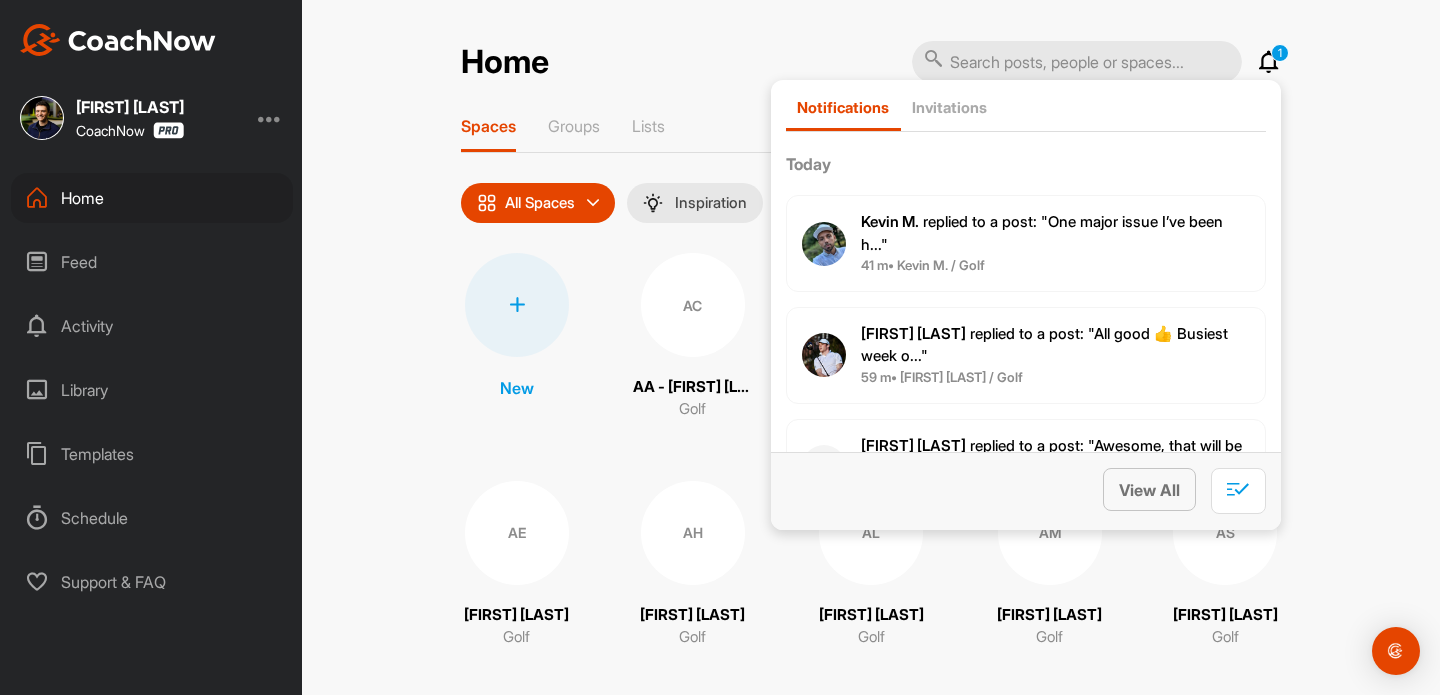 click on "View All" at bounding box center (1149, 489) 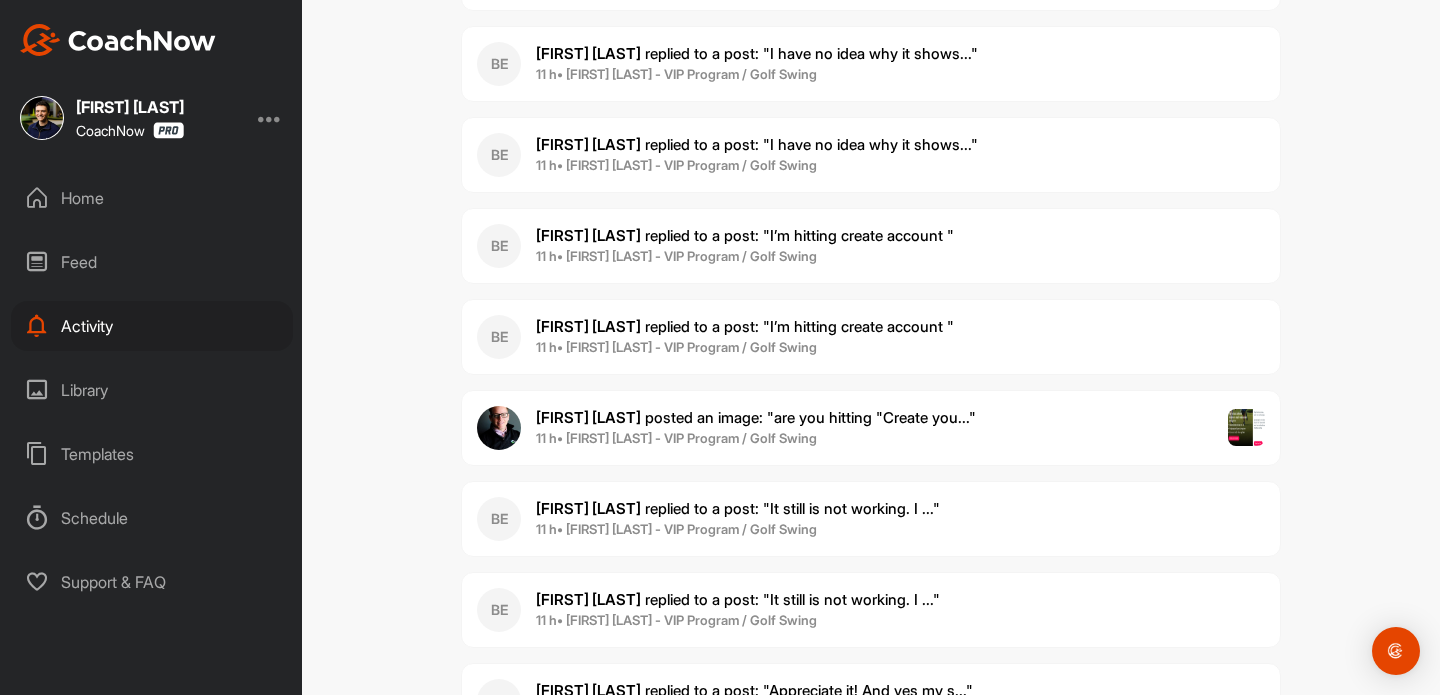 scroll, scrollTop: 12523, scrollLeft: 0, axis: vertical 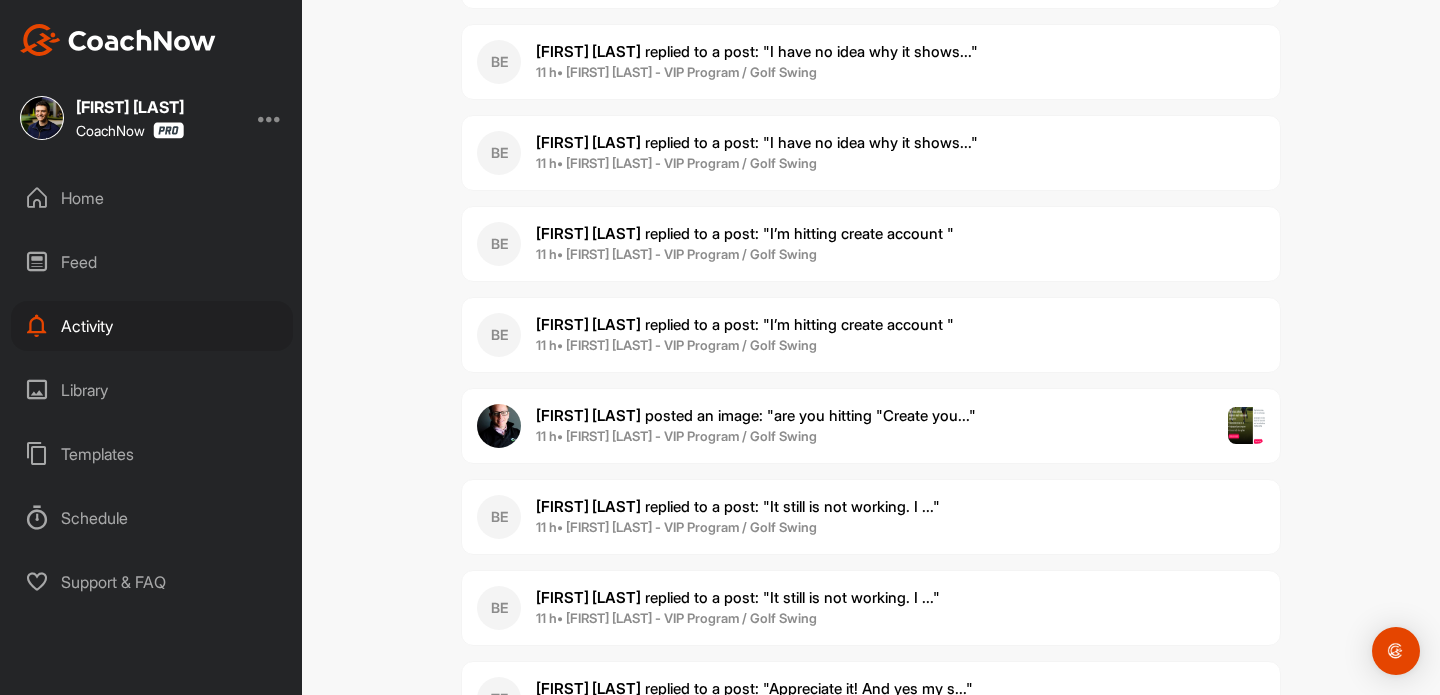 click on "Home" at bounding box center [152, 198] 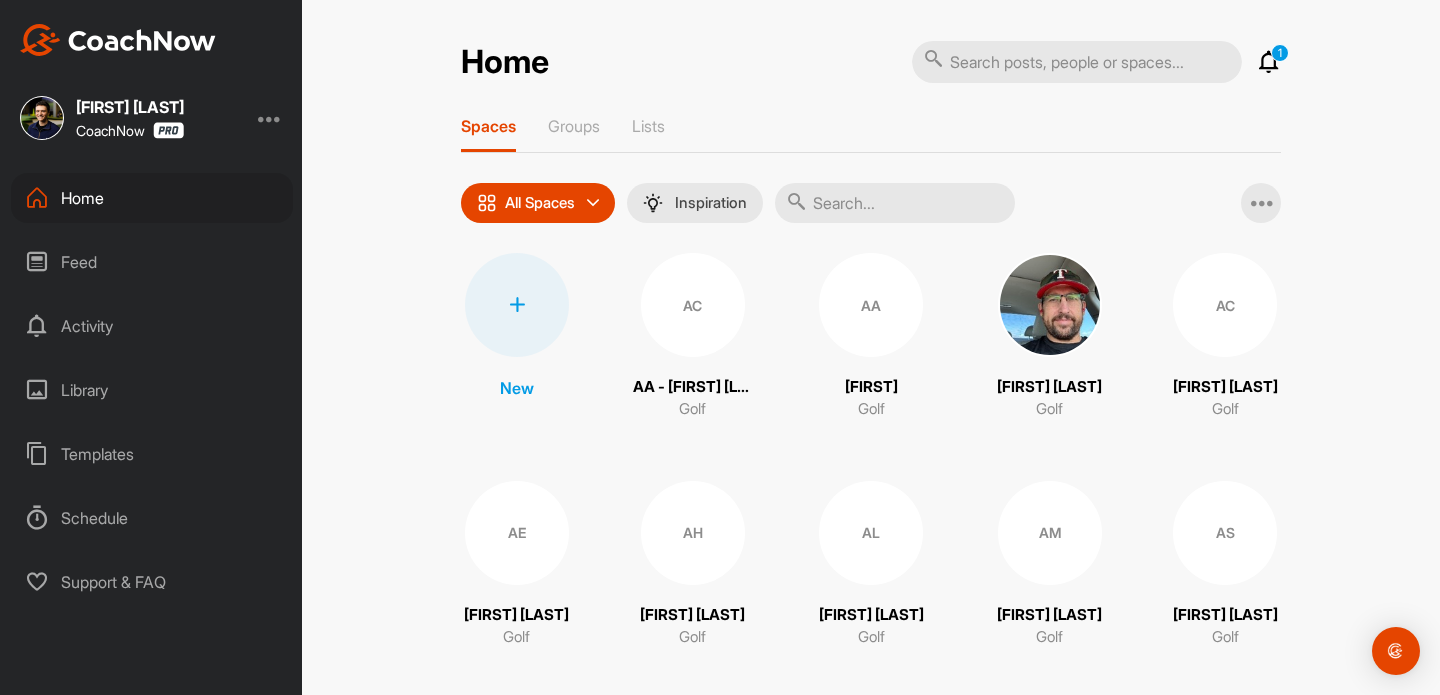 click at bounding box center (1269, 62) 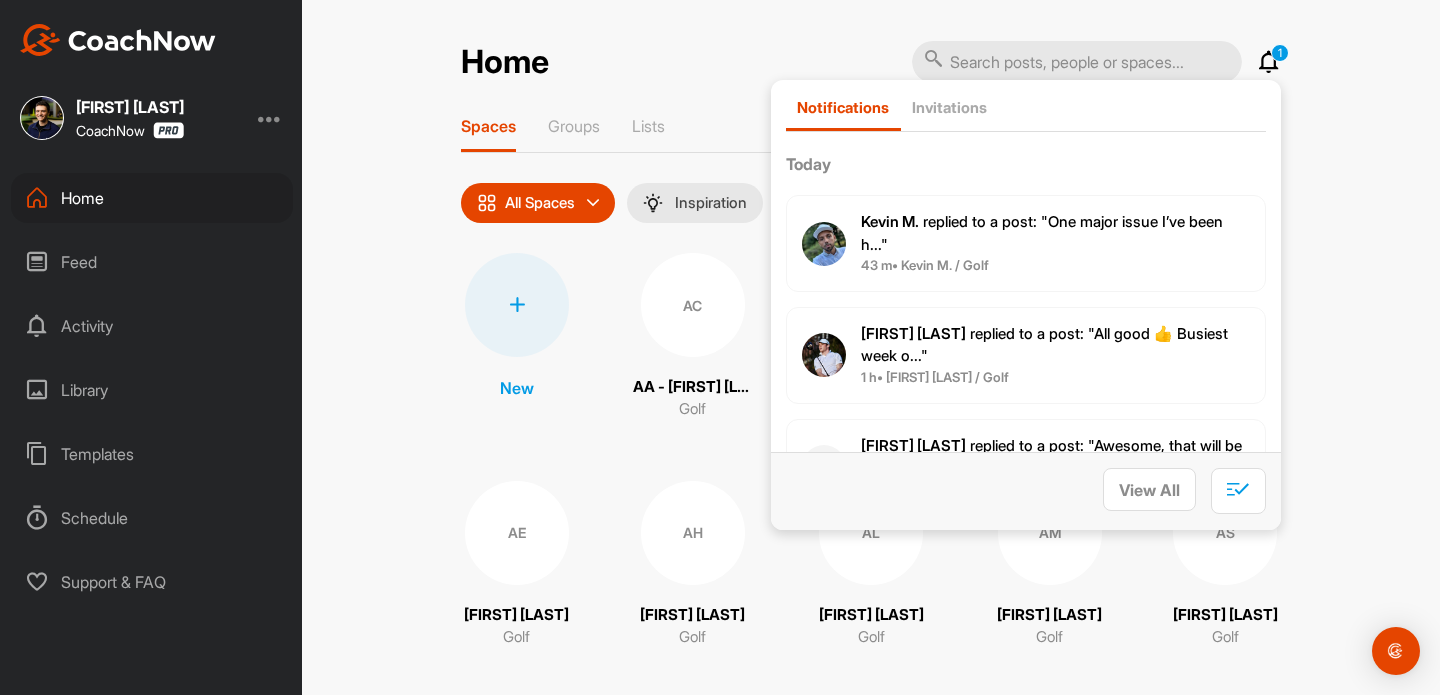 click on "Home 1 Notifications Invitations Today Kevin M.   replied to a post : "One major issue I’ve been h..." 43 m  • Kevin M. / Golf Alex S.   replied to a post : "All good 👍
Busiest week o..." 1 h  • Griffin P. / Golf KS Karl S.   replied to a post : "Awesome, that will be very ..." 1 h  • Karl S. / Golf GP Griffin P.   replied to a post : "Also not sure why the first..." 1 h  • Griffin P. / Golf Alex S.   replied to a post : "Absolutely you can.
The ‘..." 1 h  • Karl S. / Golf KS Karl S.   replied to a post : "Alex, I had a question. If ..." 1 h  • Karl S. / Golf Alex S.   replied to a post : "Perfect. " 1 h  • Griffin P. / Golf GP Griffin P.   posted a video . 1 h  • Griffin P. / Golf Alex S.   replied to a post : "Excited to get to work!!
..." 1 h  • Griffin P. / Golf GP Griffin P.   posted a video : " Hey Alex,
Excited to get so... " 1 h  • Griffin P. / Golf Alex S.   replied to a post : "I’m sure you’re on his list..." 1 h  • Karl S. / Golf KS Karl S.   replied to a post" at bounding box center (871, 347) 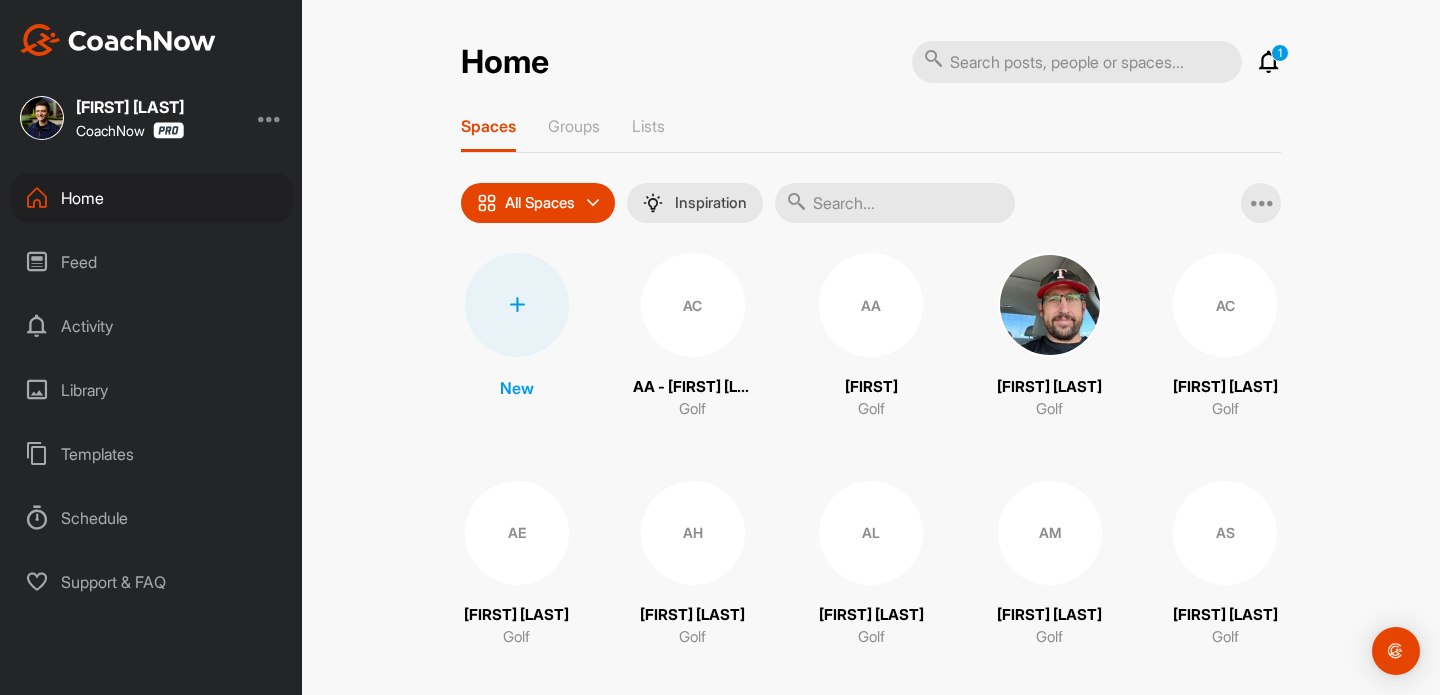 click at bounding box center (1269, 62) 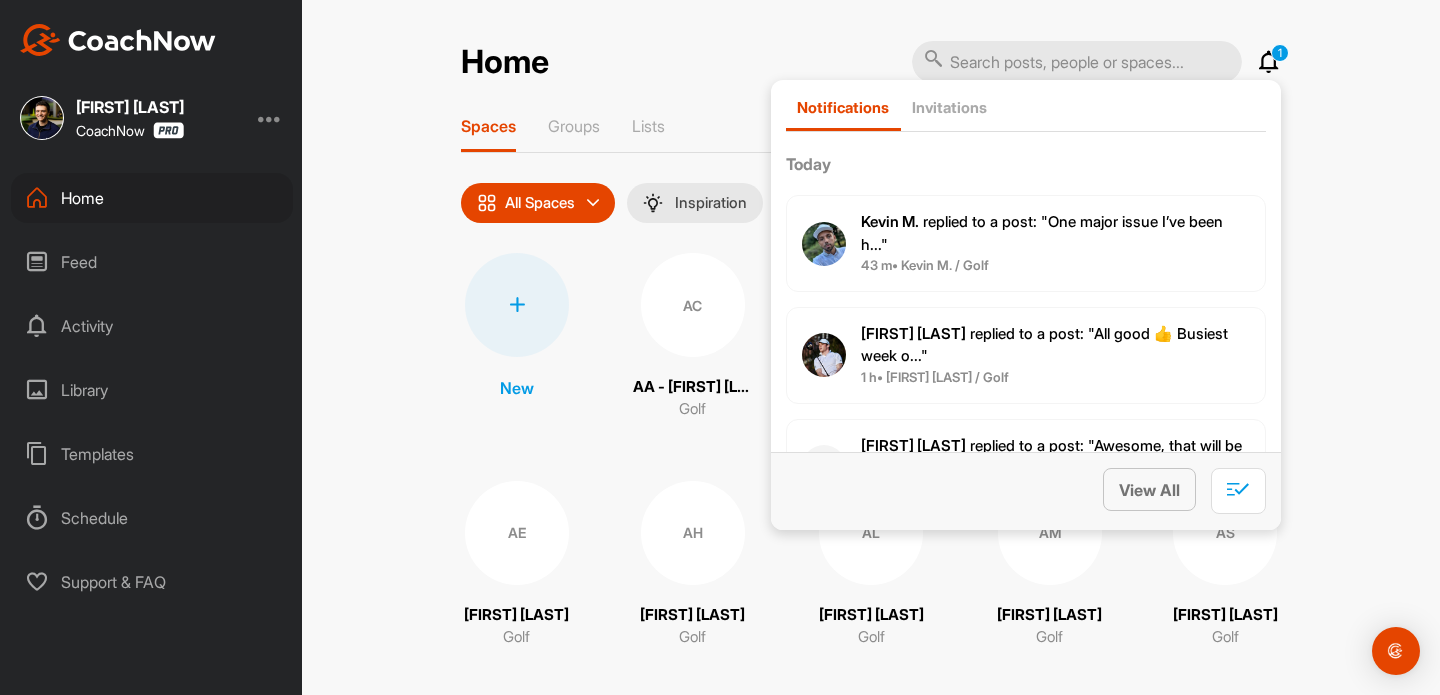 click on "View All" at bounding box center [1149, 490] 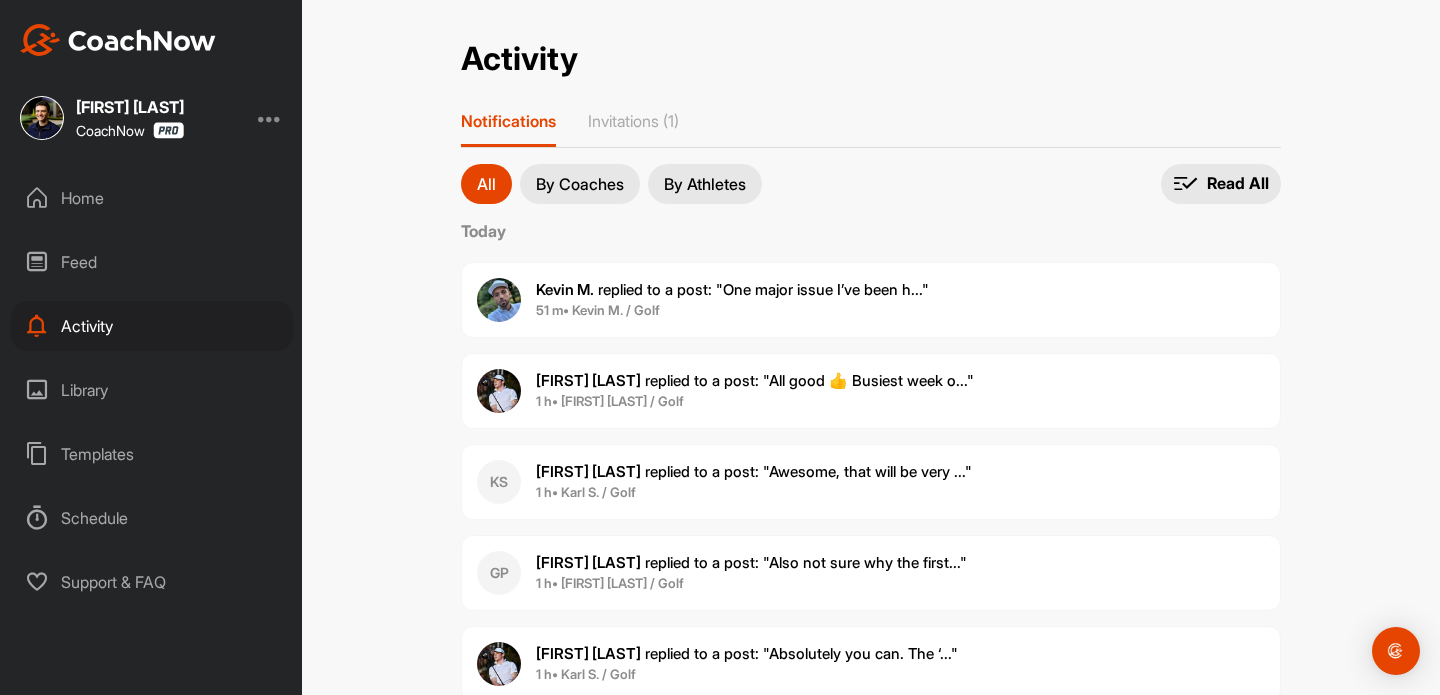 click on "Home" at bounding box center (152, 198) 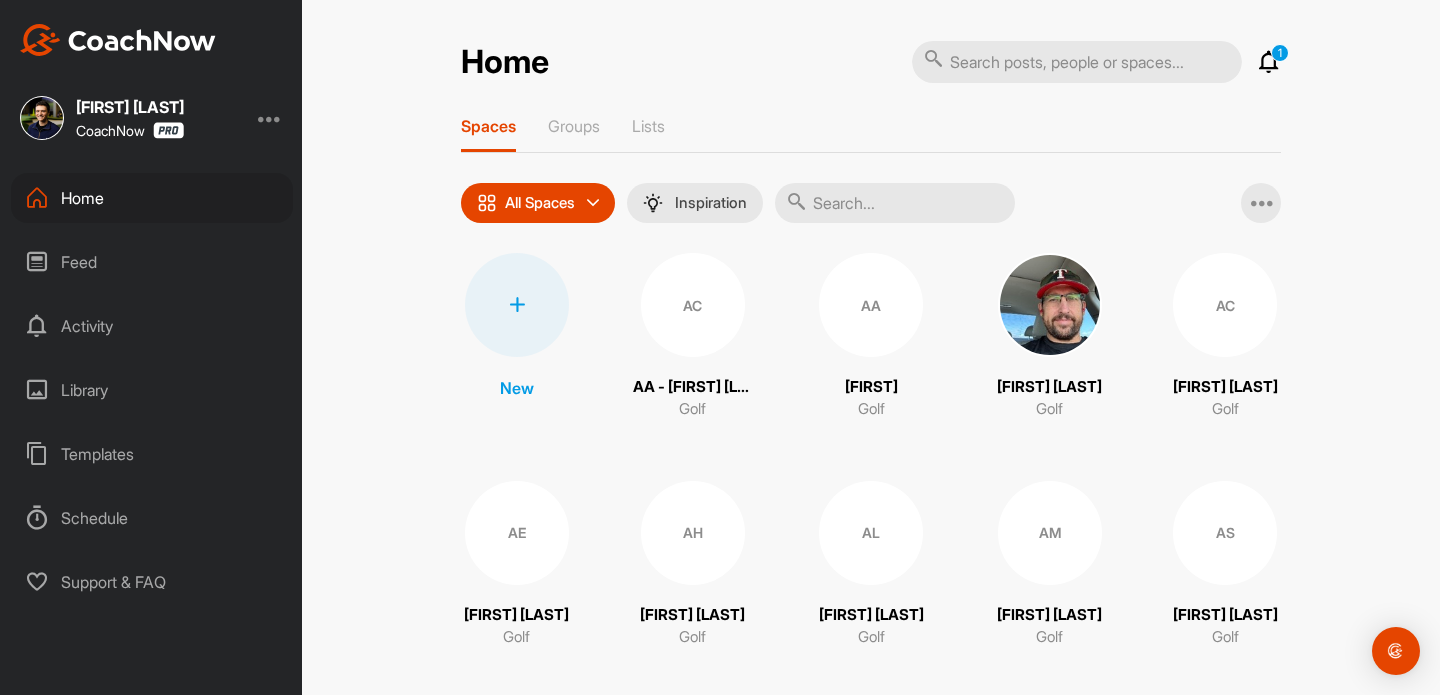 click on "1 Notifications Invitations Today Kevin M.   replied to a post : "One major issue I’ve been h..." 51 m  • Kevin M. / Golf Alex S.   replied to a post : "All good 👍
Busiest week o..." 1 h  • Griffin P. / Golf KS Karl S.   replied to a post : "Awesome, that will be very ..." 1 h  • Karl S. / Golf GP Griffin P.   replied to a post : "Also not sure why the first..." 1 h  • Griffin P. / Golf Alex S.   replied to a post : "Absolutely you can.
The ‘..." 1 h  • Karl S. / Golf KS Karl S.   replied to a post : "Alex, I had a question. If ..." 1 h  • Karl S. / Golf Alex S.   replied to a post : "Perfect. " 1 h  • Griffin P. / Golf GP Griffin P.   posted a video . 1 h  • Griffin P. / Golf Alex S.   replied to a post : "Excited to get to work!!
..." 1 h  • Griffin P. / Golf GP Griffin P.   posted a video : " Hey Alex,
Excited to get so... " 1 h  • Griffin P. / Golf Alex S.   replied to a post : "I’m sure you’re on his list..." 1 h  • Karl S. / Golf KS Karl S.   replied to a post 1 h" at bounding box center [1096, 62] 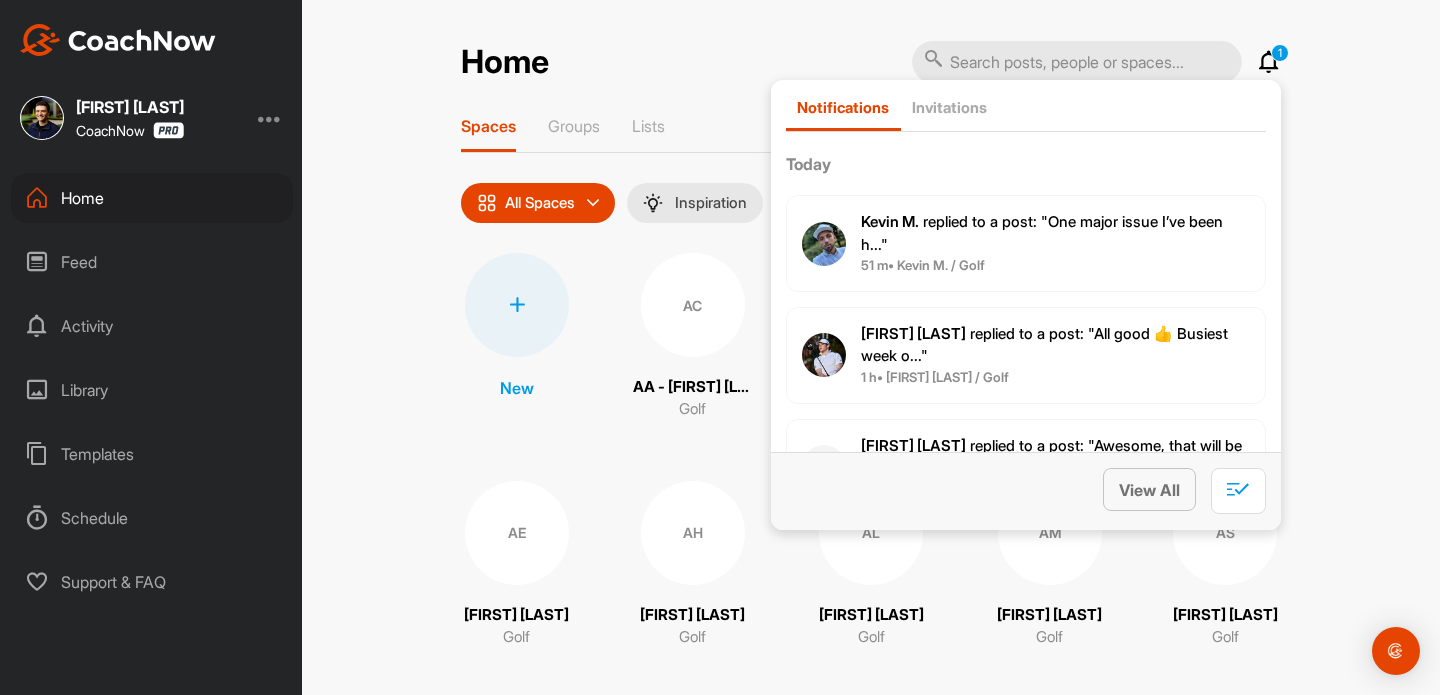 click on "View All" at bounding box center (1149, 489) 